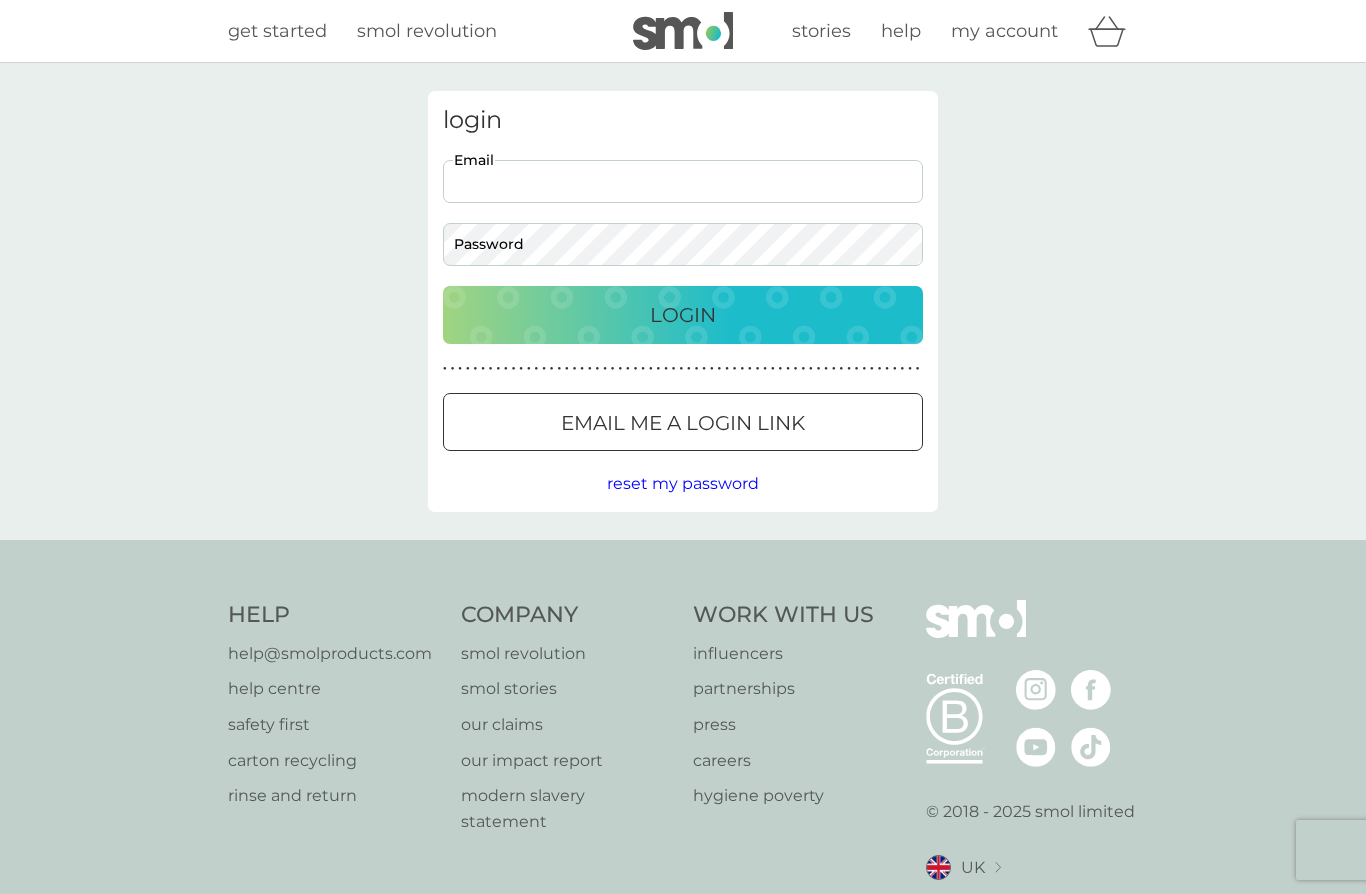 scroll, scrollTop: 0, scrollLeft: 0, axis: both 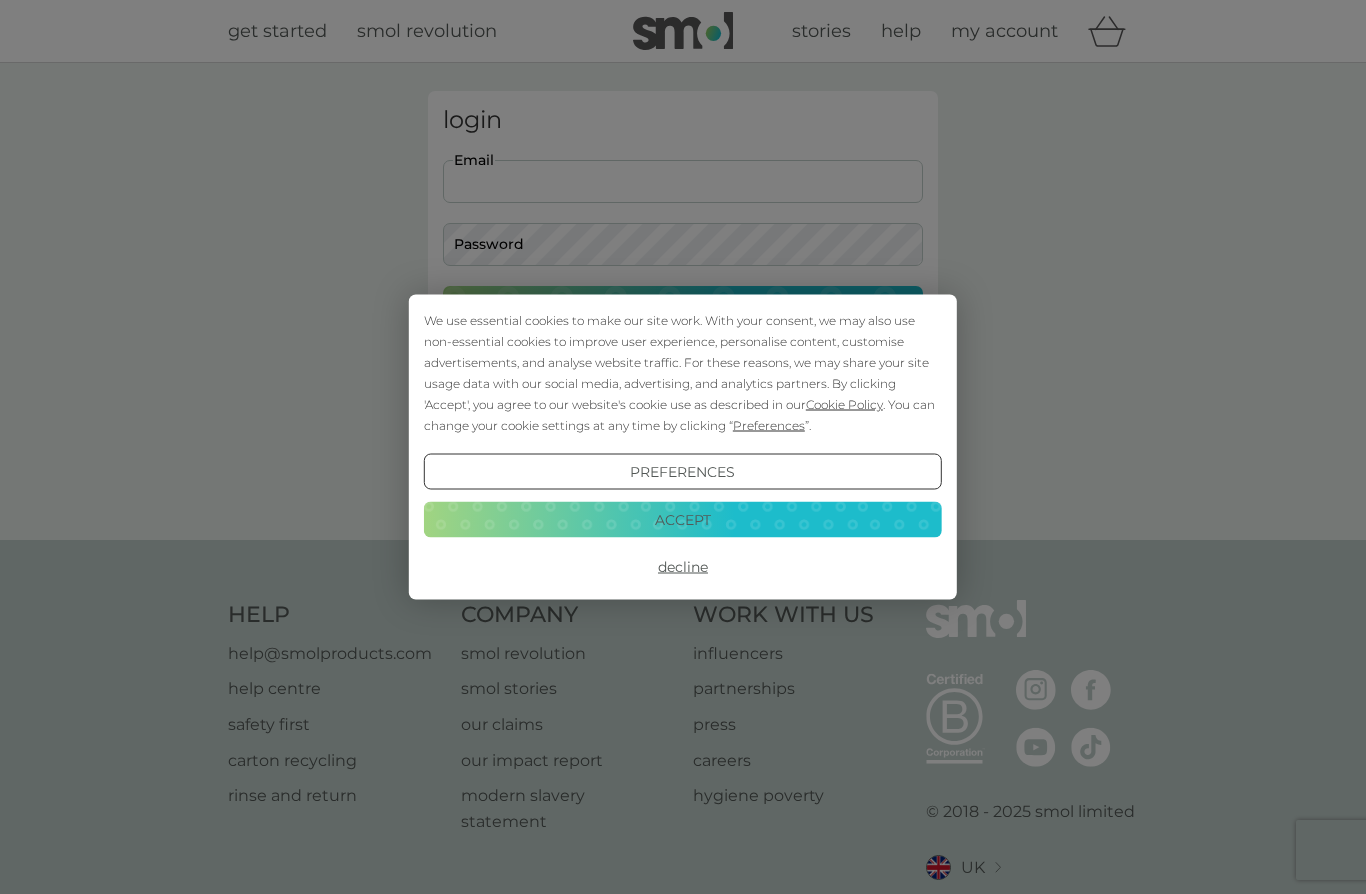 type on "liz@baggett4.com" 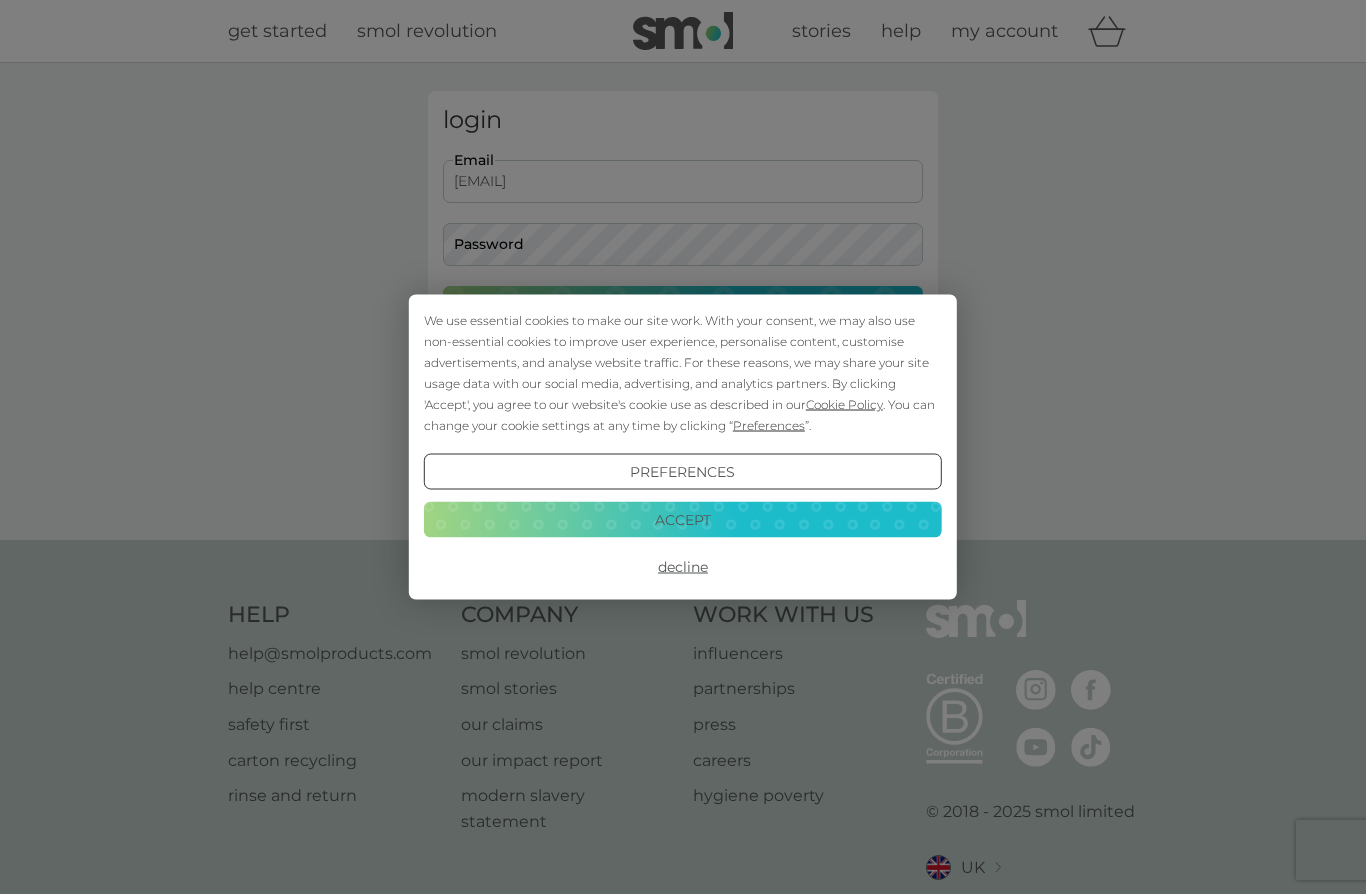 click on "Login" at bounding box center [683, 315] 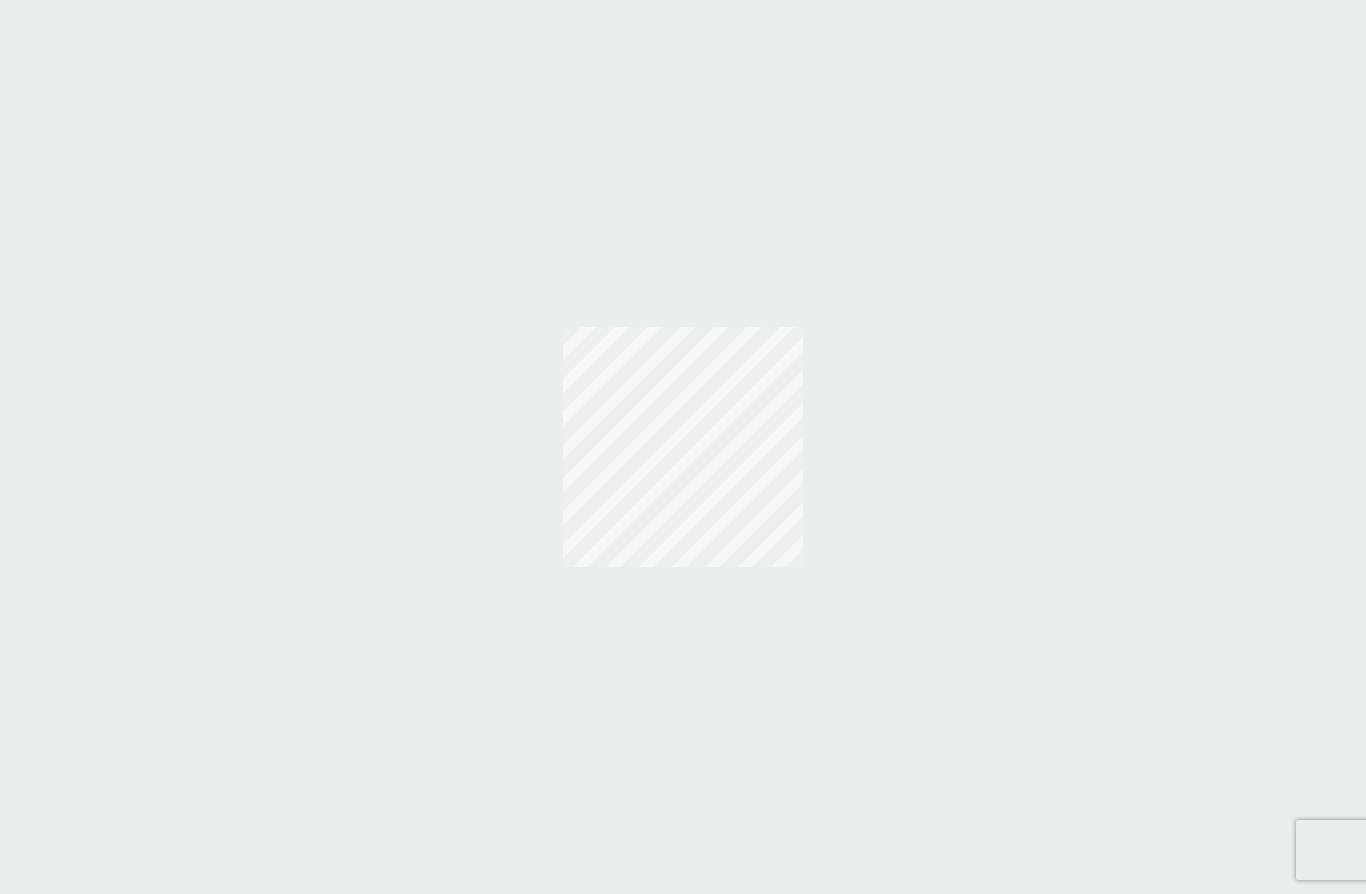 scroll, scrollTop: 0, scrollLeft: 0, axis: both 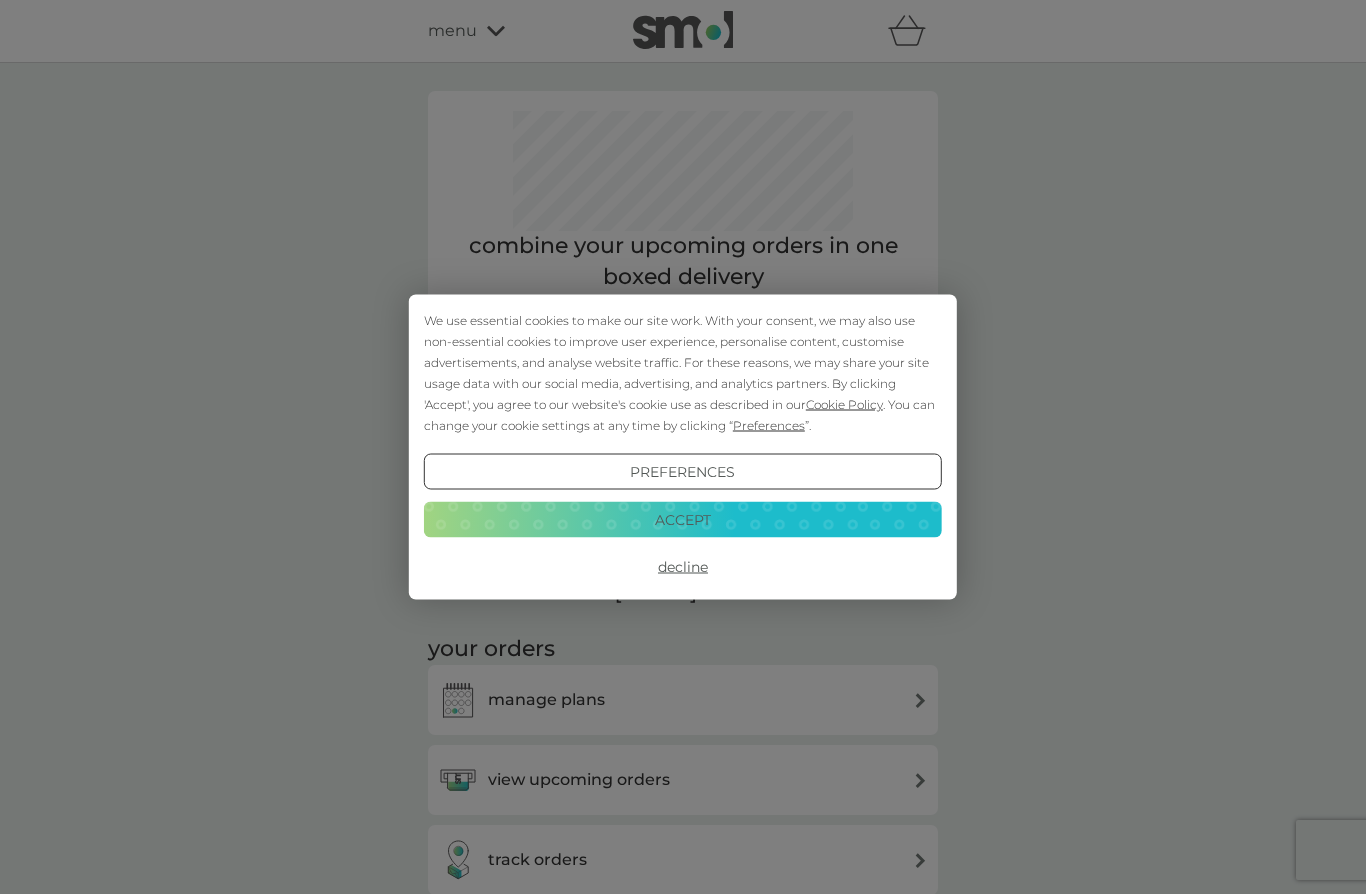 click on "Accept" at bounding box center [683, 519] 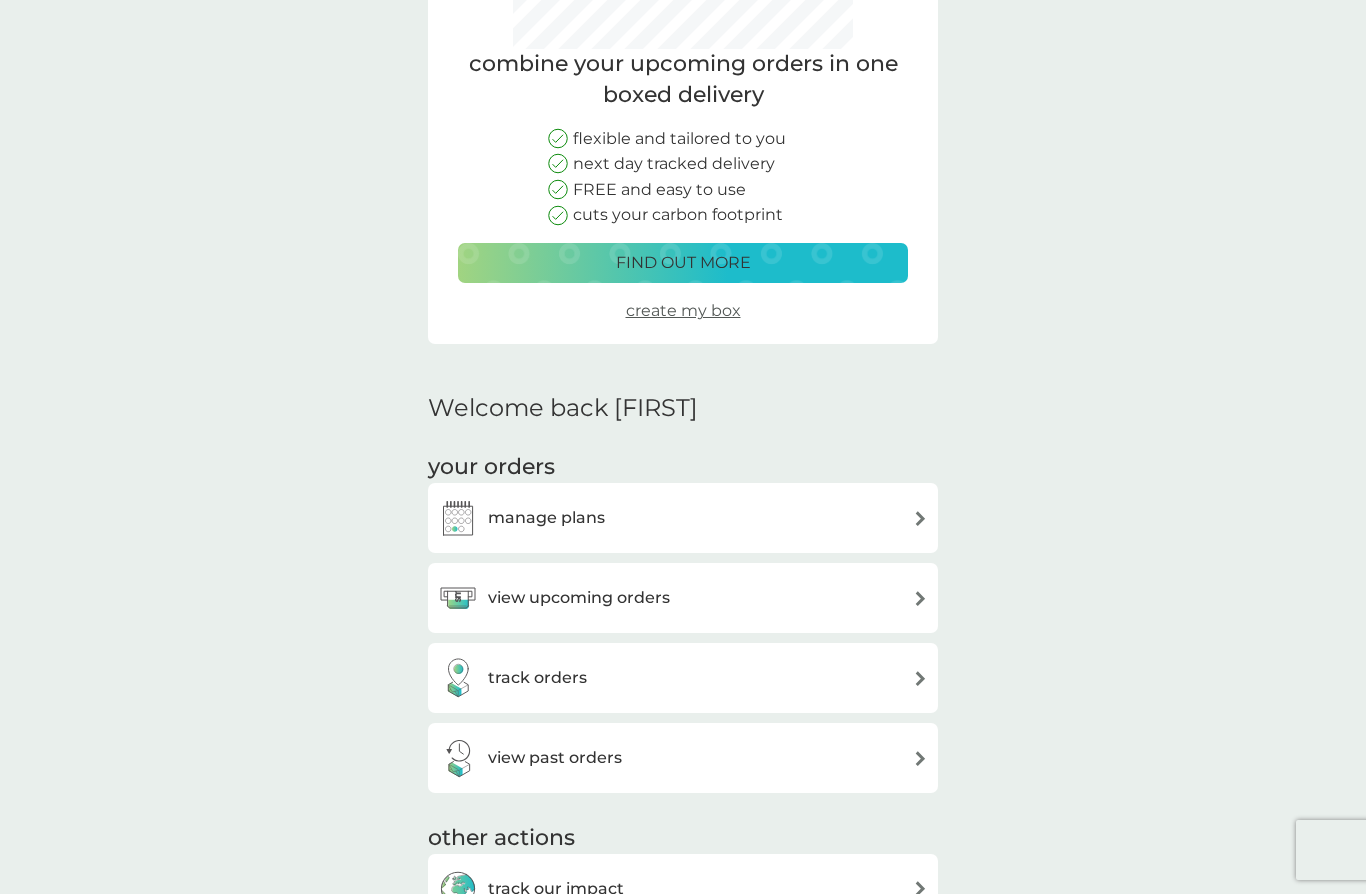 scroll, scrollTop: 187, scrollLeft: 0, axis: vertical 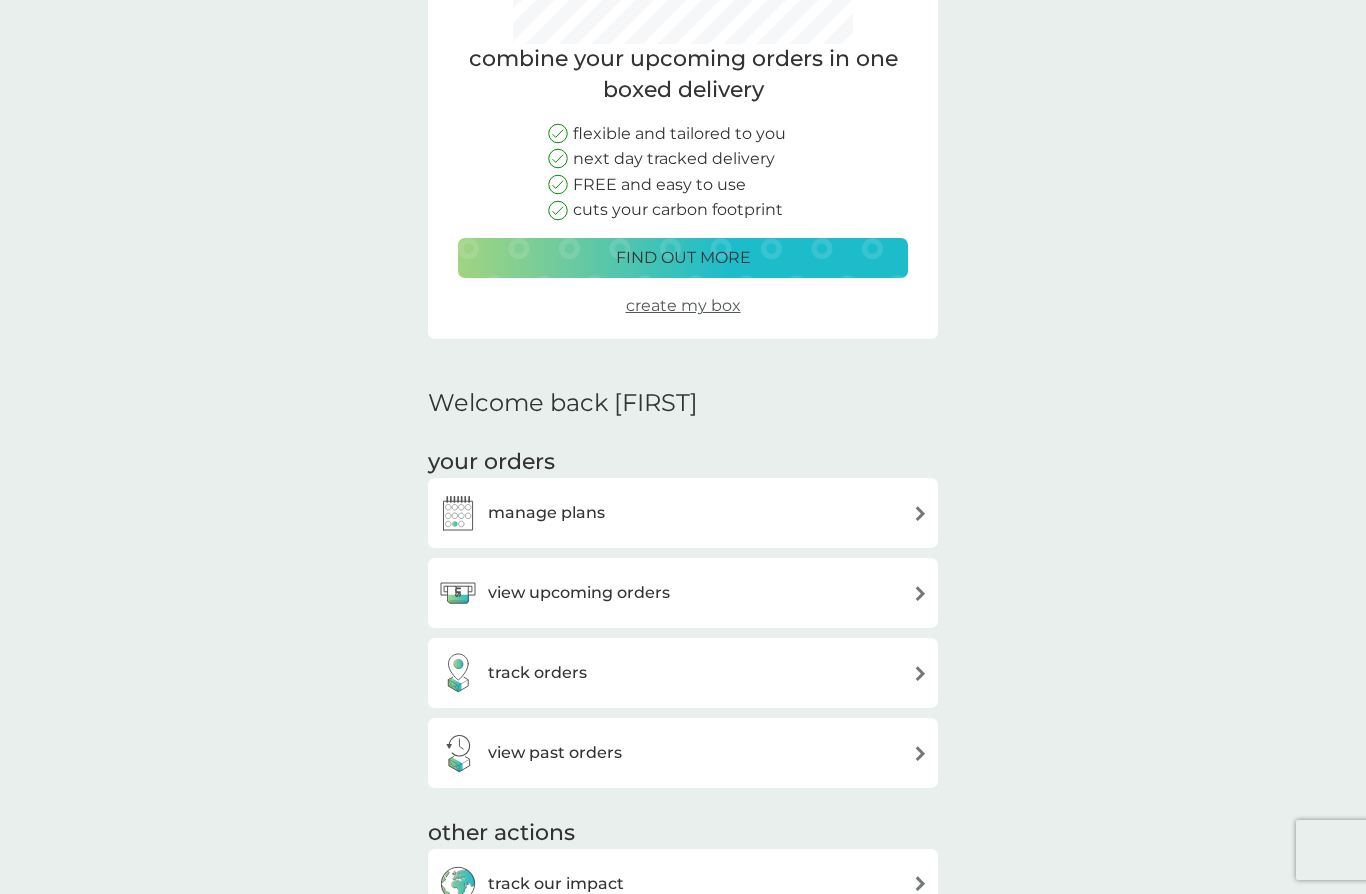 click at bounding box center (920, 593) 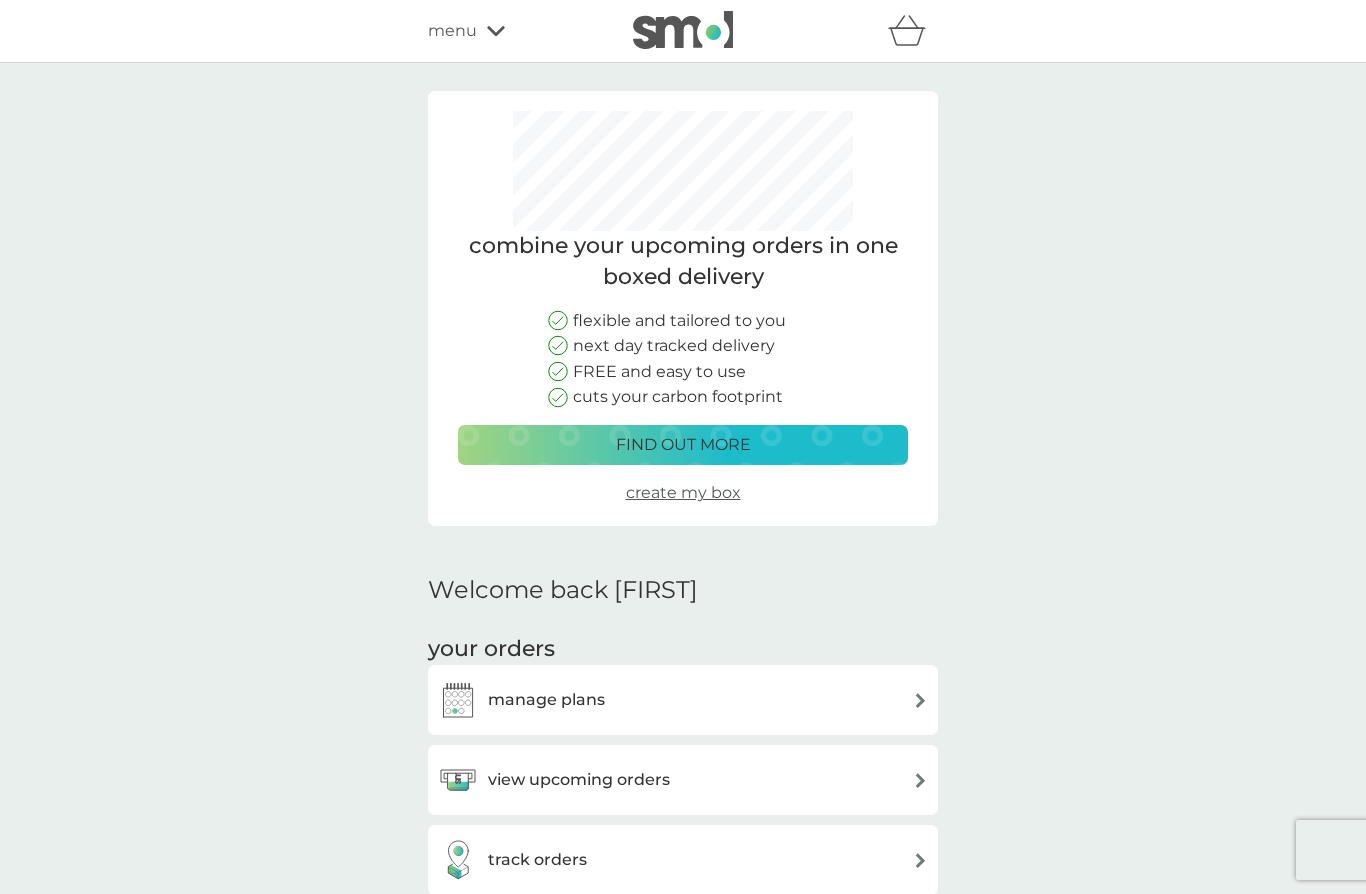 scroll, scrollTop: 274, scrollLeft: 0, axis: vertical 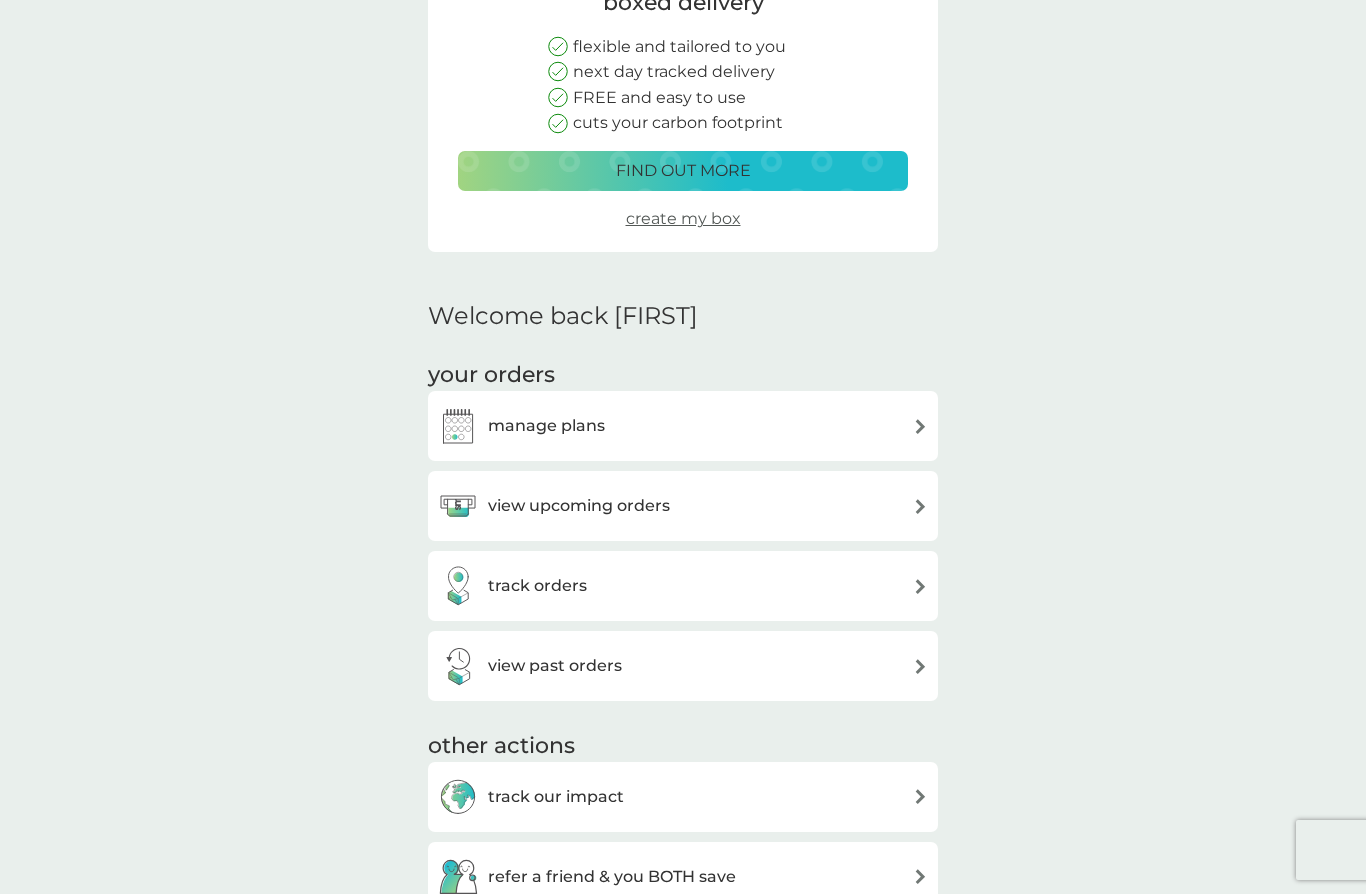 click on "view upcoming orders" at bounding box center (579, 506) 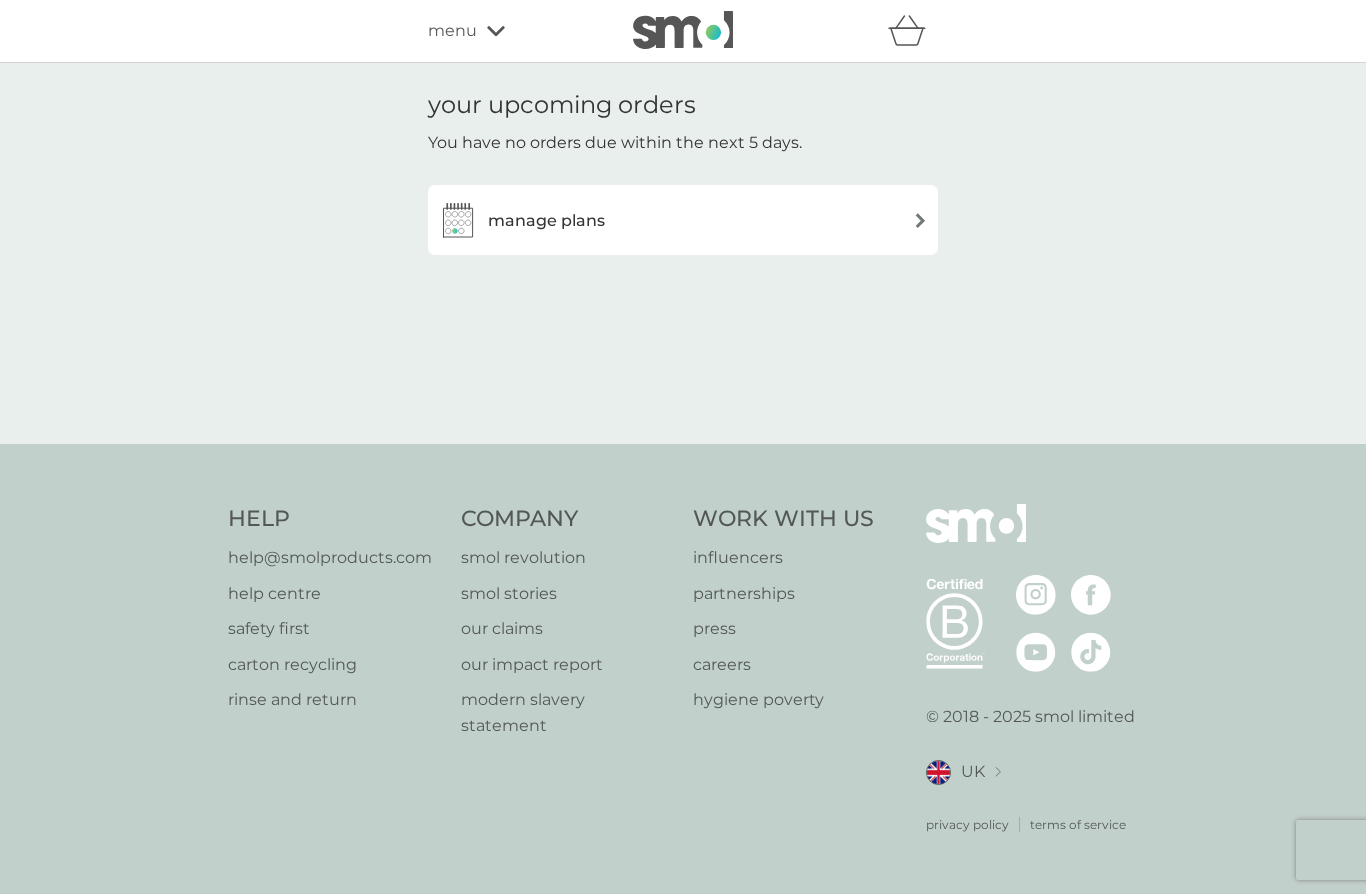 click on "manage plans" at bounding box center [683, 220] 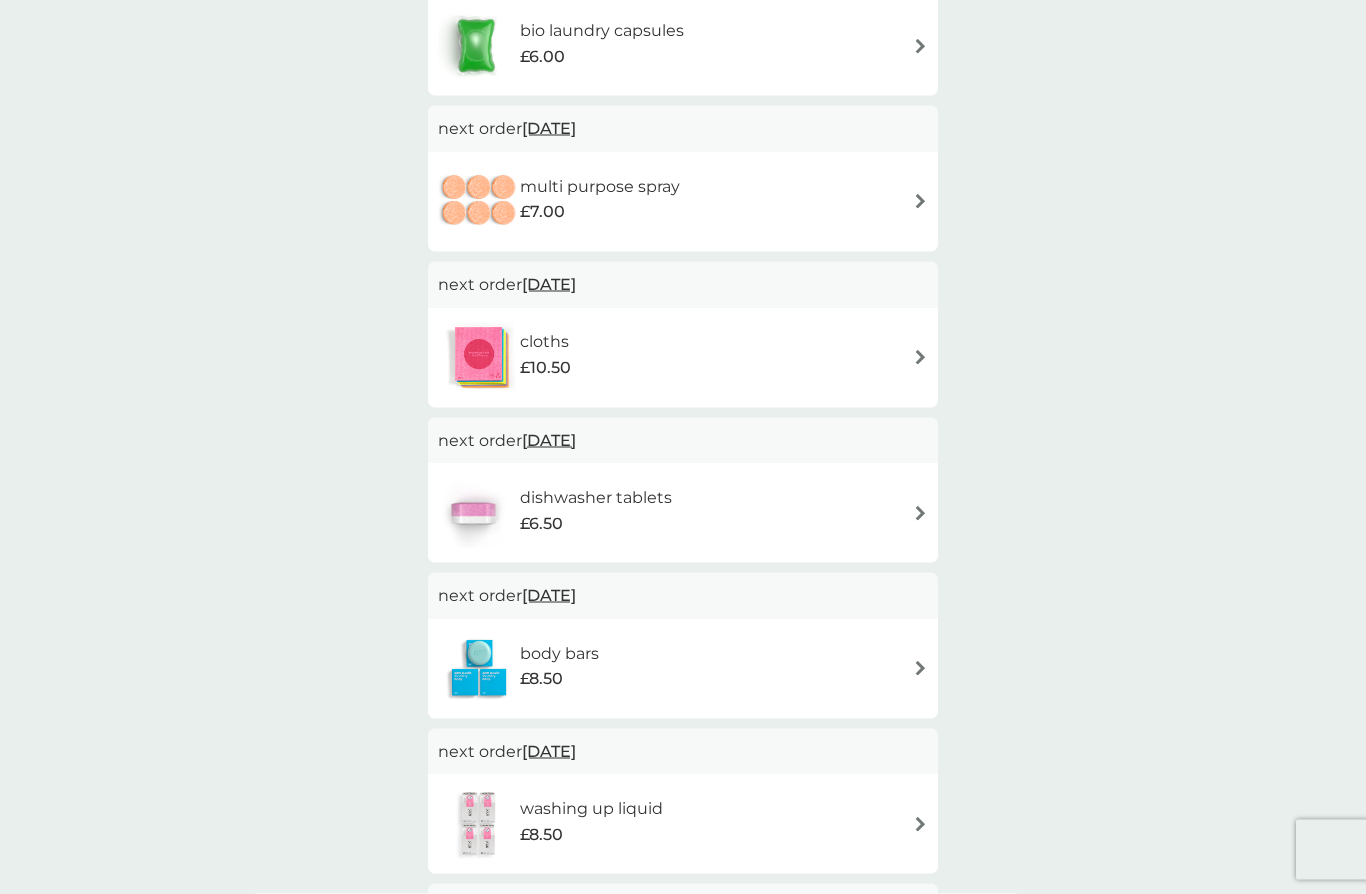 scroll, scrollTop: 623, scrollLeft: 0, axis: vertical 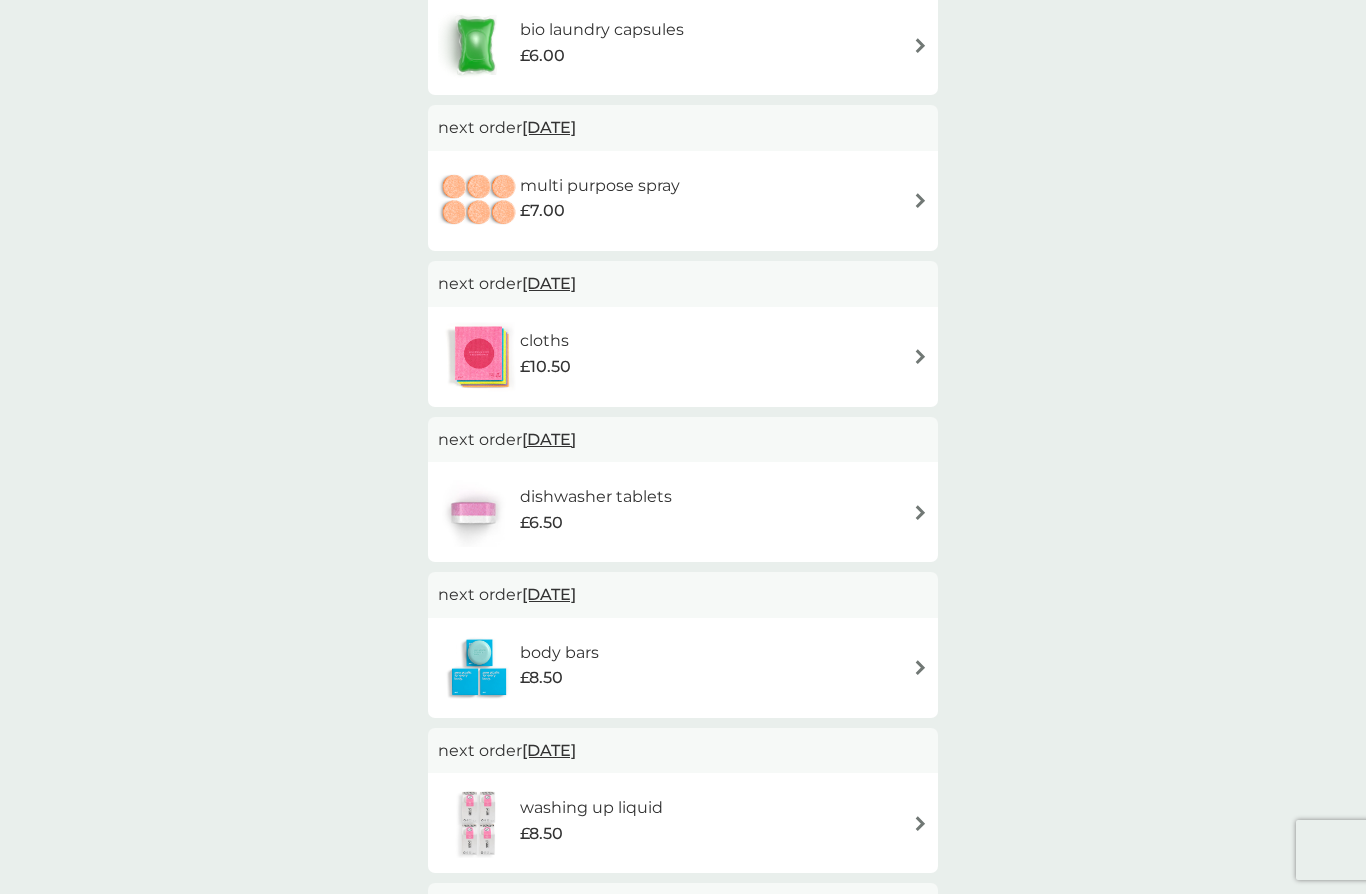 click at bounding box center [920, 512] 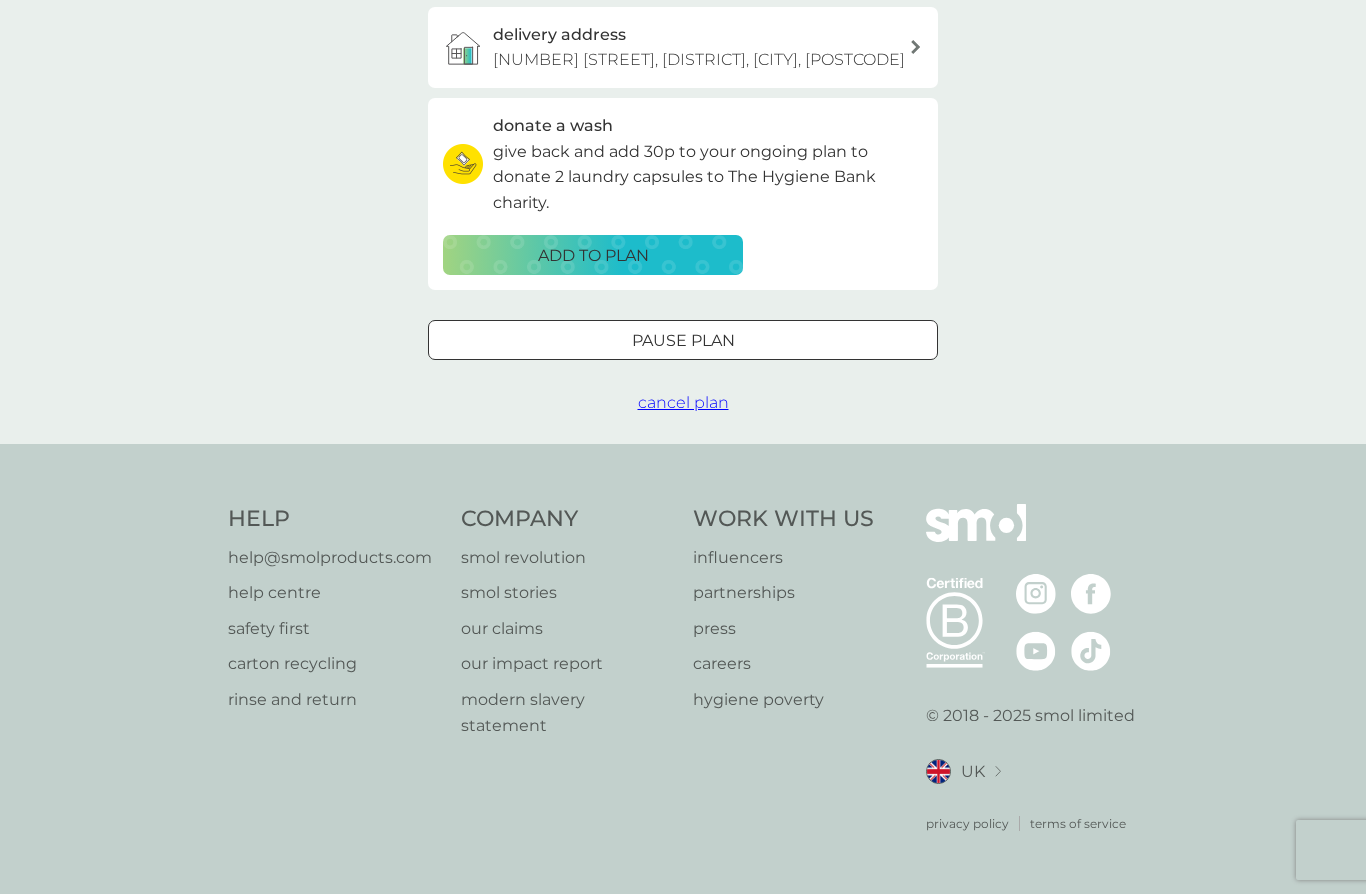 scroll, scrollTop: 0, scrollLeft: 0, axis: both 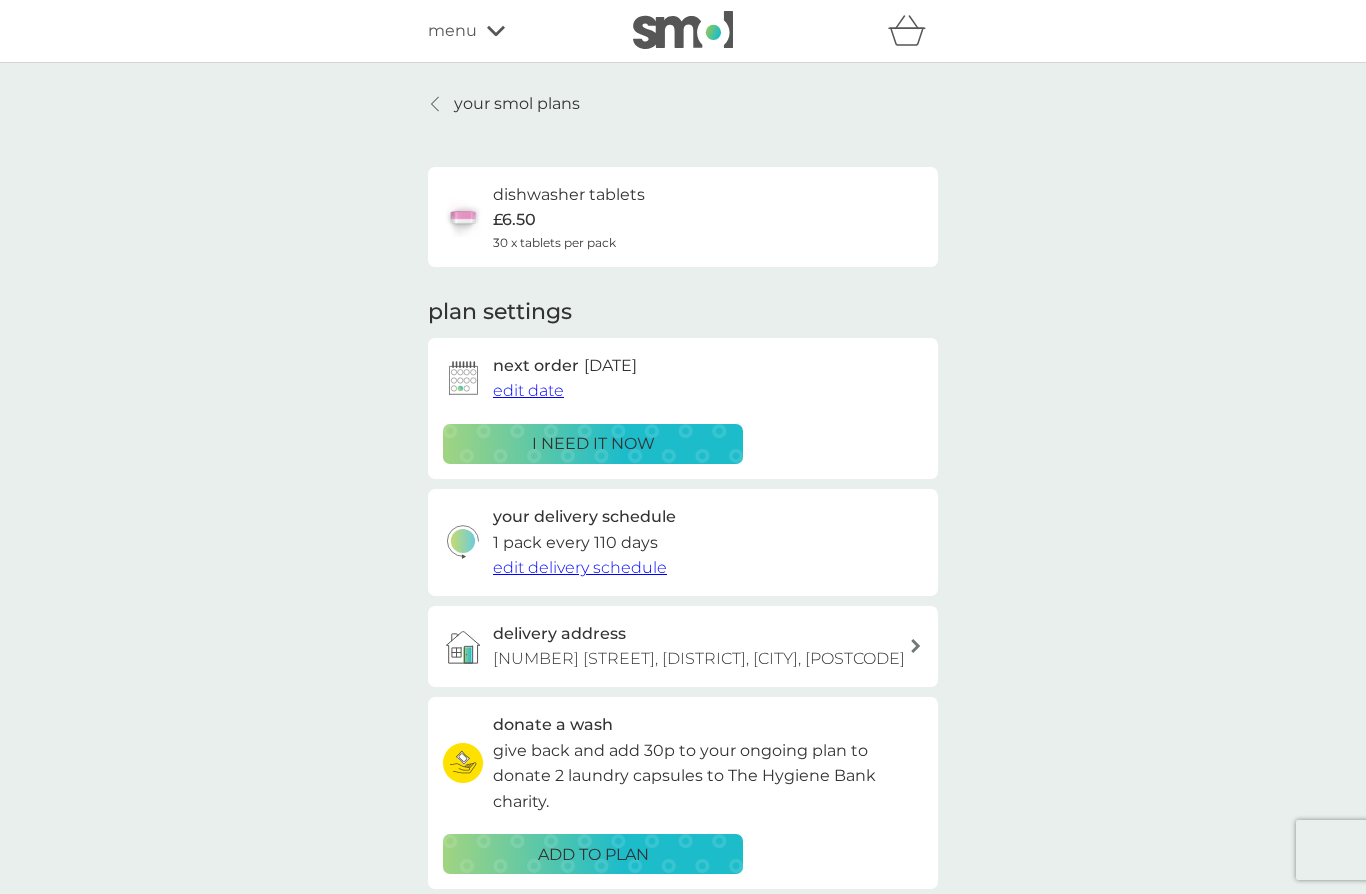 click on "i need it now" at bounding box center [593, 444] 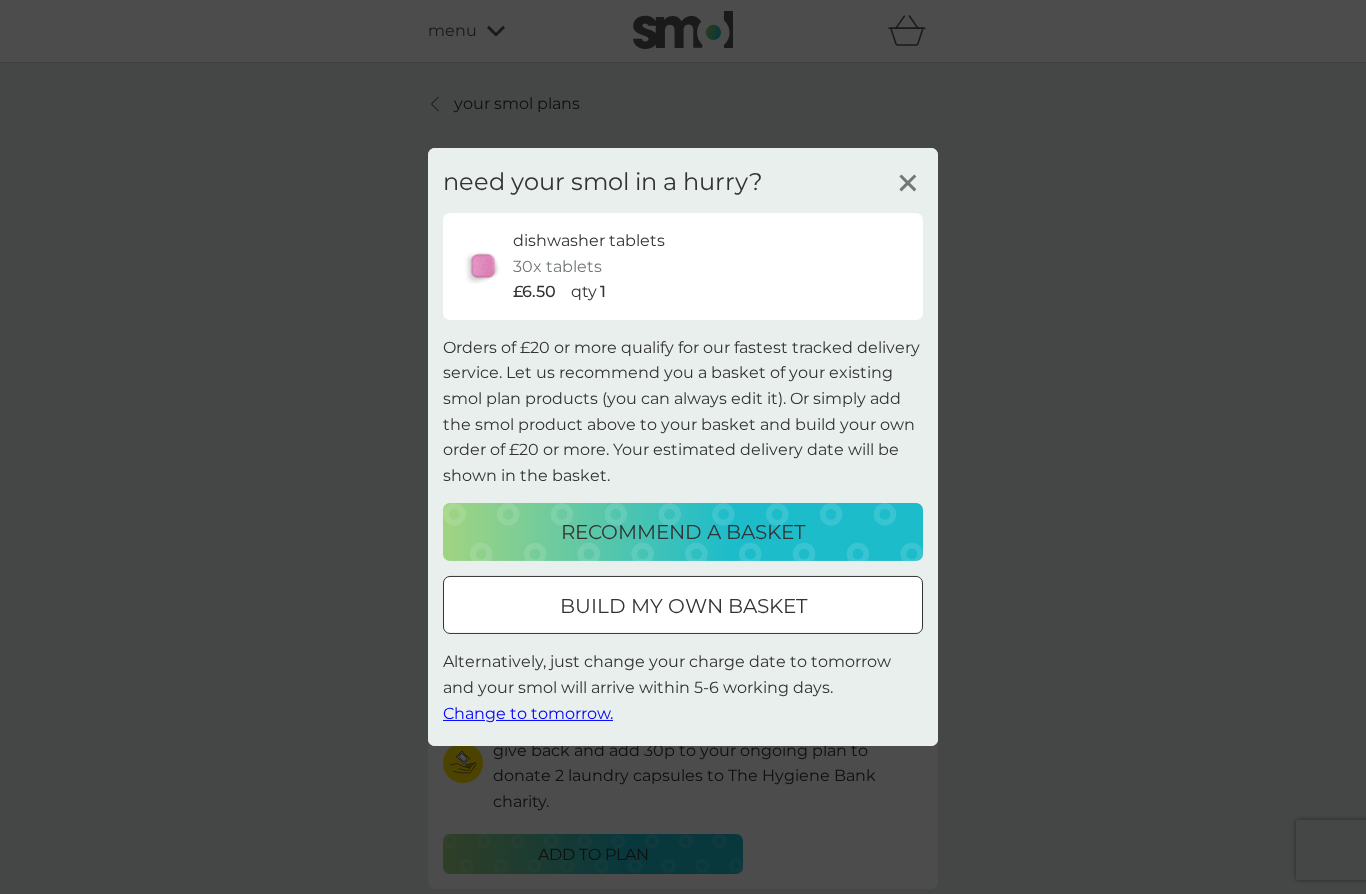 click on "recommend a basket" at bounding box center [683, 532] 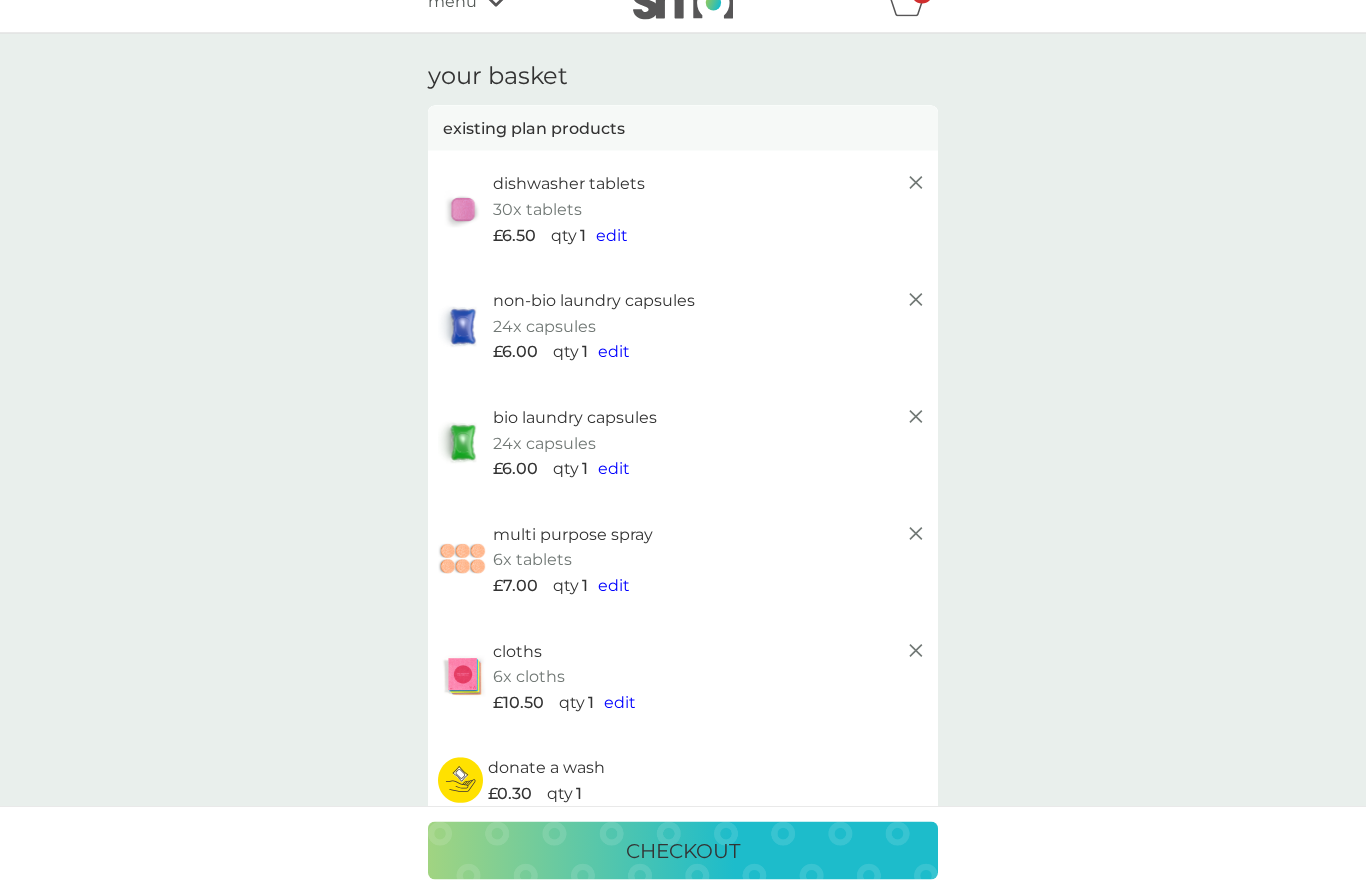 scroll, scrollTop: 18, scrollLeft: 0, axis: vertical 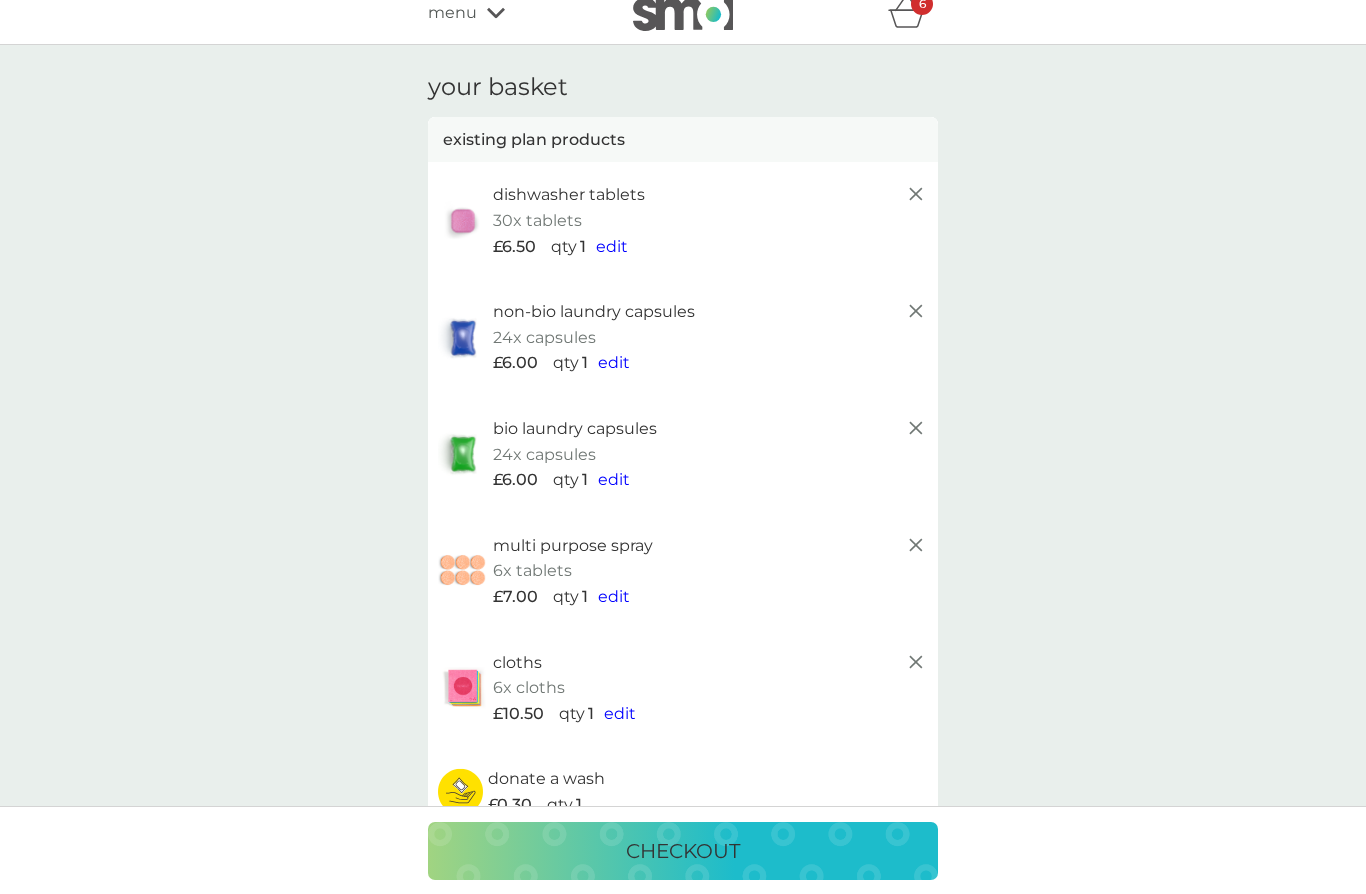 click 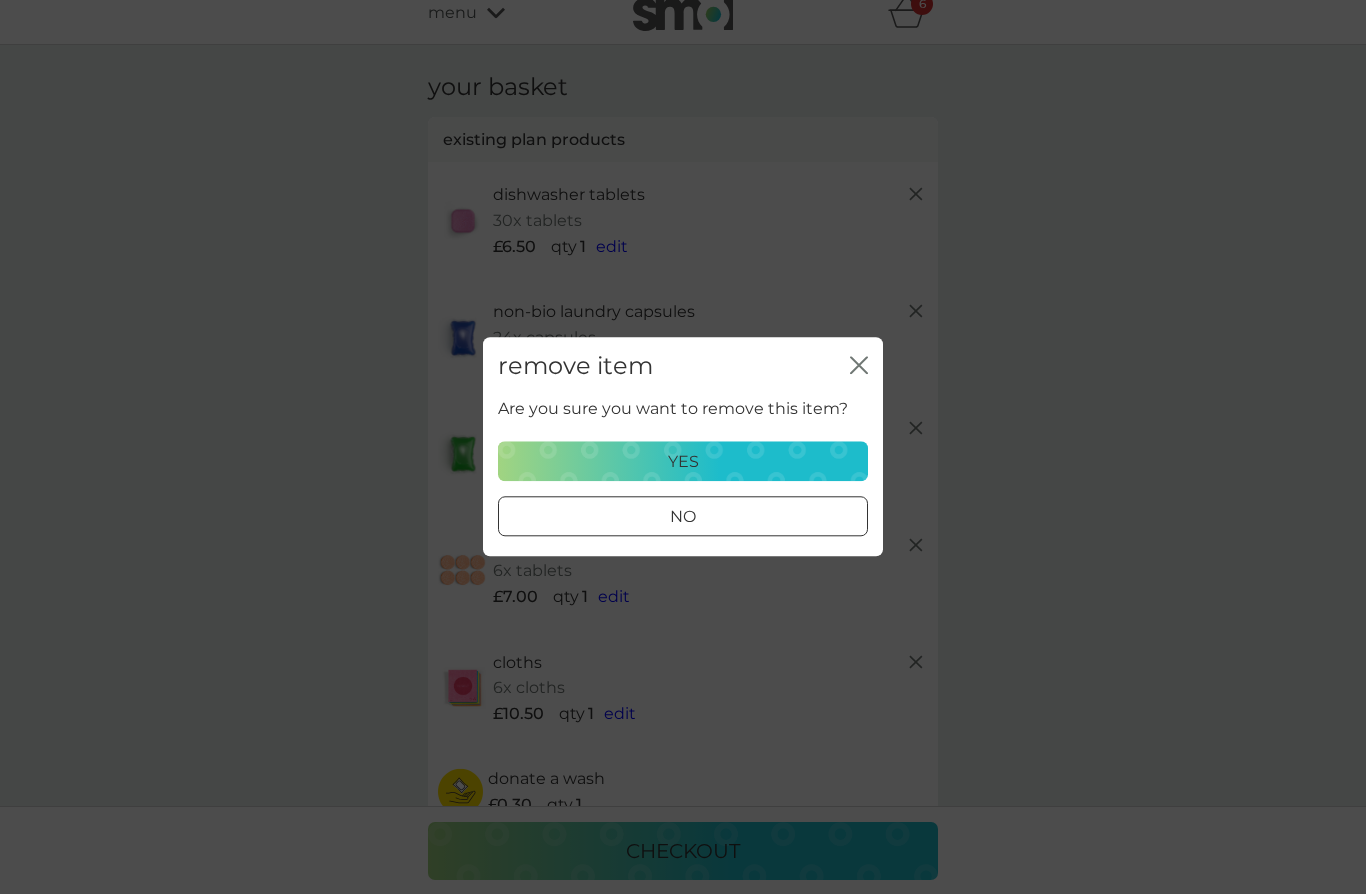 click on "yes" at bounding box center (683, 462) 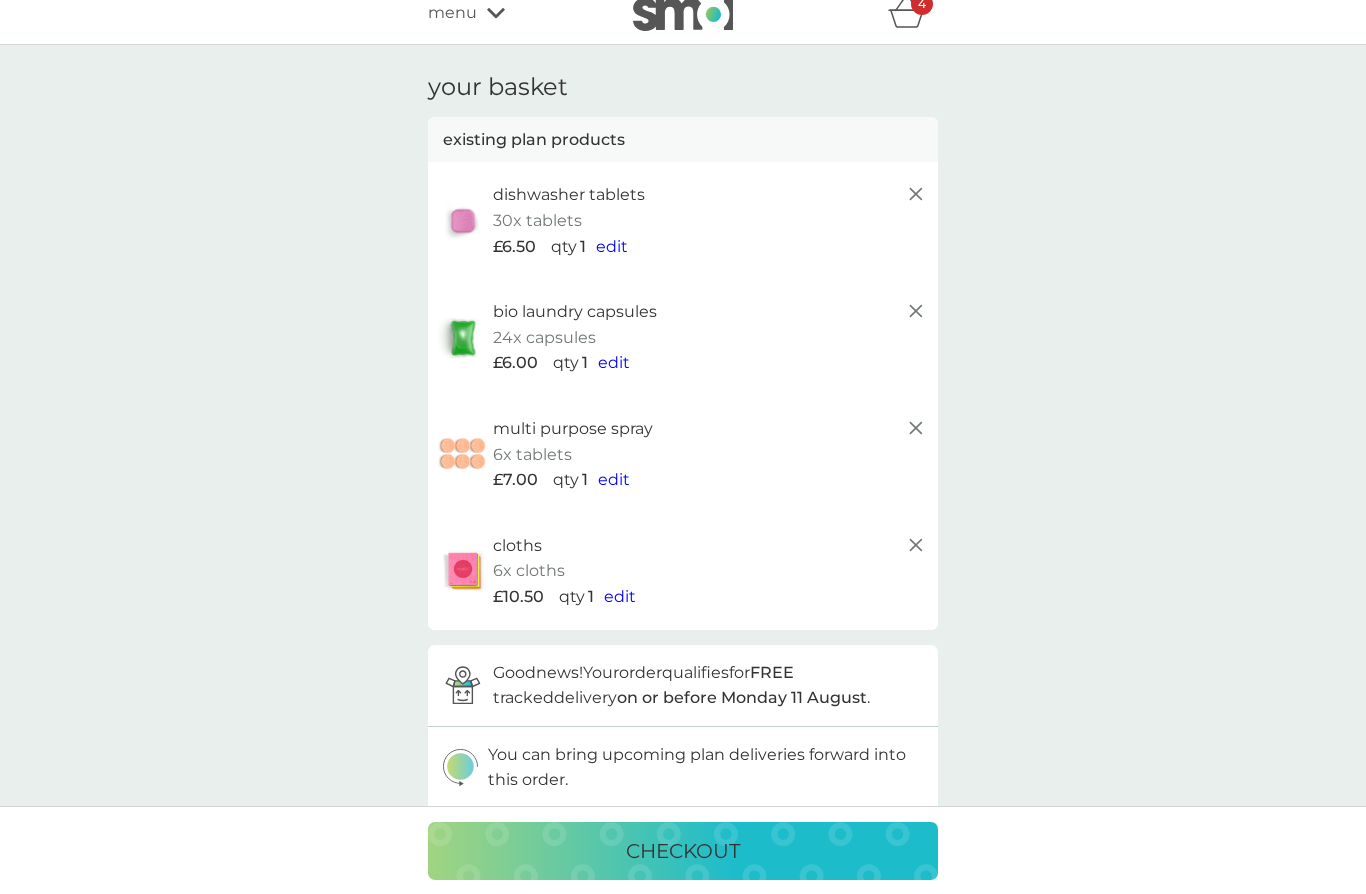 click on "bio laundry capsules" at bounding box center [710, 312] 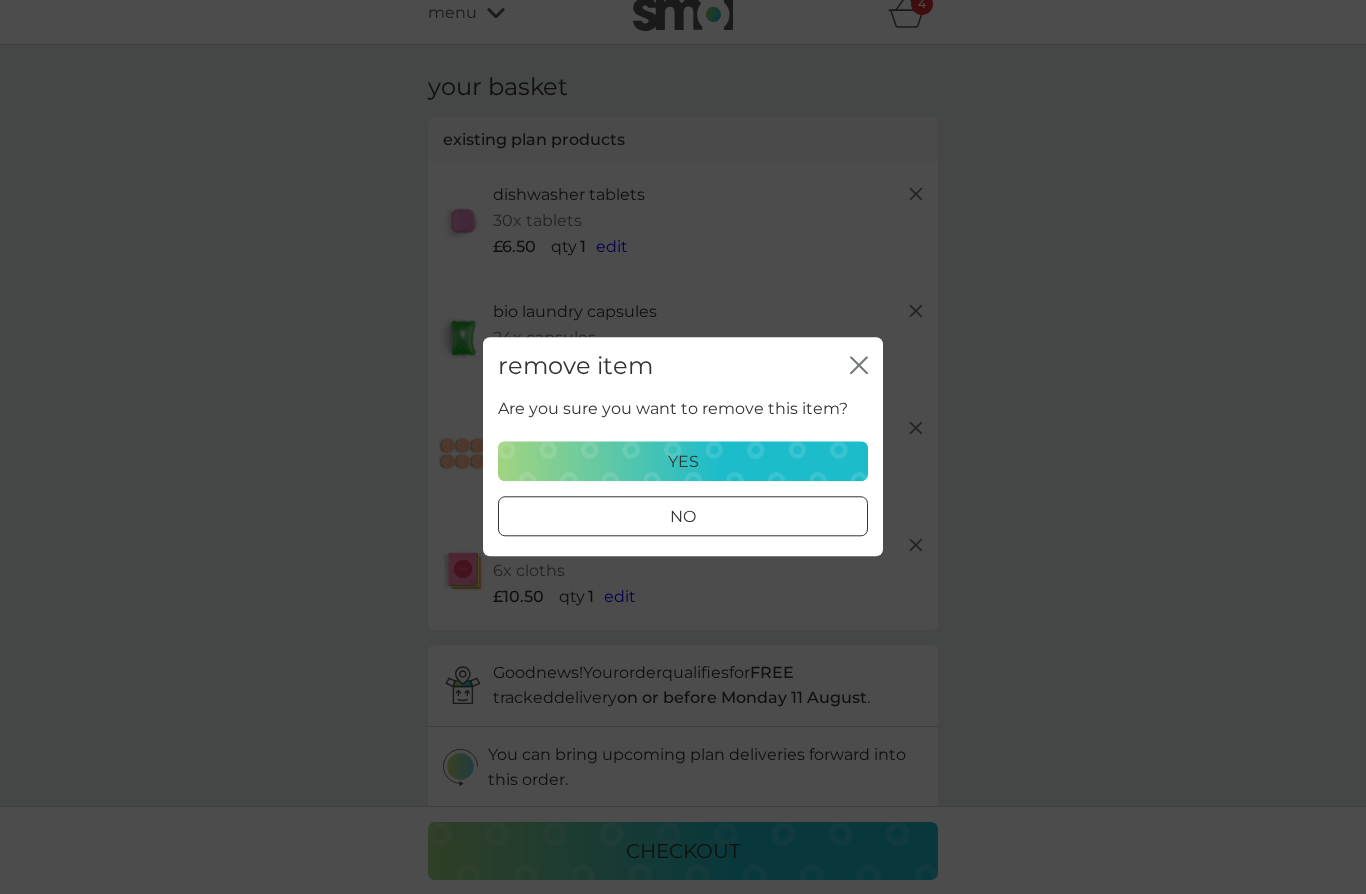 click on "yes" at bounding box center (683, 462) 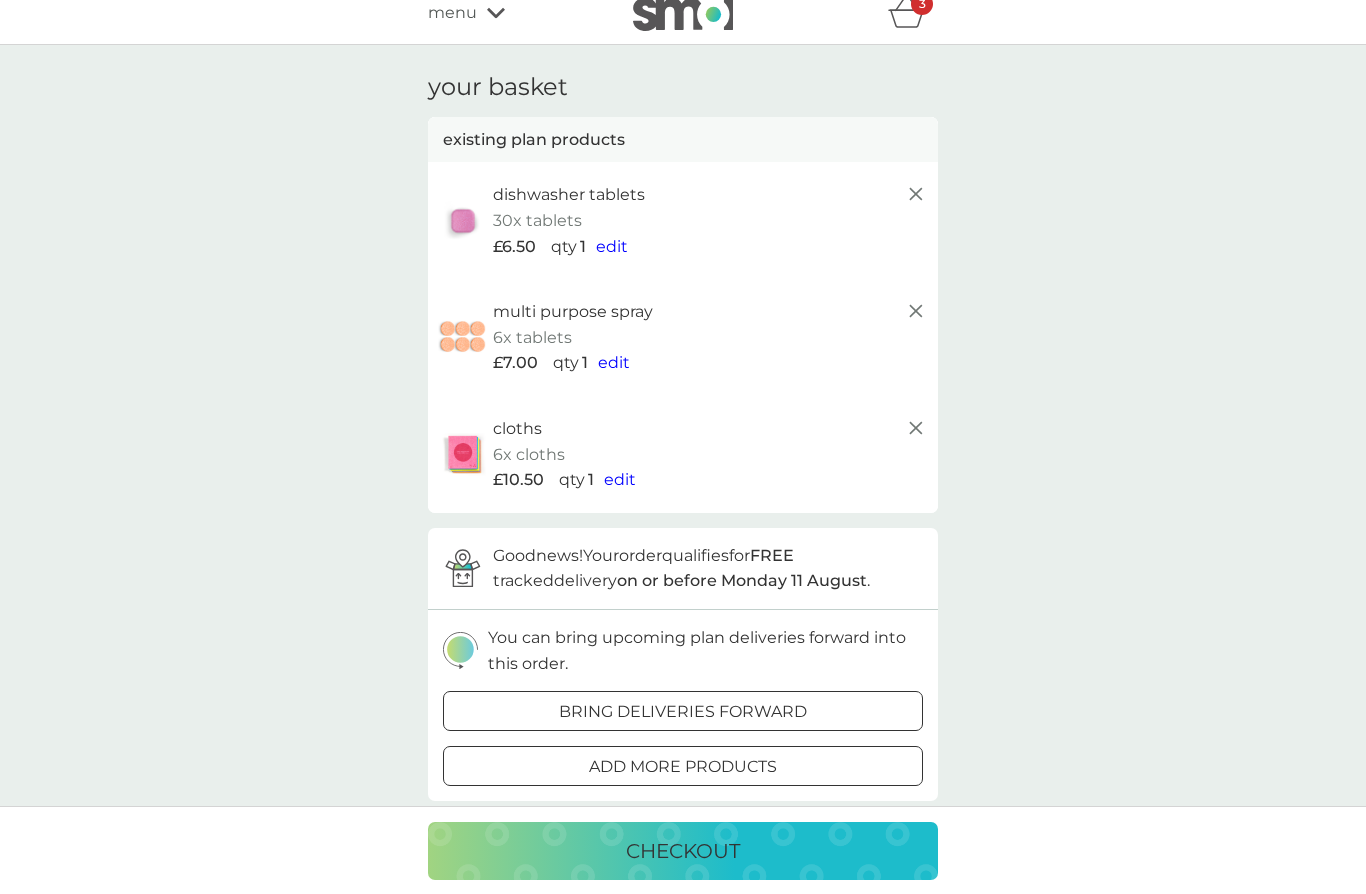 click 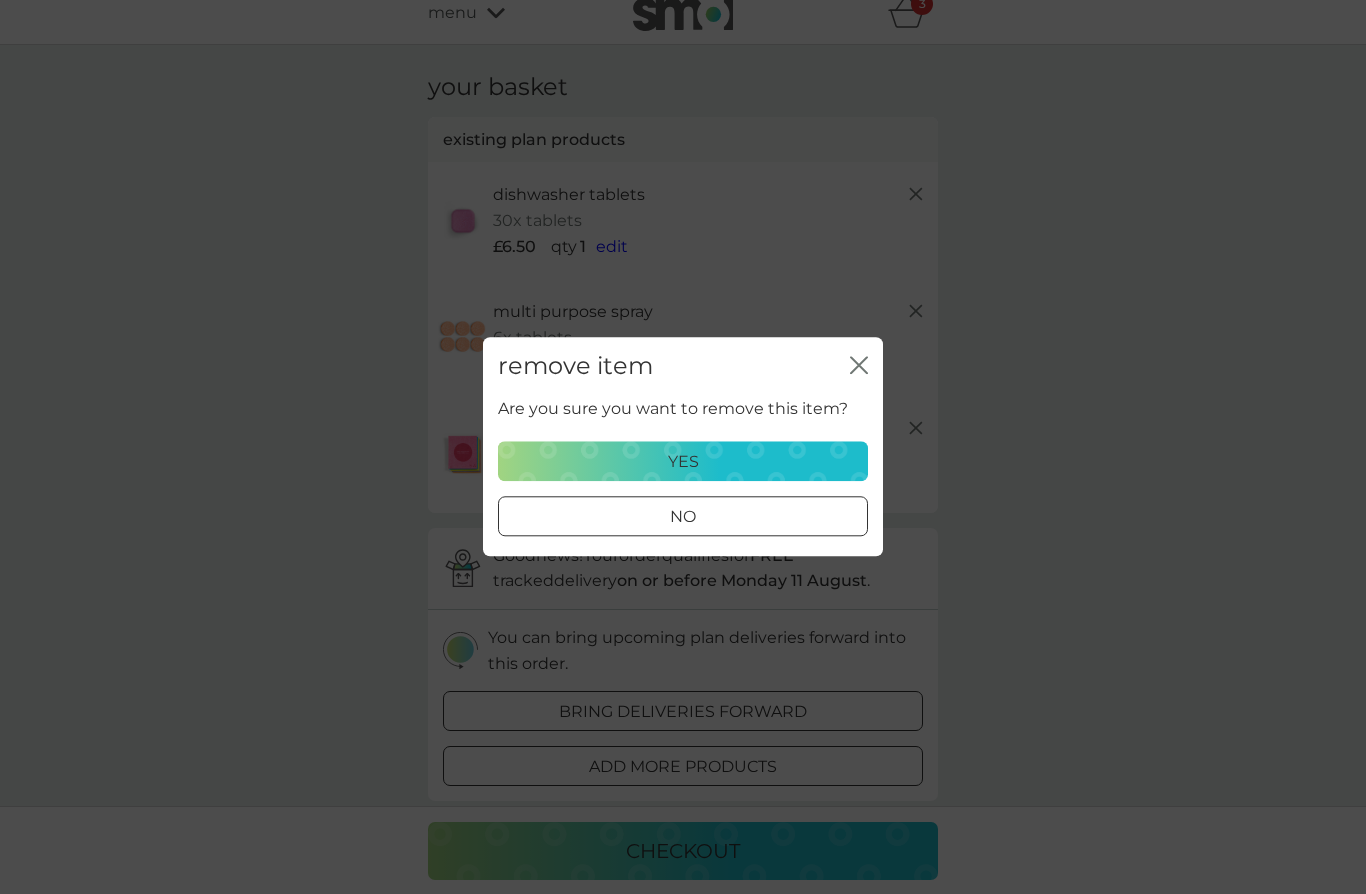 click on "yes" at bounding box center (683, 462) 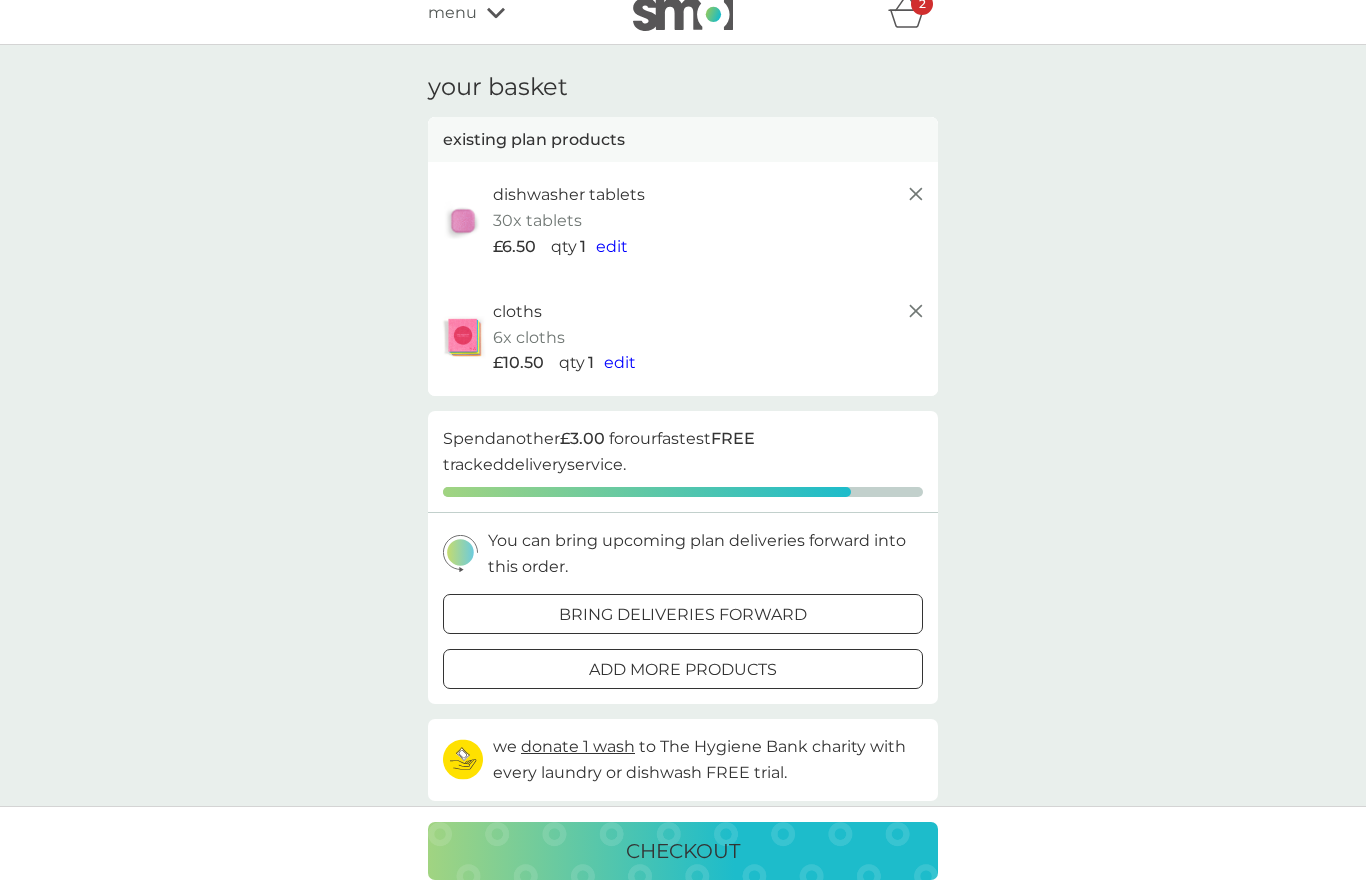 click 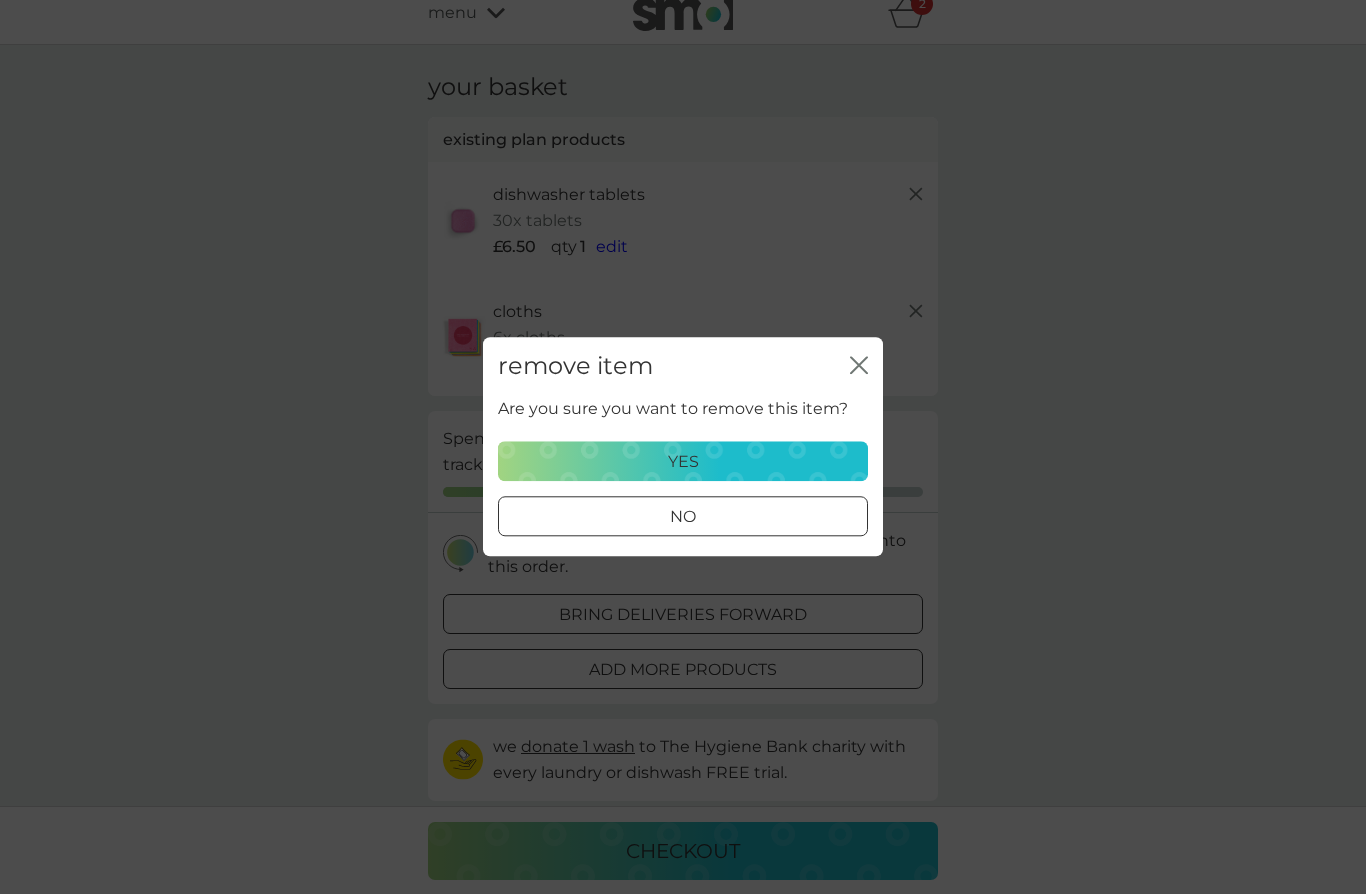 click on "yes" at bounding box center (683, 462) 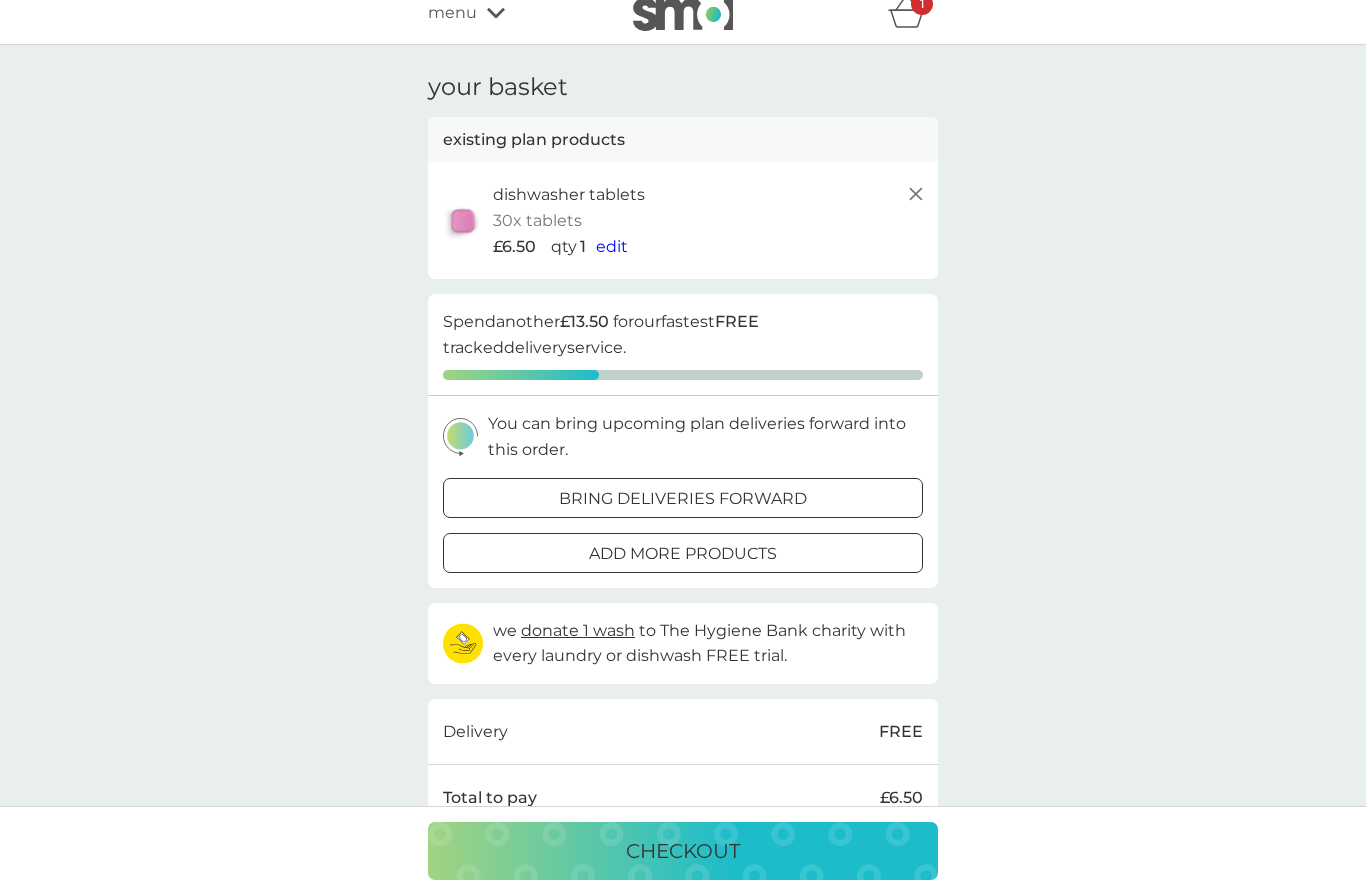 click on "dishwasher tablets" at bounding box center [569, 195] 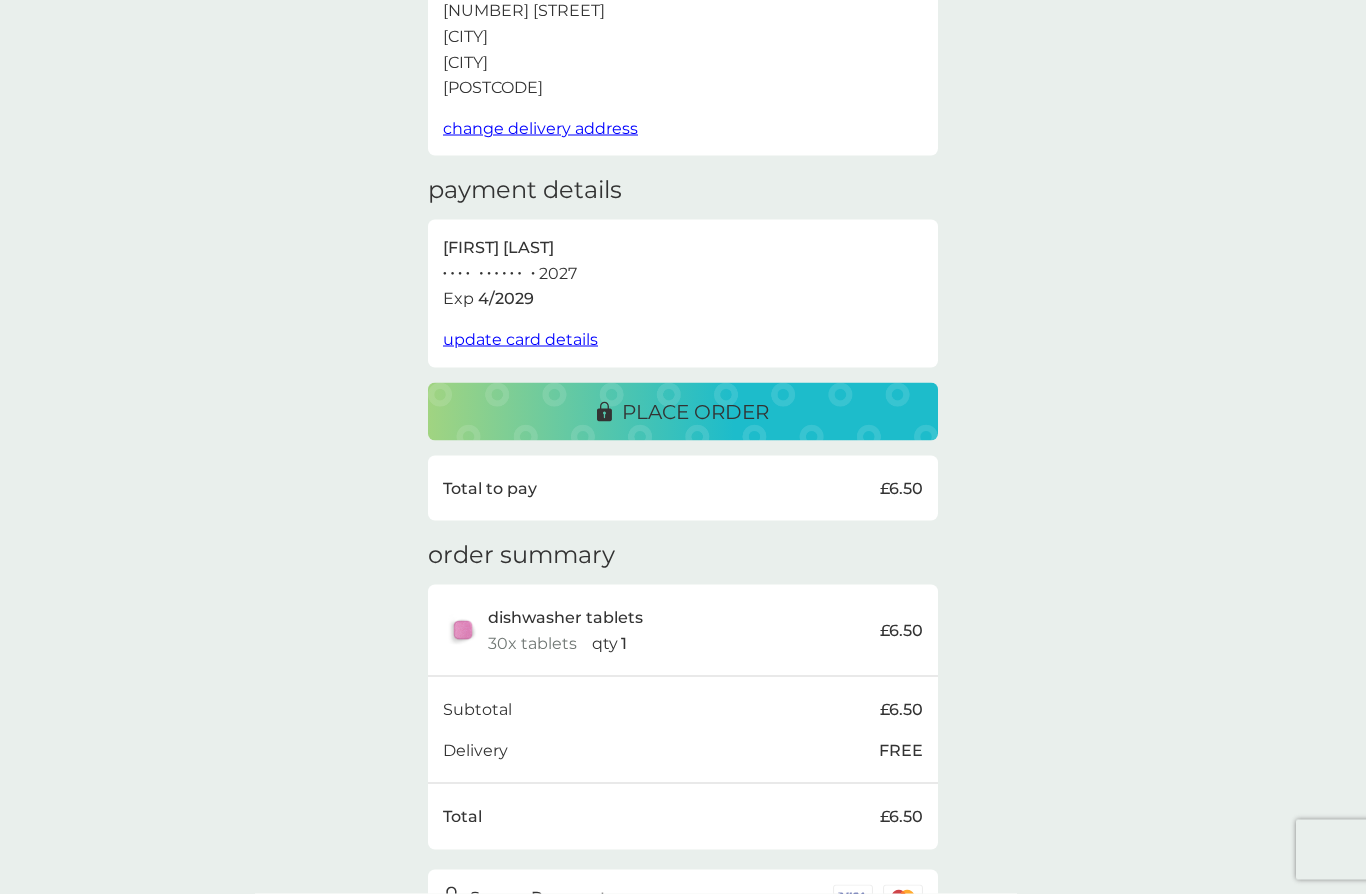 scroll, scrollTop: 195, scrollLeft: 0, axis: vertical 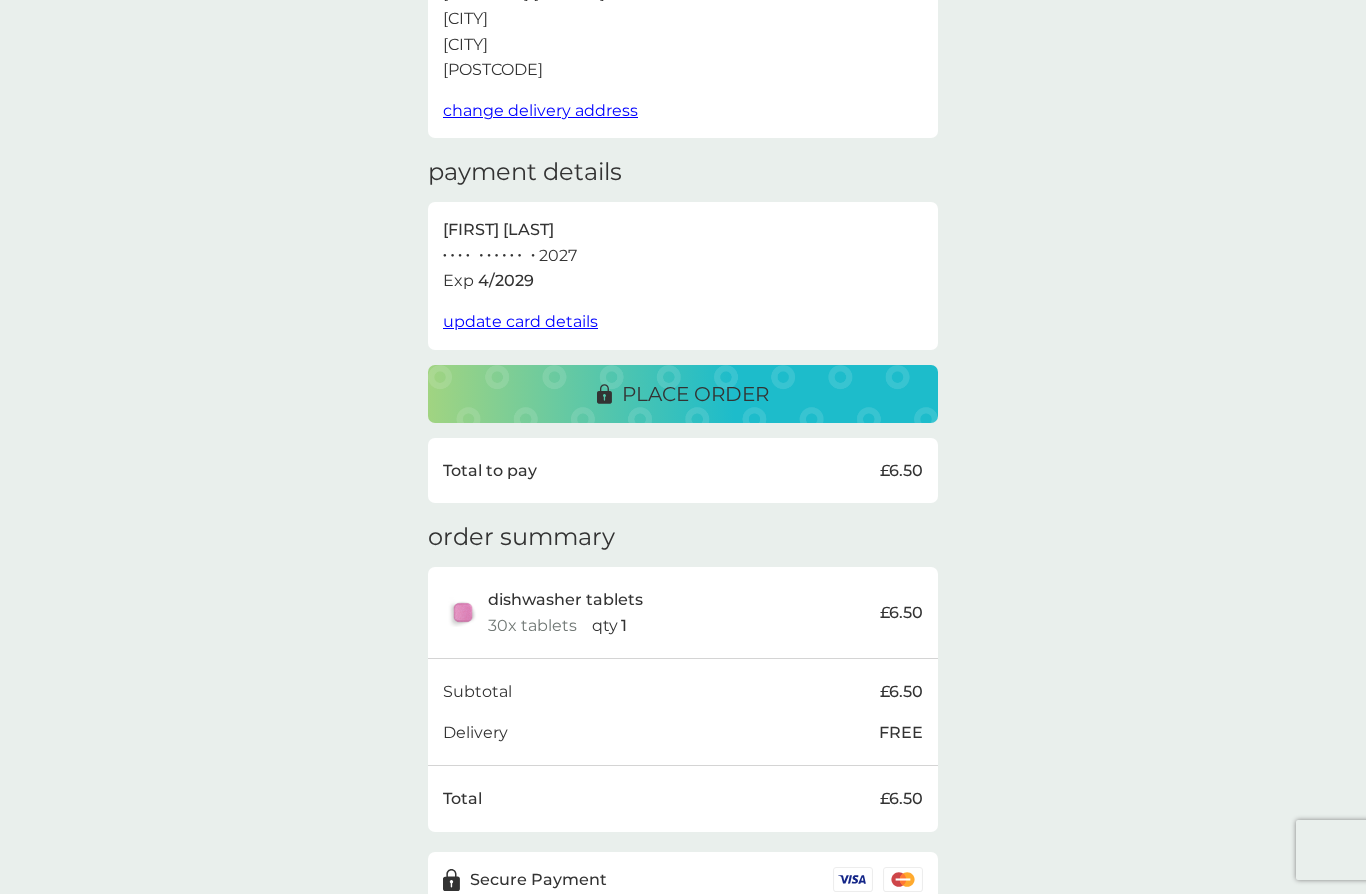 click on "place order" at bounding box center [695, 394] 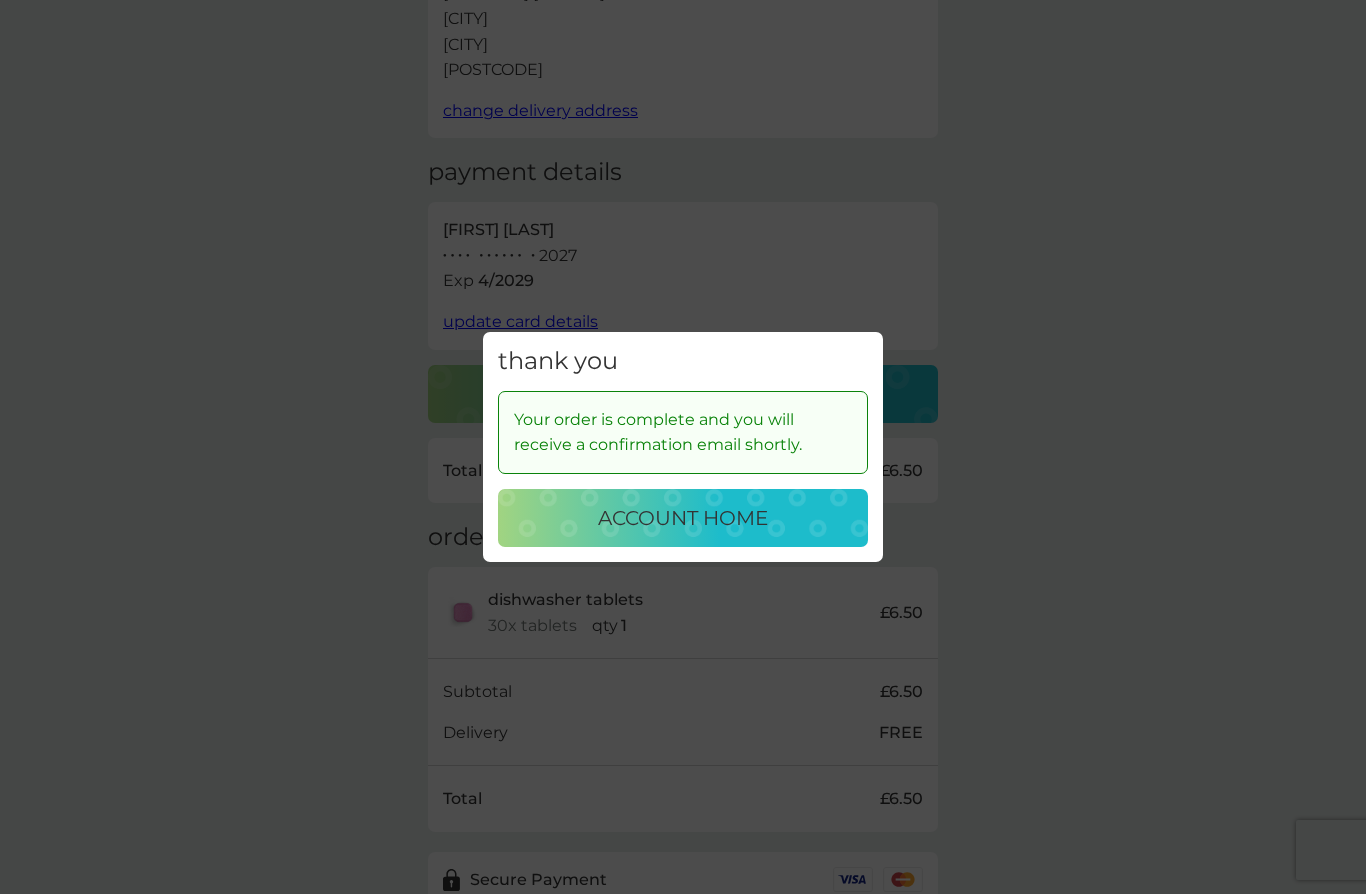 click on "account home" at bounding box center [683, 518] 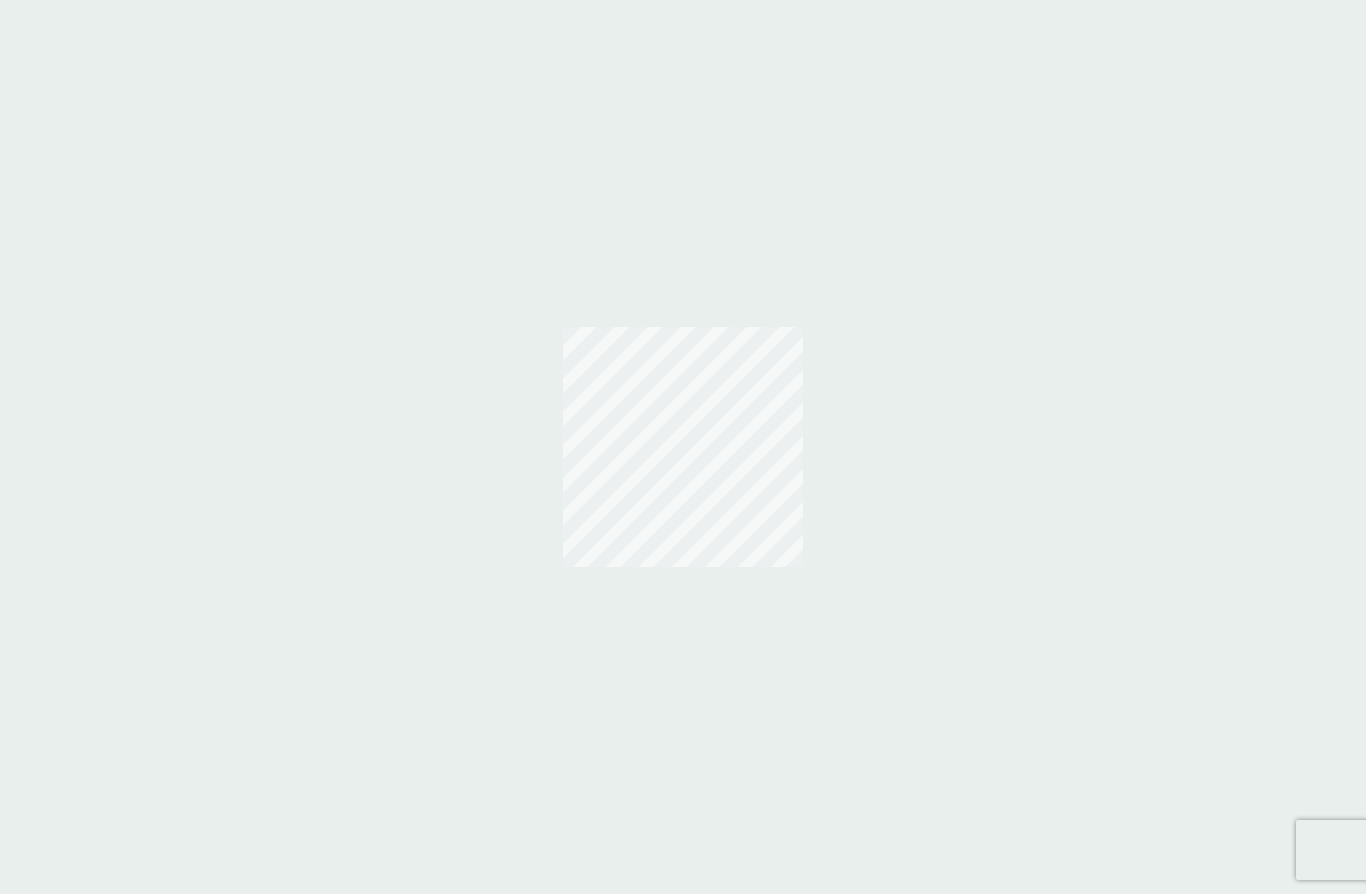 scroll, scrollTop: 0, scrollLeft: 0, axis: both 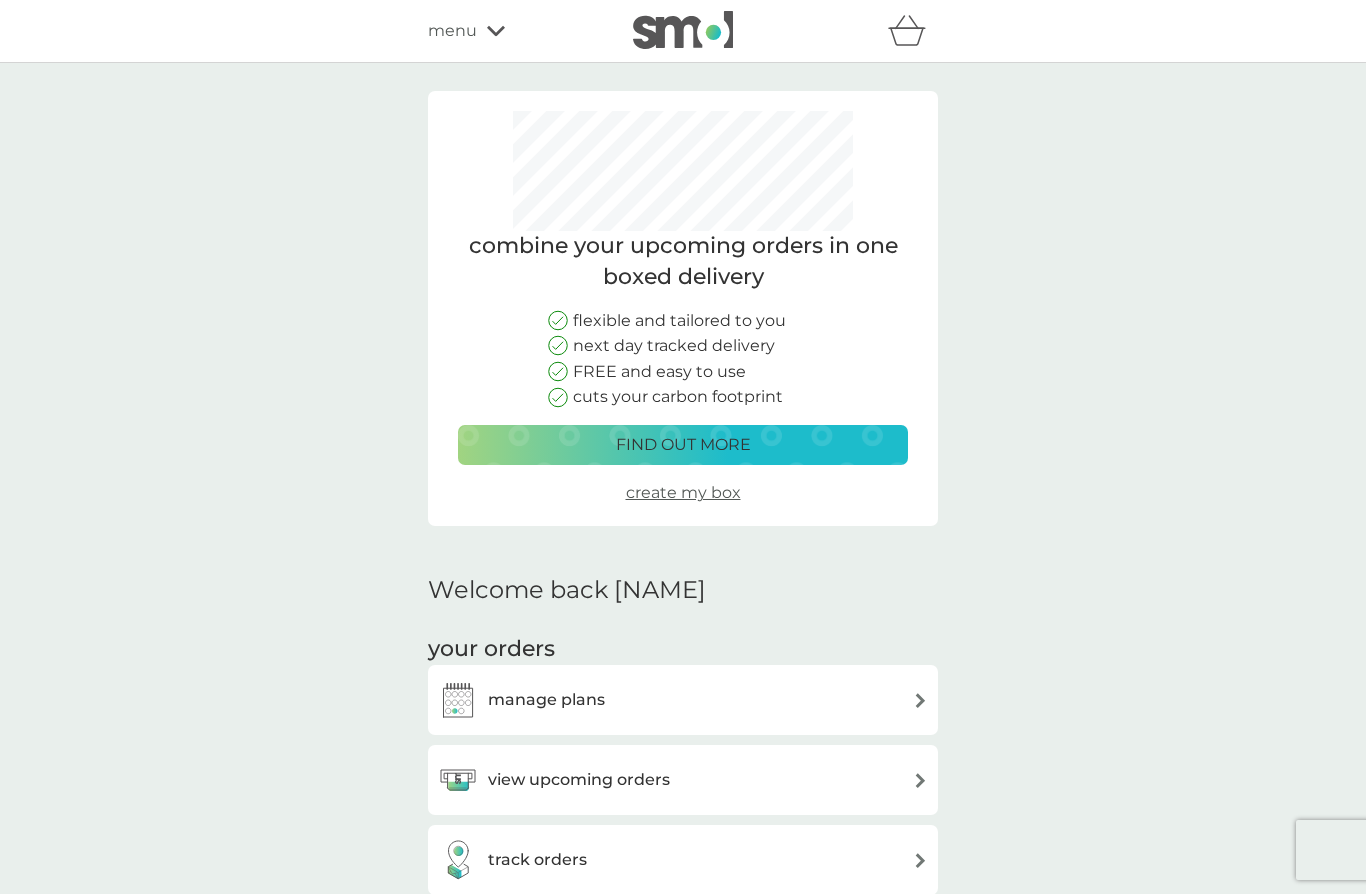 click on "manage plans" at bounding box center (683, 700) 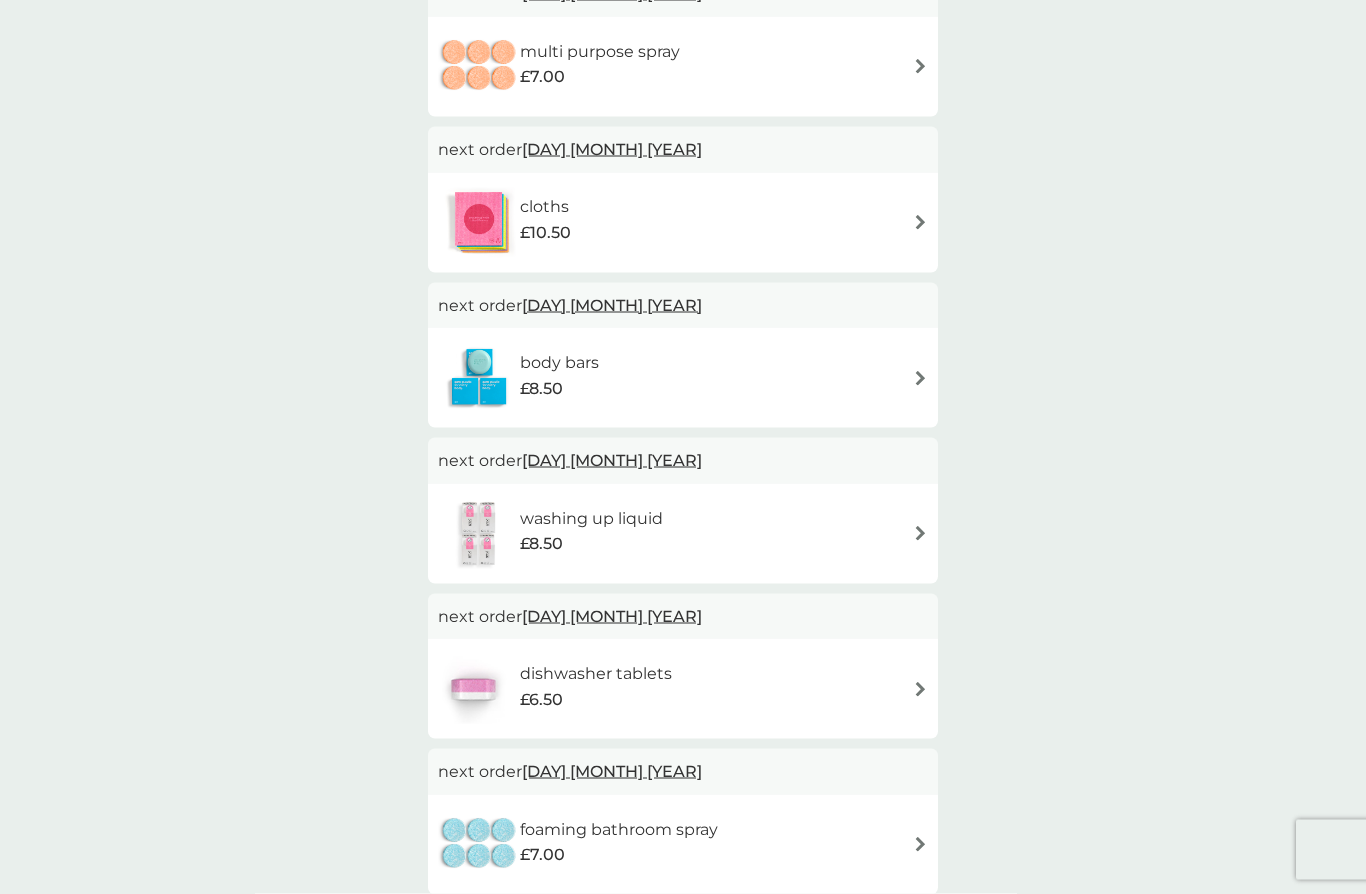 scroll, scrollTop: 755, scrollLeft: 0, axis: vertical 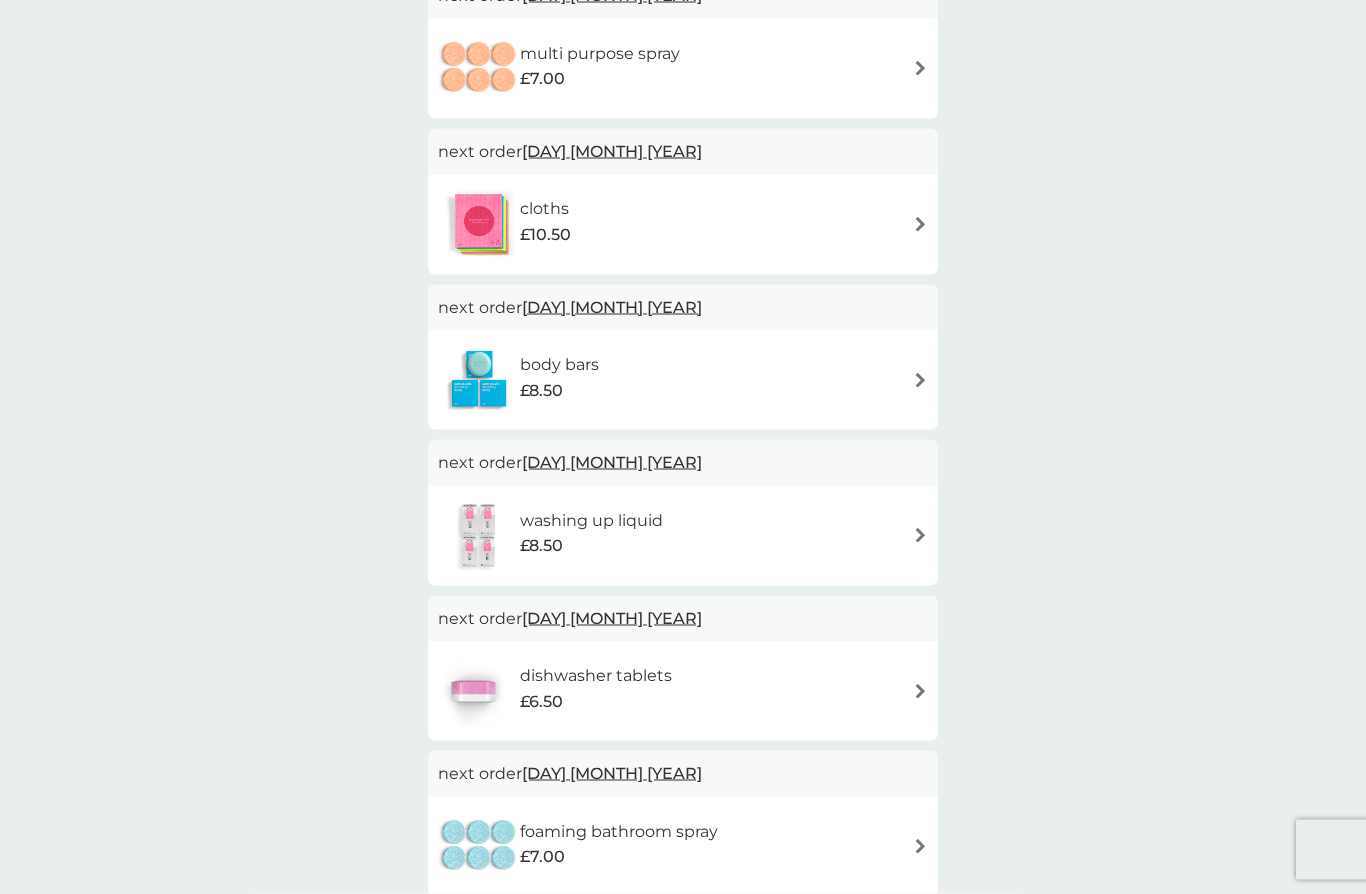 click on "dishwasher tablets £6.50" at bounding box center (683, 691) 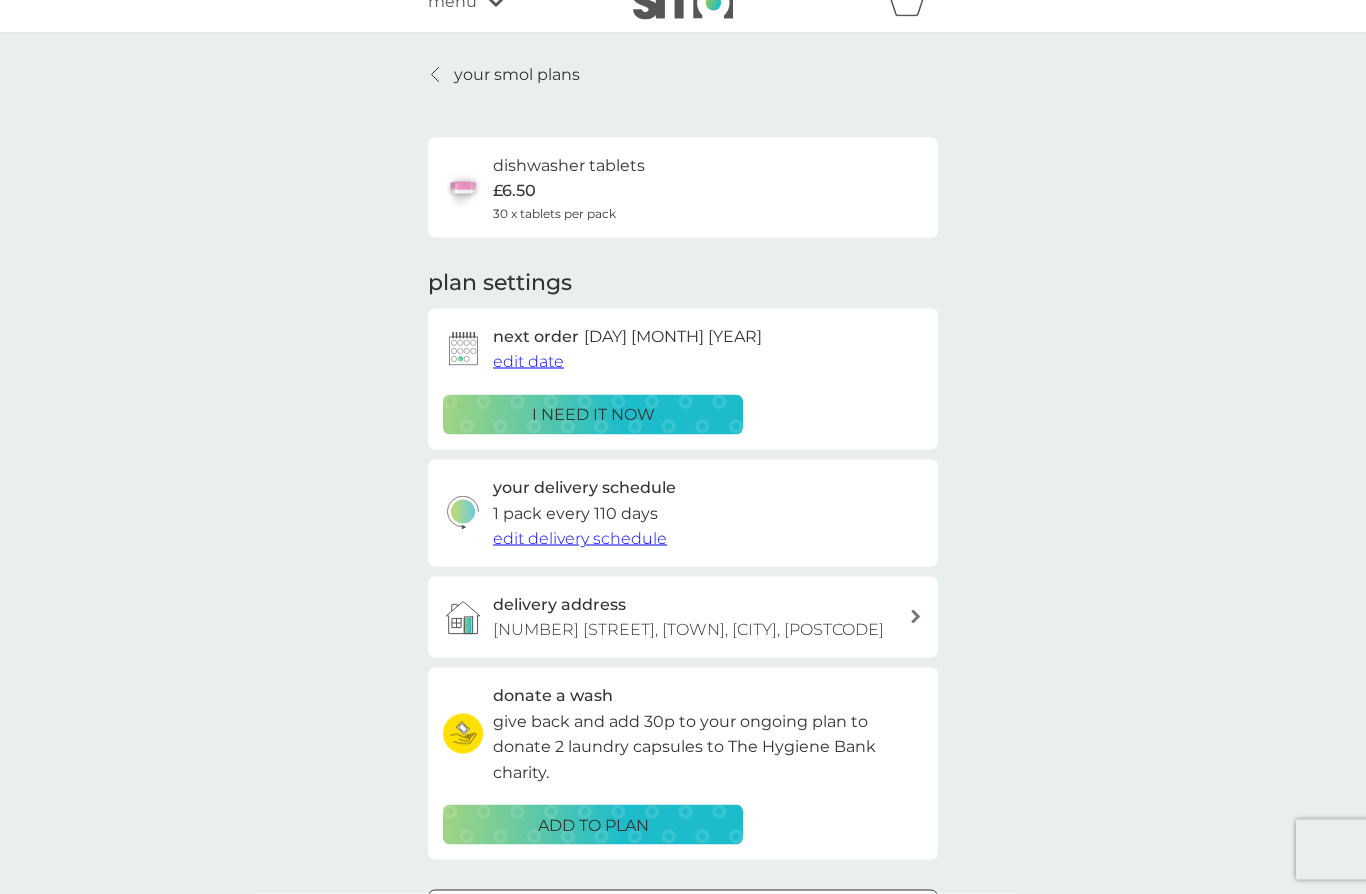 scroll, scrollTop: 20, scrollLeft: 0, axis: vertical 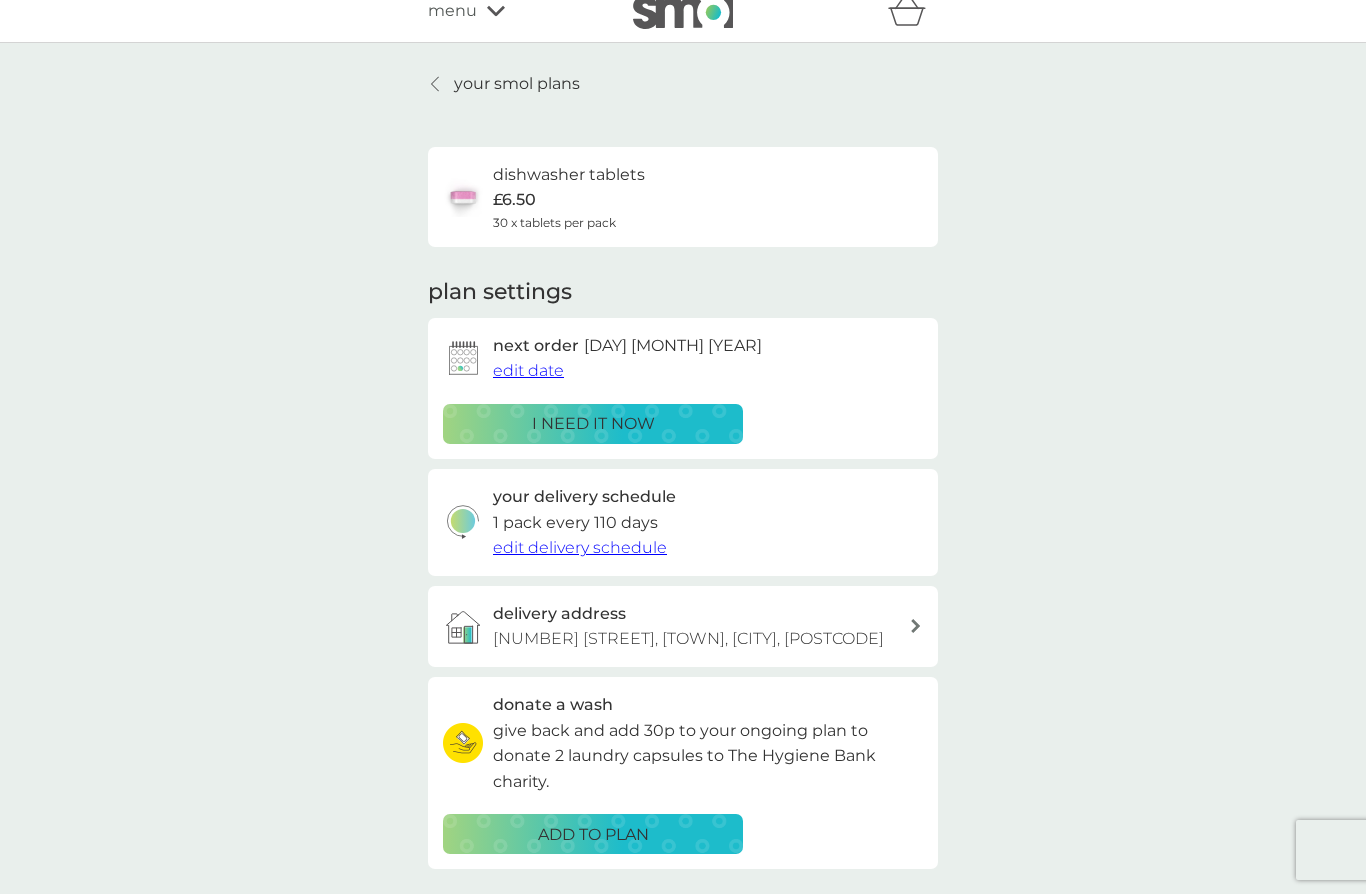 click on "edit date" at bounding box center [528, 370] 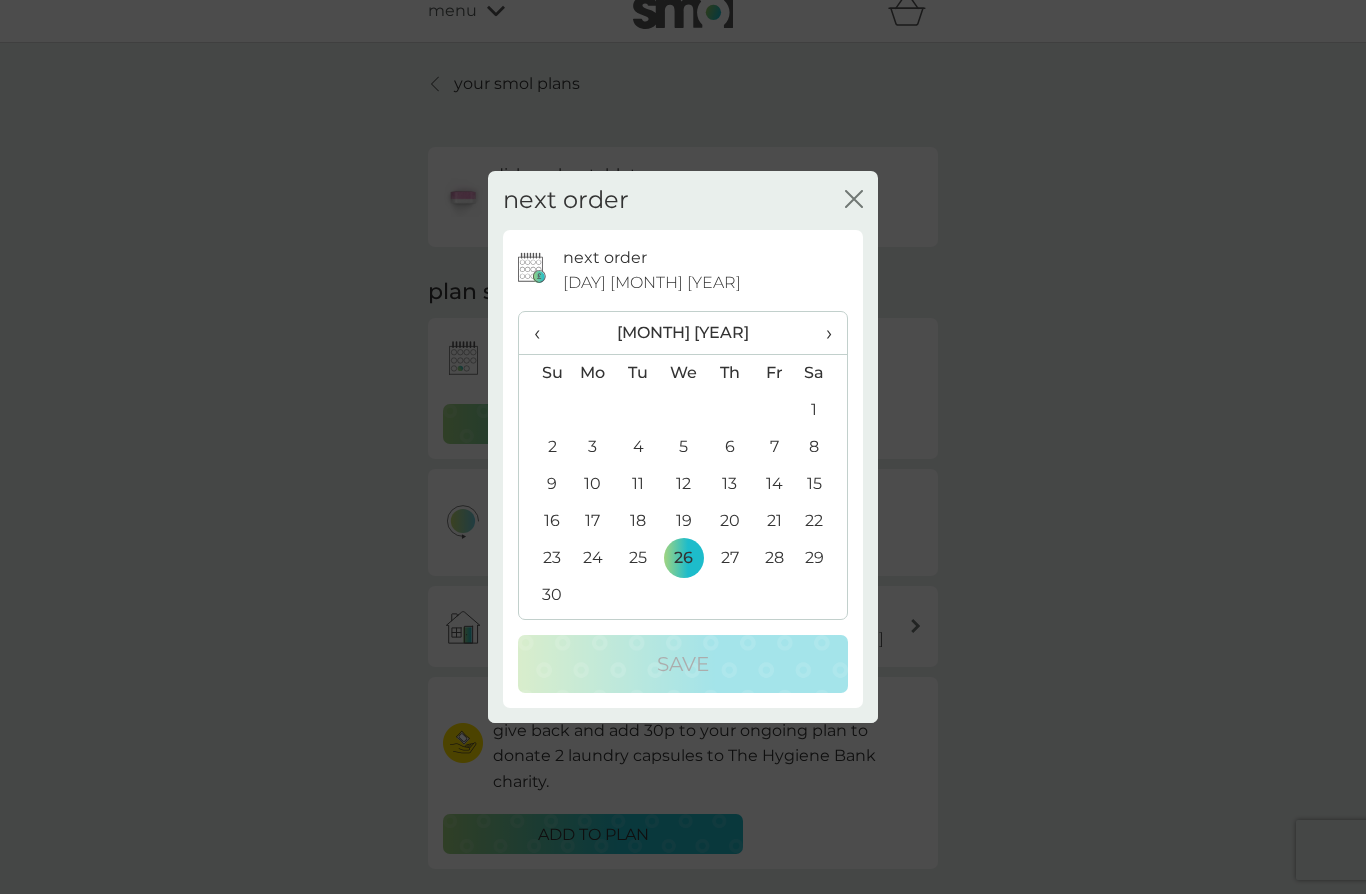 click on "‹" at bounding box center (544, 333) 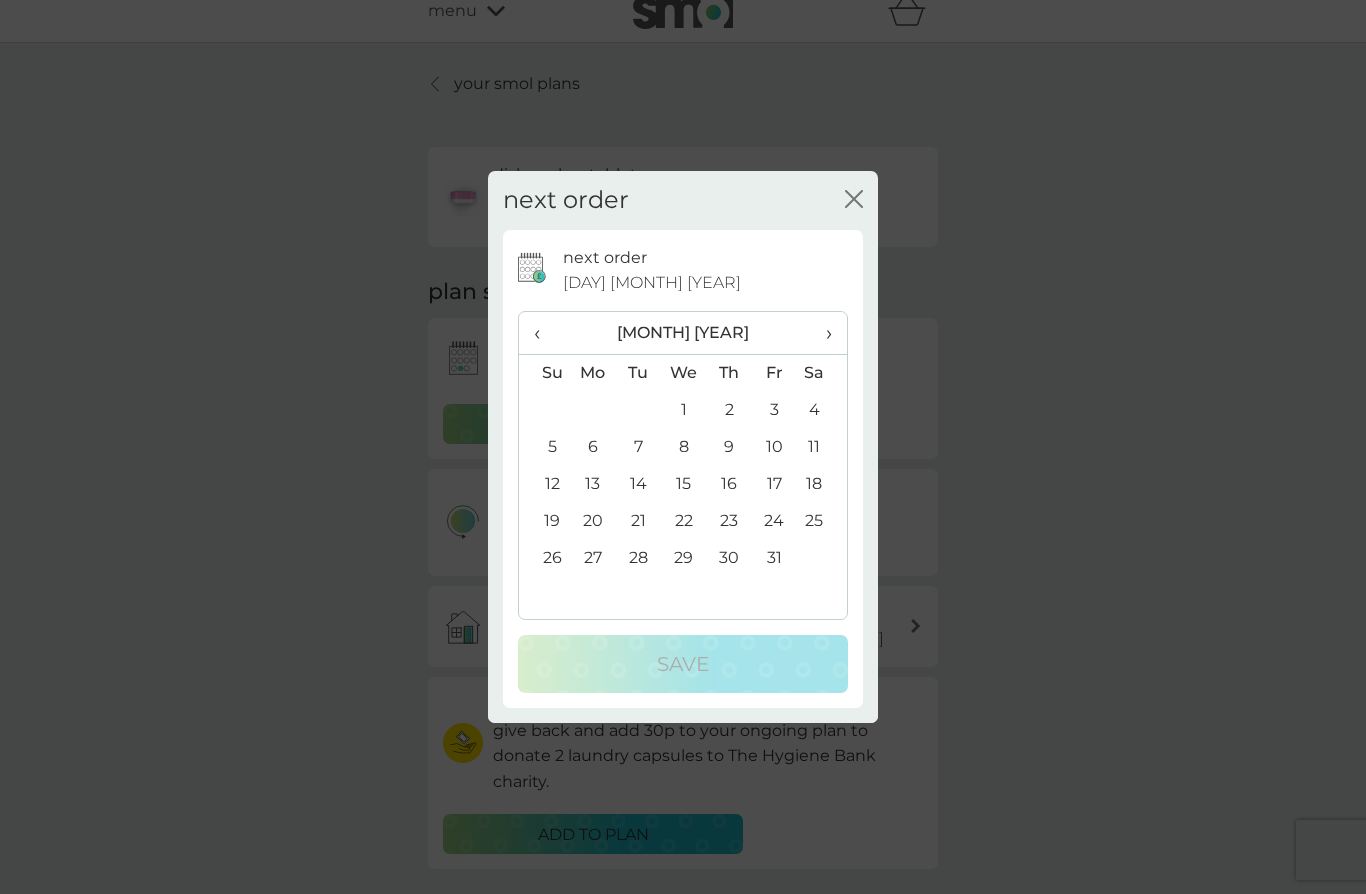 click on "‹" at bounding box center (544, 333) 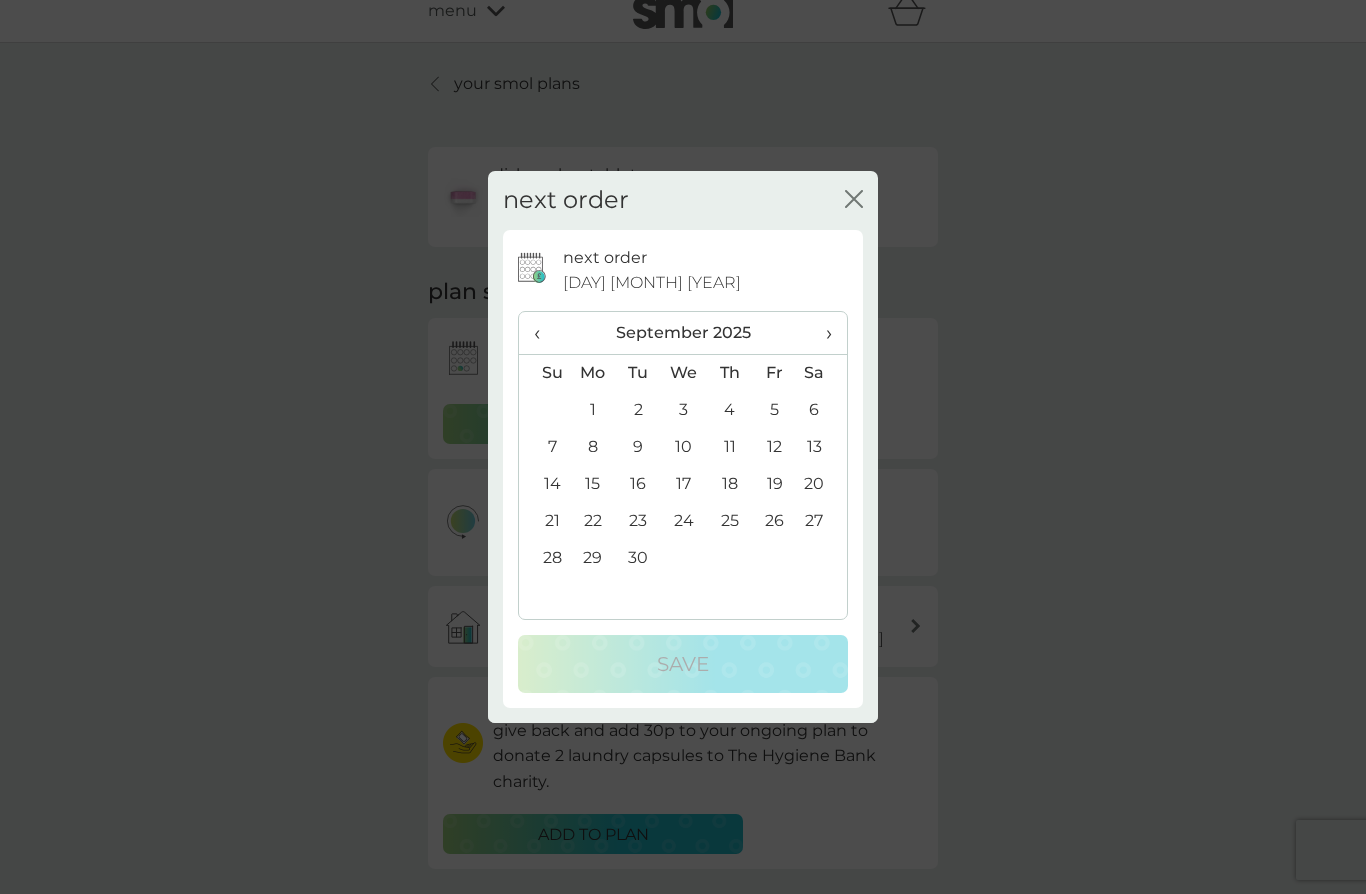 click on "2" at bounding box center [638, 410] 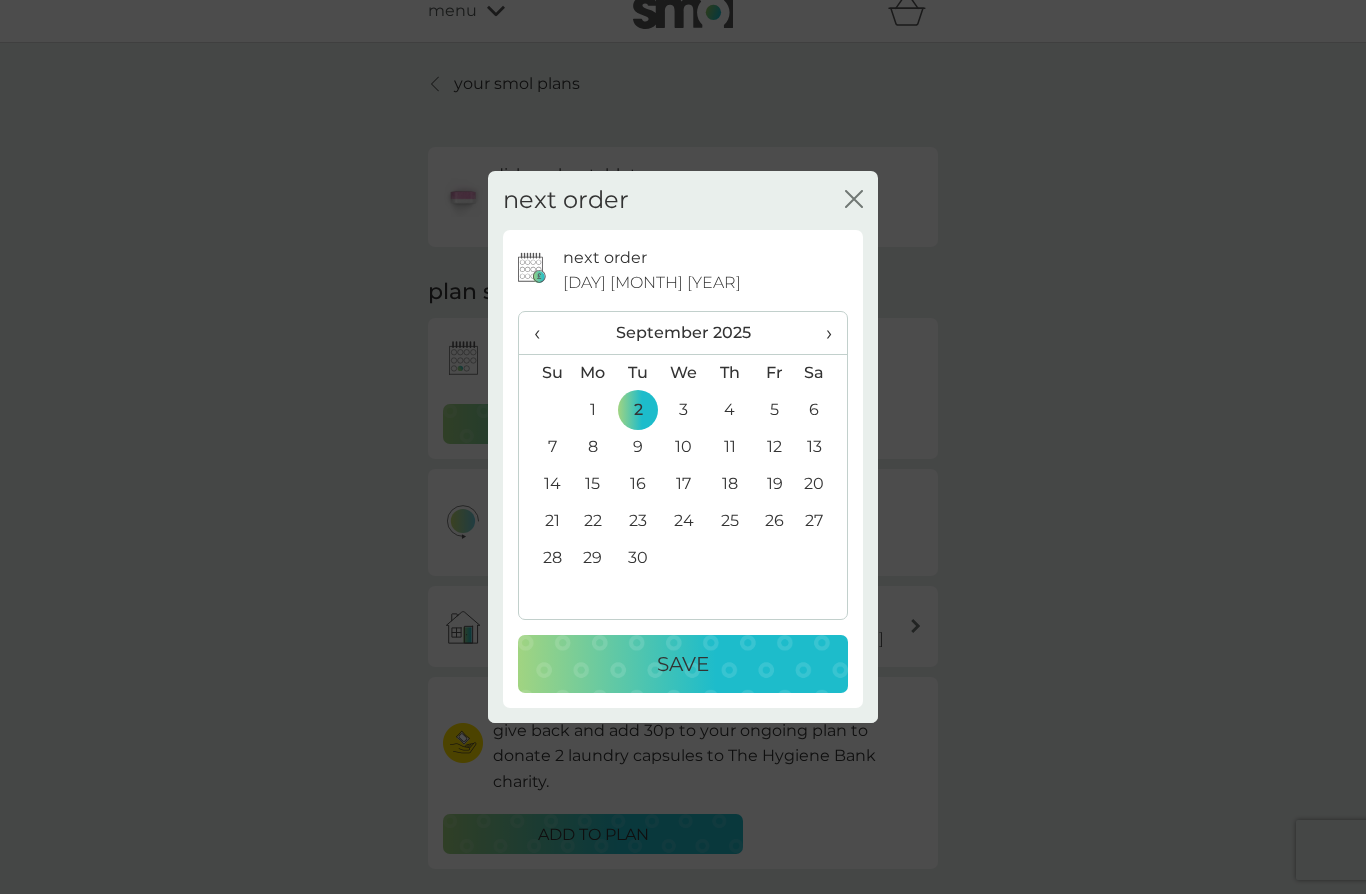 click on "1" at bounding box center [593, 410] 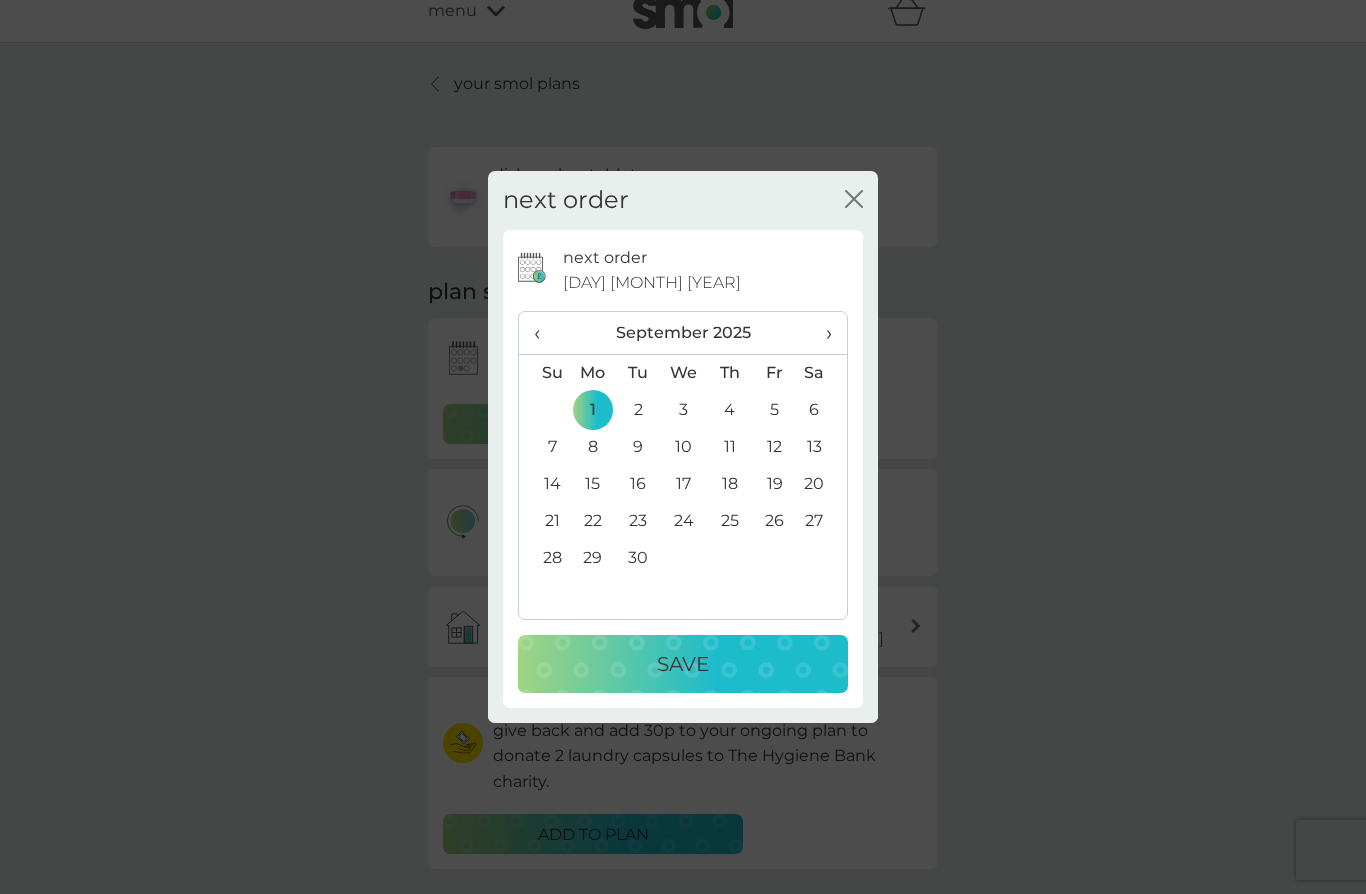 click on "Save" at bounding box center [683, 664] 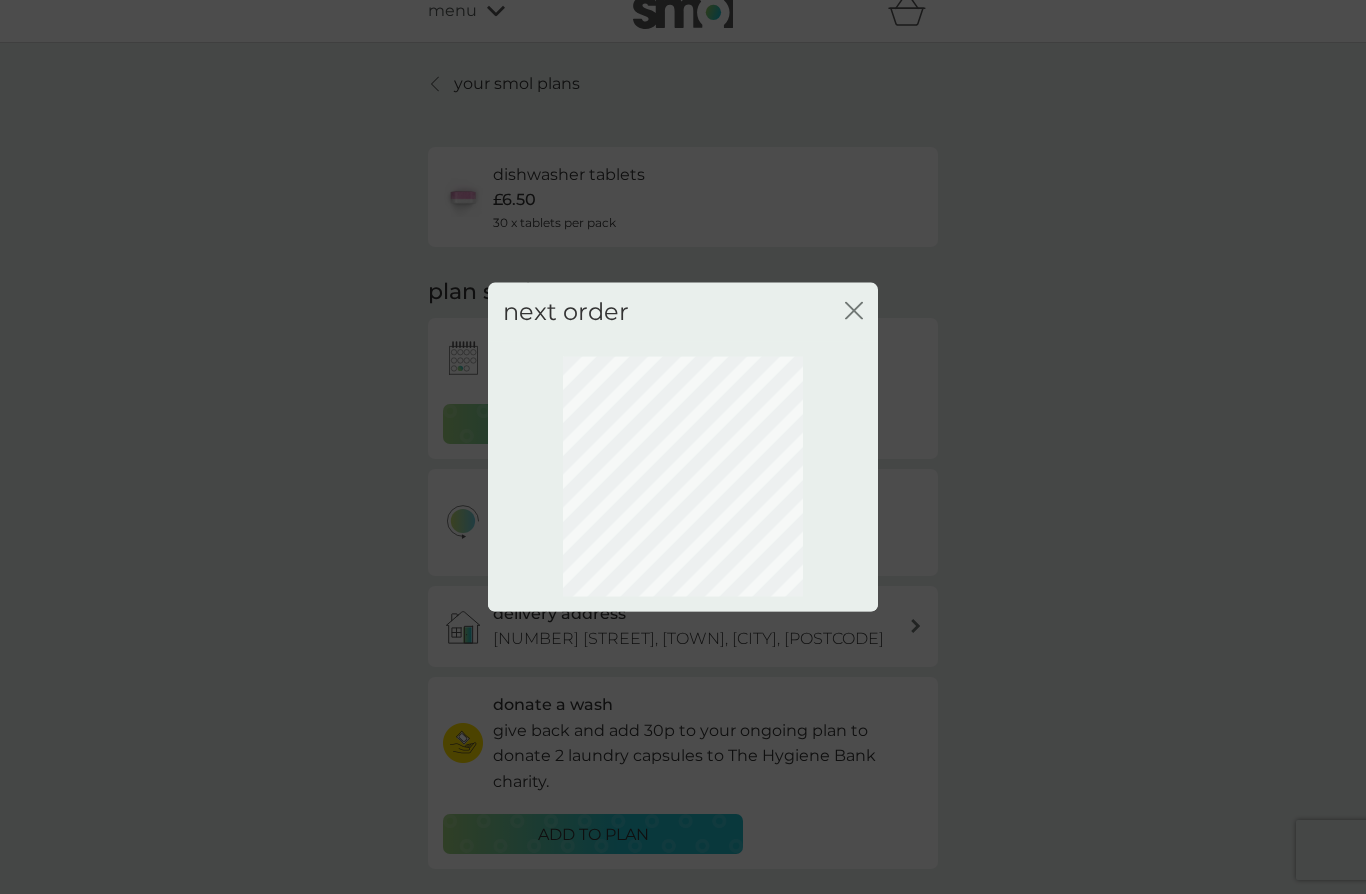 scroll, scrollTop: 0, scrollLeft: 0, axis: both 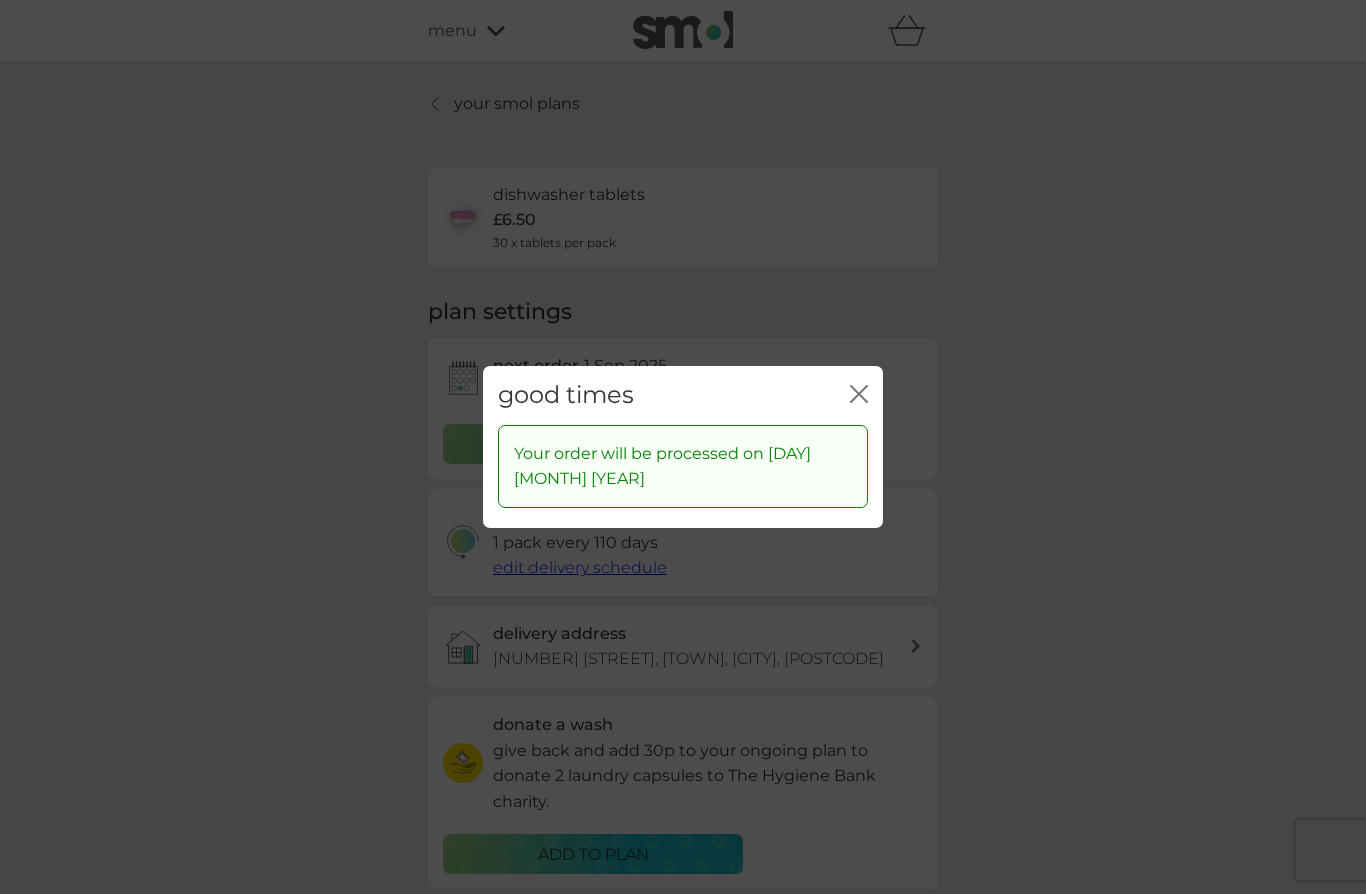 click 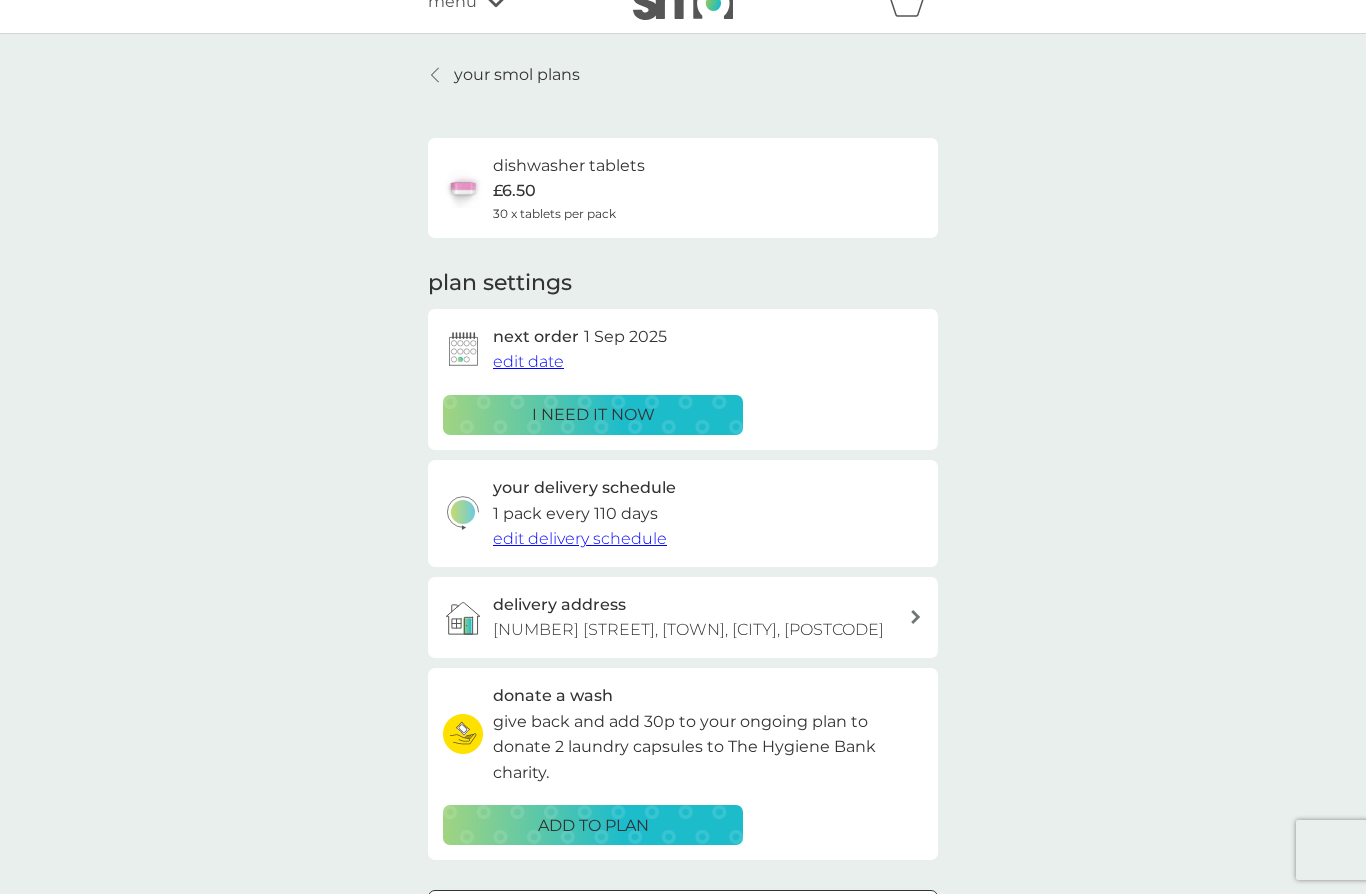 scroll, scrollTop: 34, scrollLeft: 0, axis: vertical 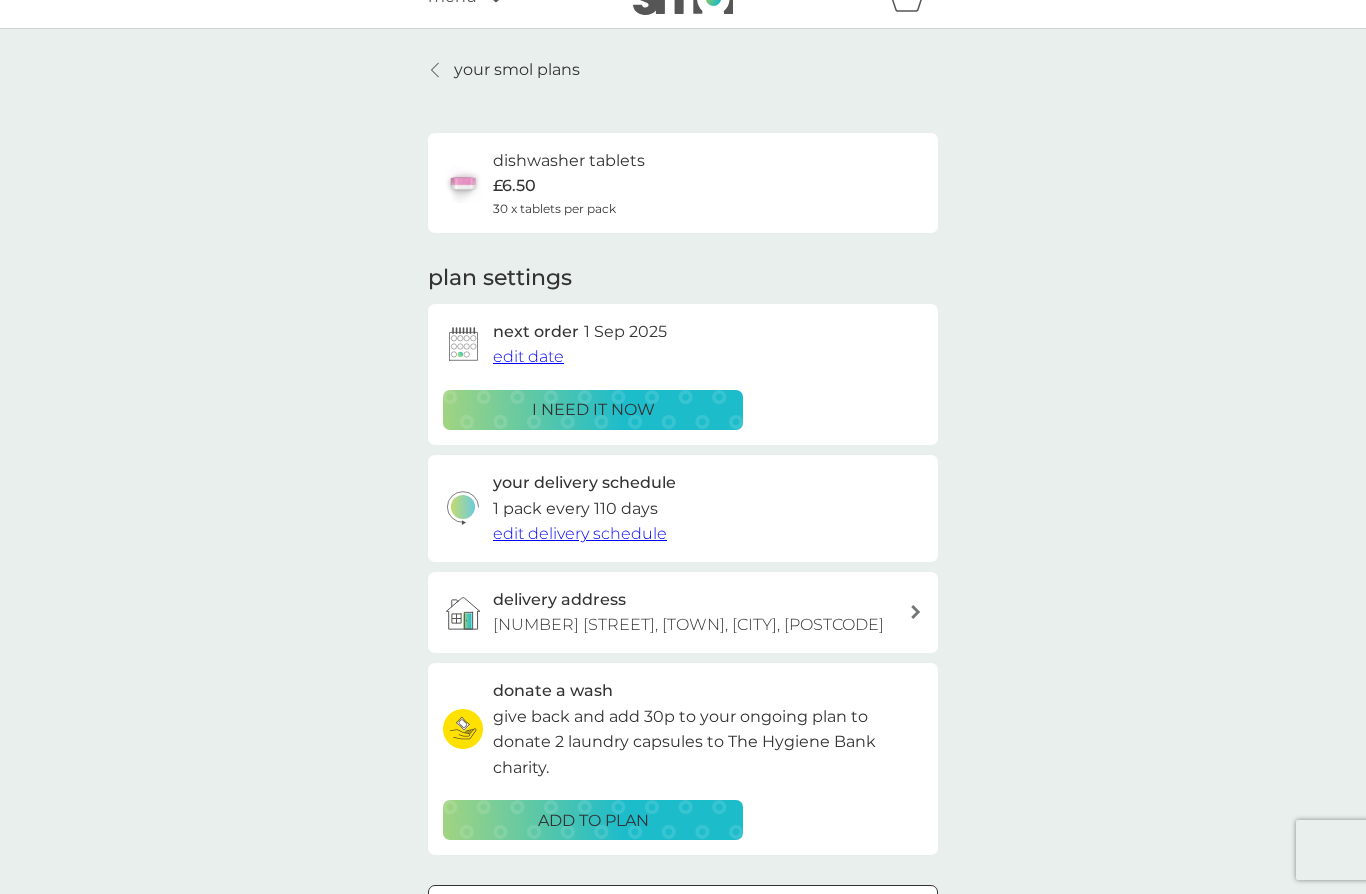 click on "your smol plans" at bounding box center [504, 70] 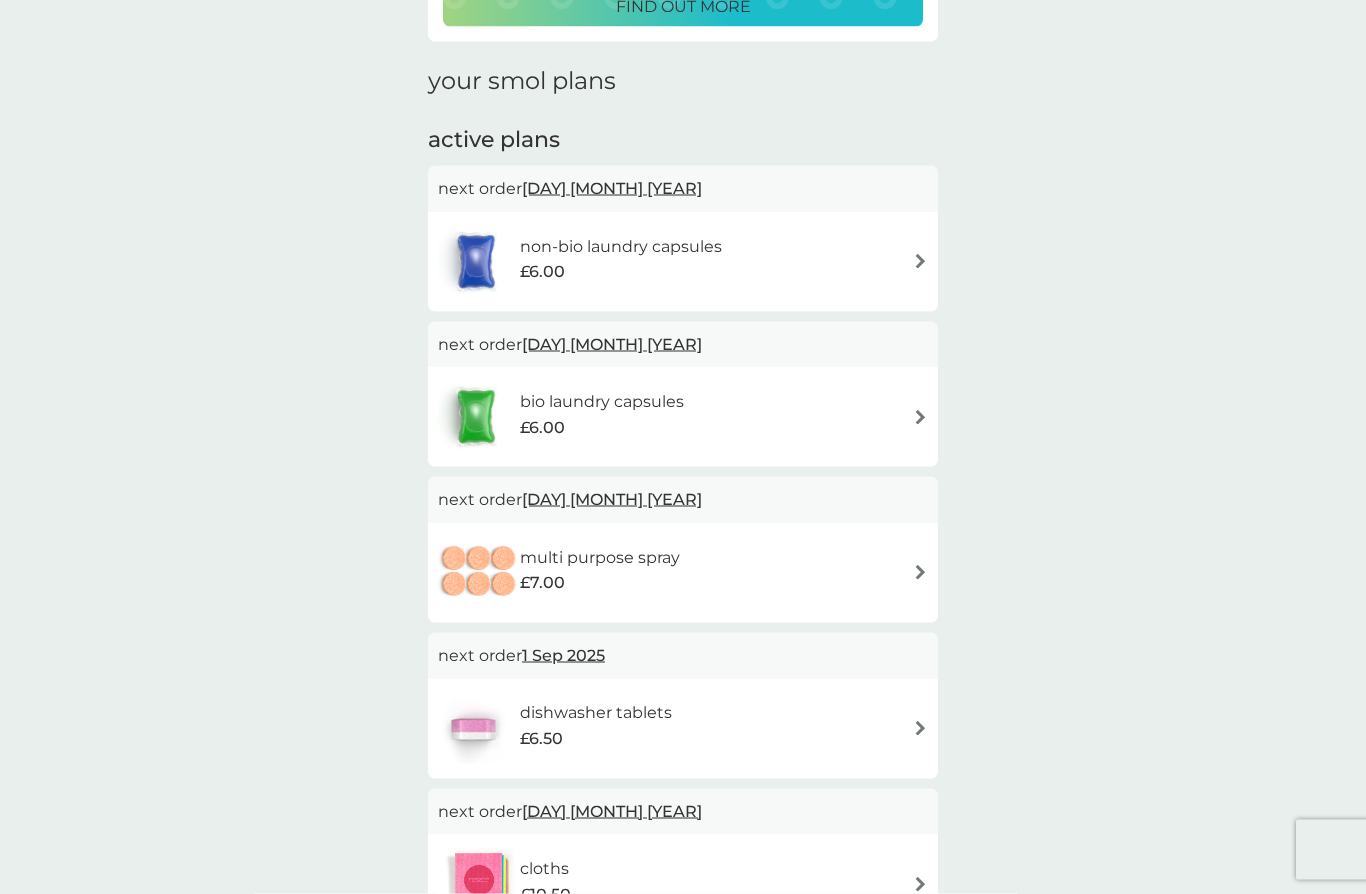 scroll, scrollTop: 252, scrollLeft: 0, axis: vertical 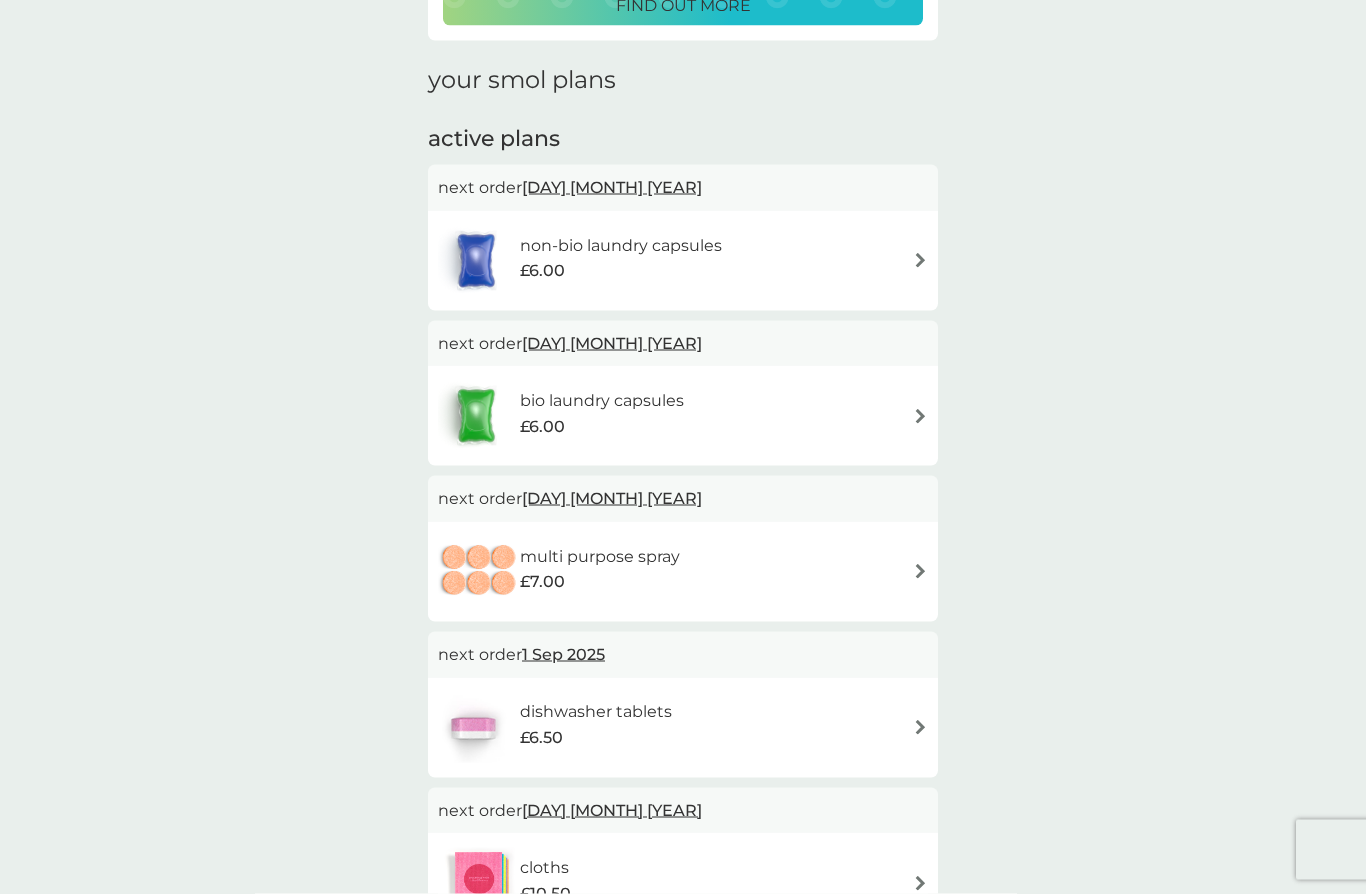 click on "[DAY] [MONTH] [YEAR]" at bounding box center [612, 498] 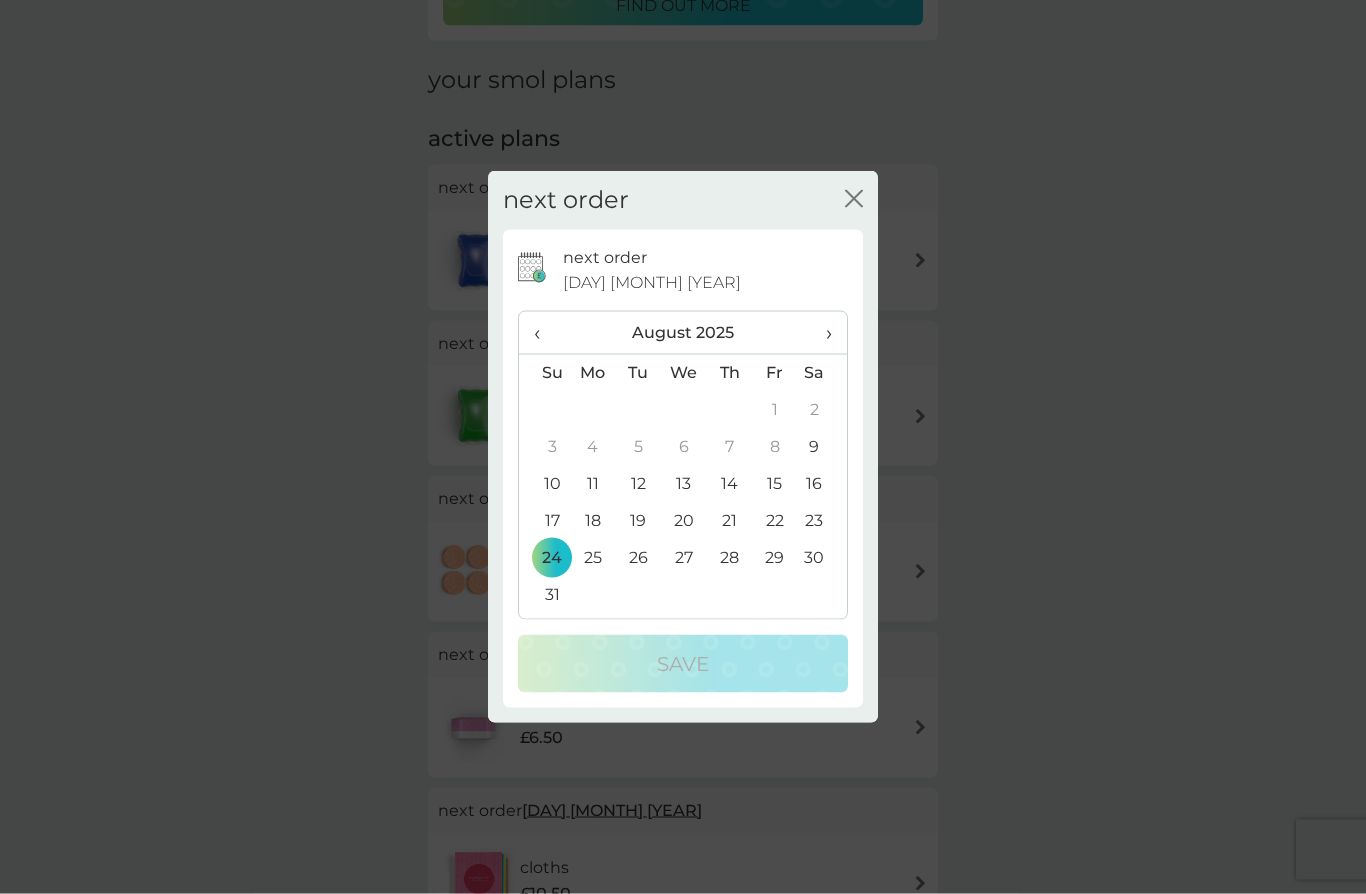 scroll, scrollTop: 253, scrollLeft: 0, axis: vertical 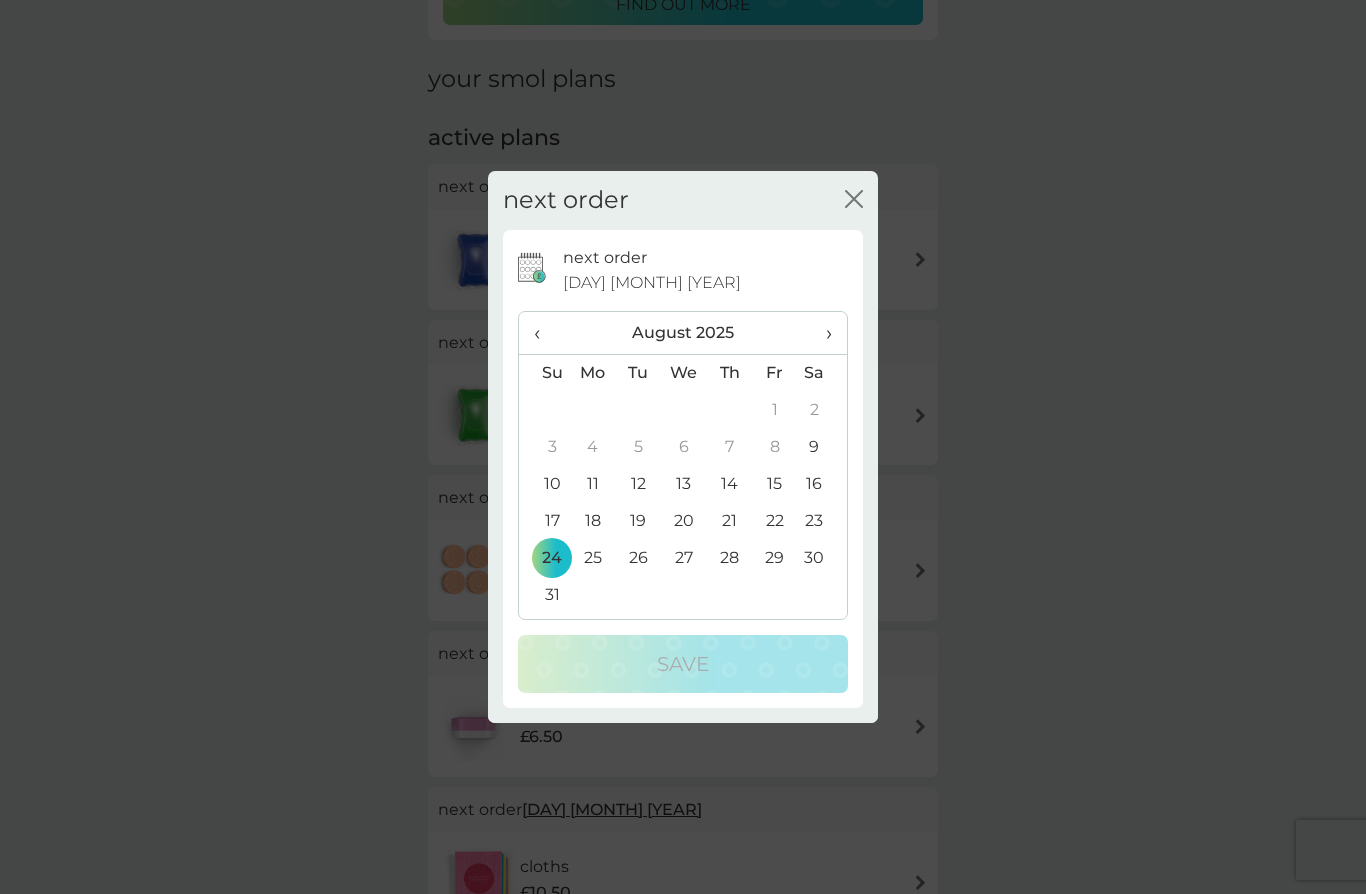 click on "›" at bounding box center (822, 333) 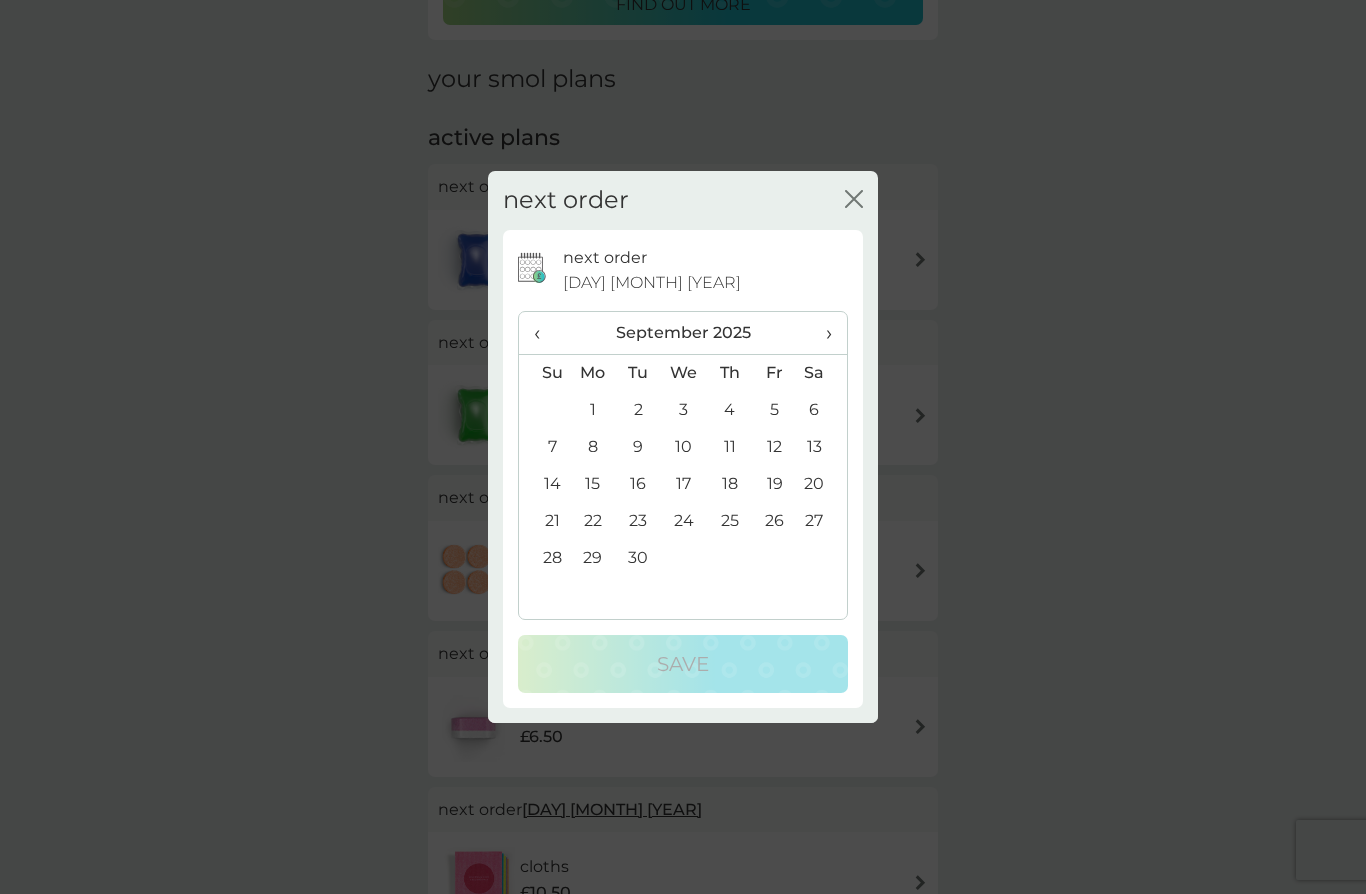 click on "›" at bounding box center (822, 333) 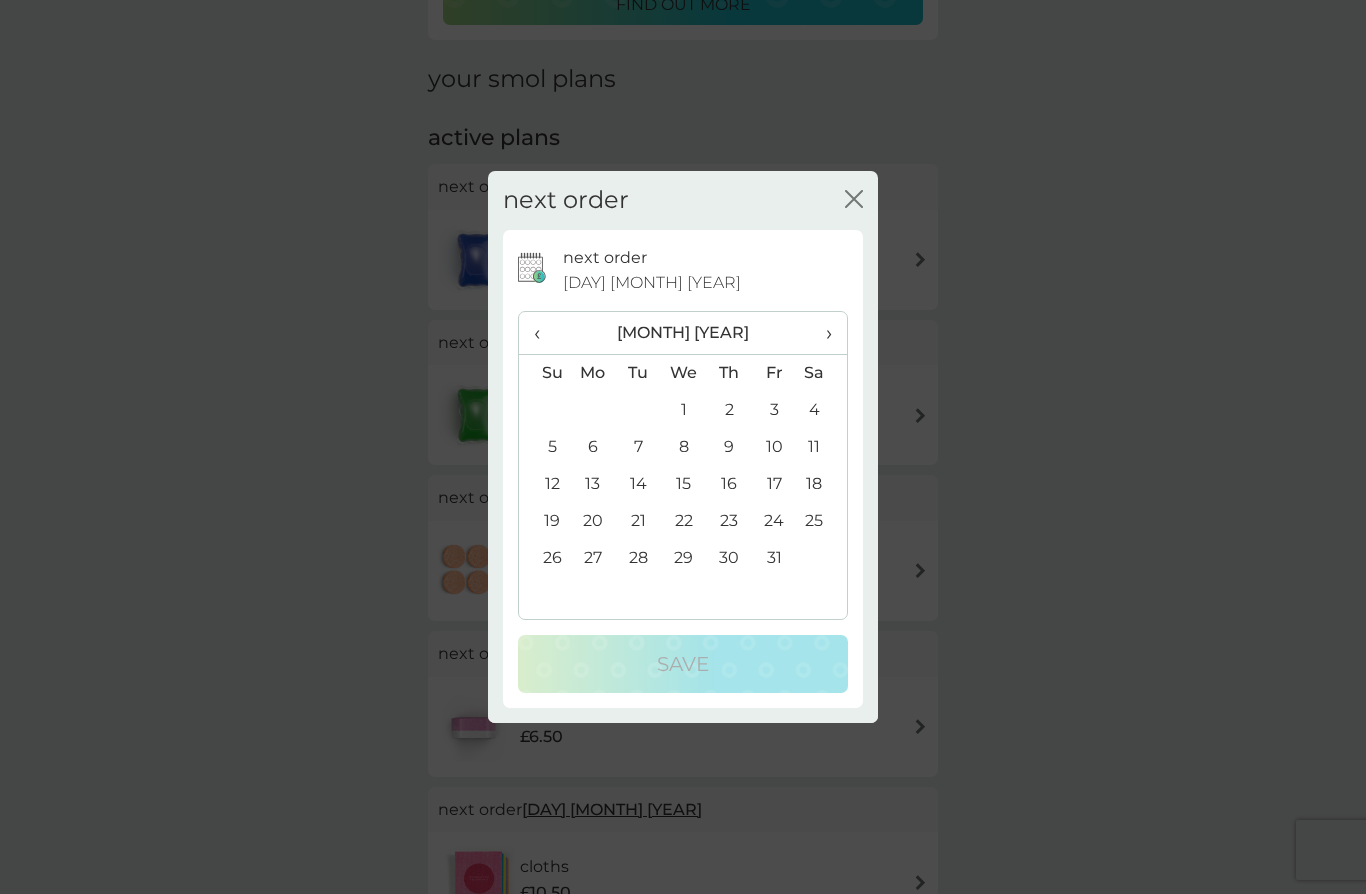 click on "31" at bounding box center [774, 558] 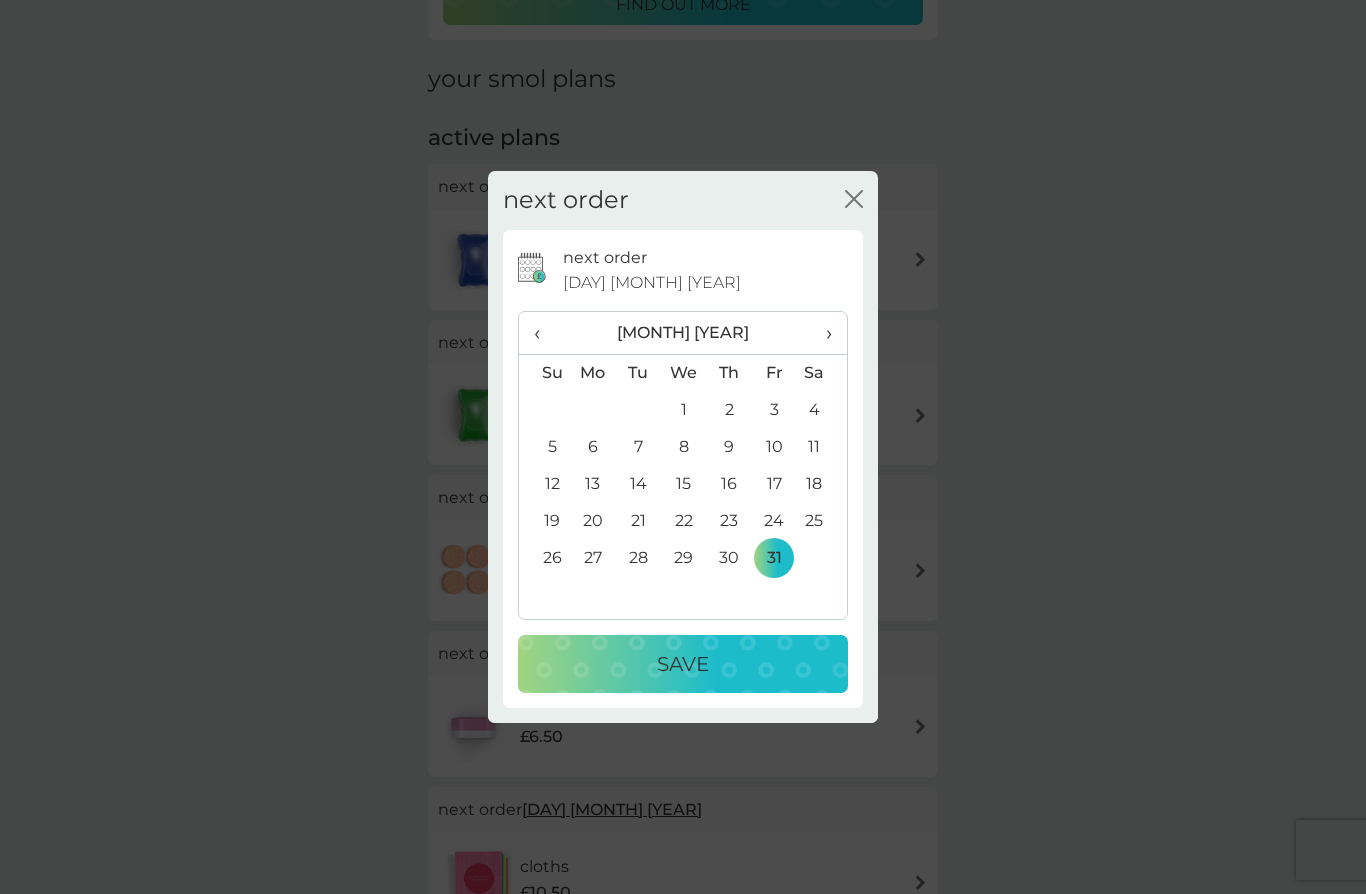 click on "Save" at bounding box center (683, 664) 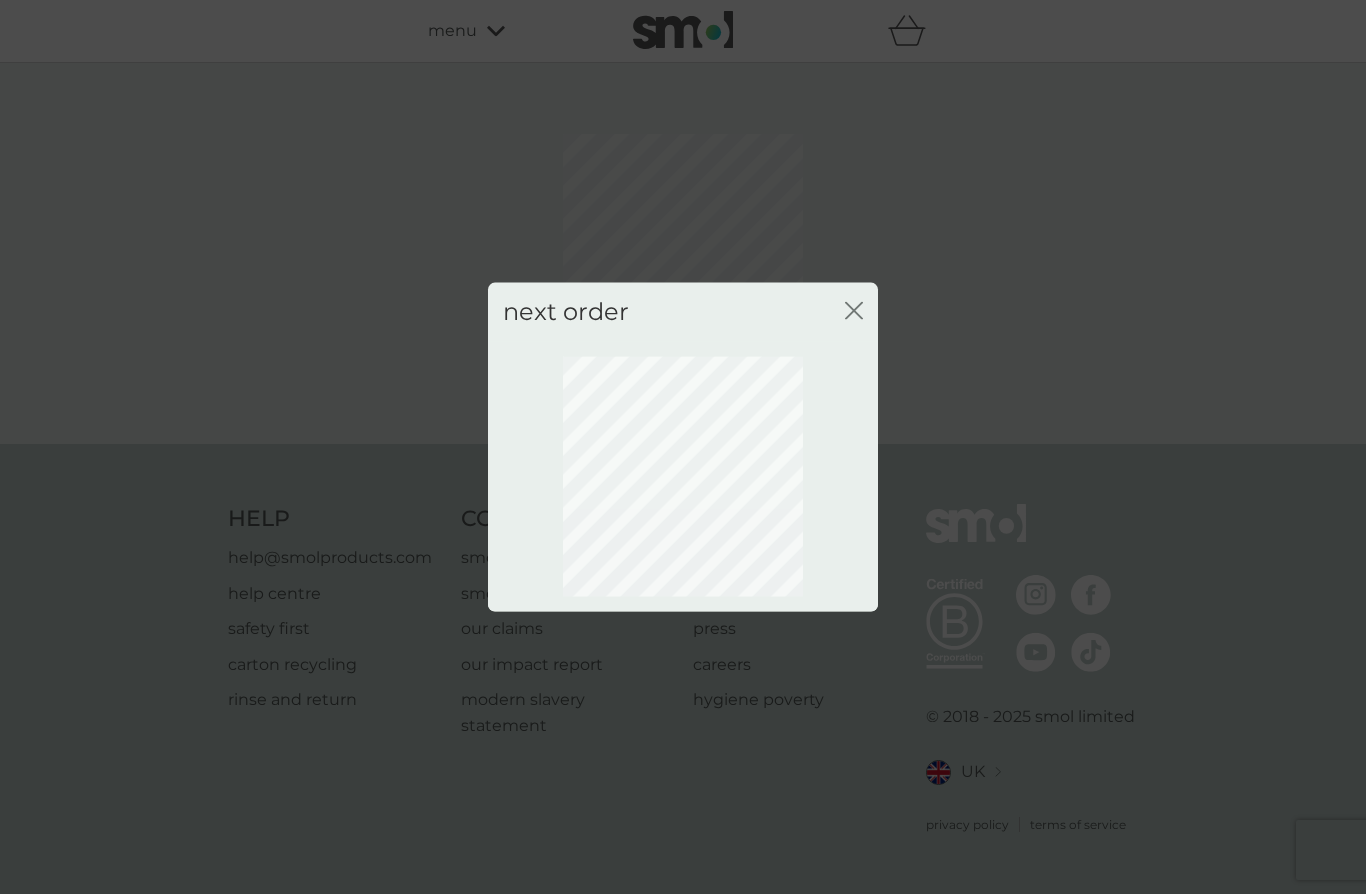 scroll, scrollTop: 0, scrollLeft: 0, axis: both 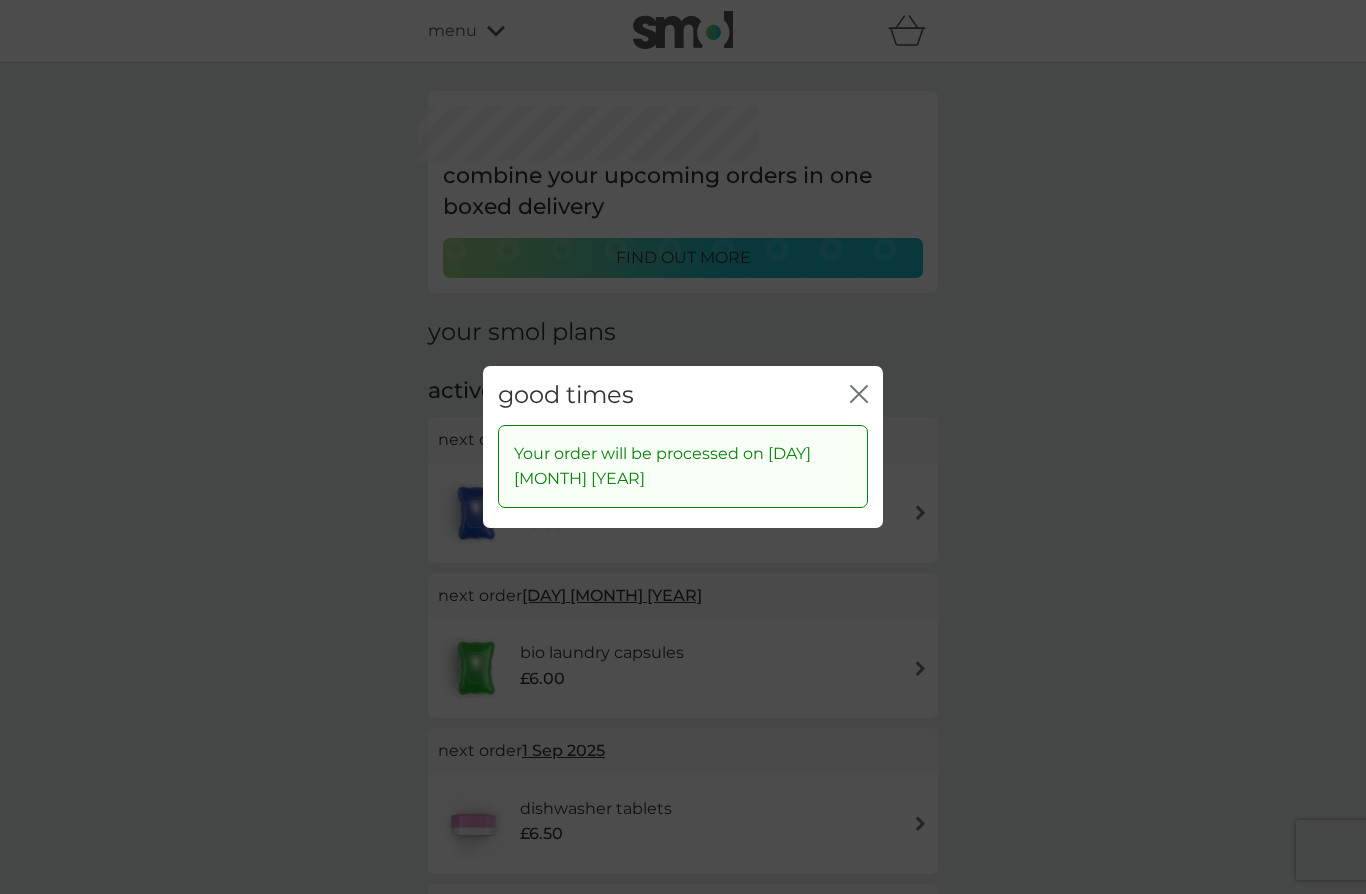 click on "close" 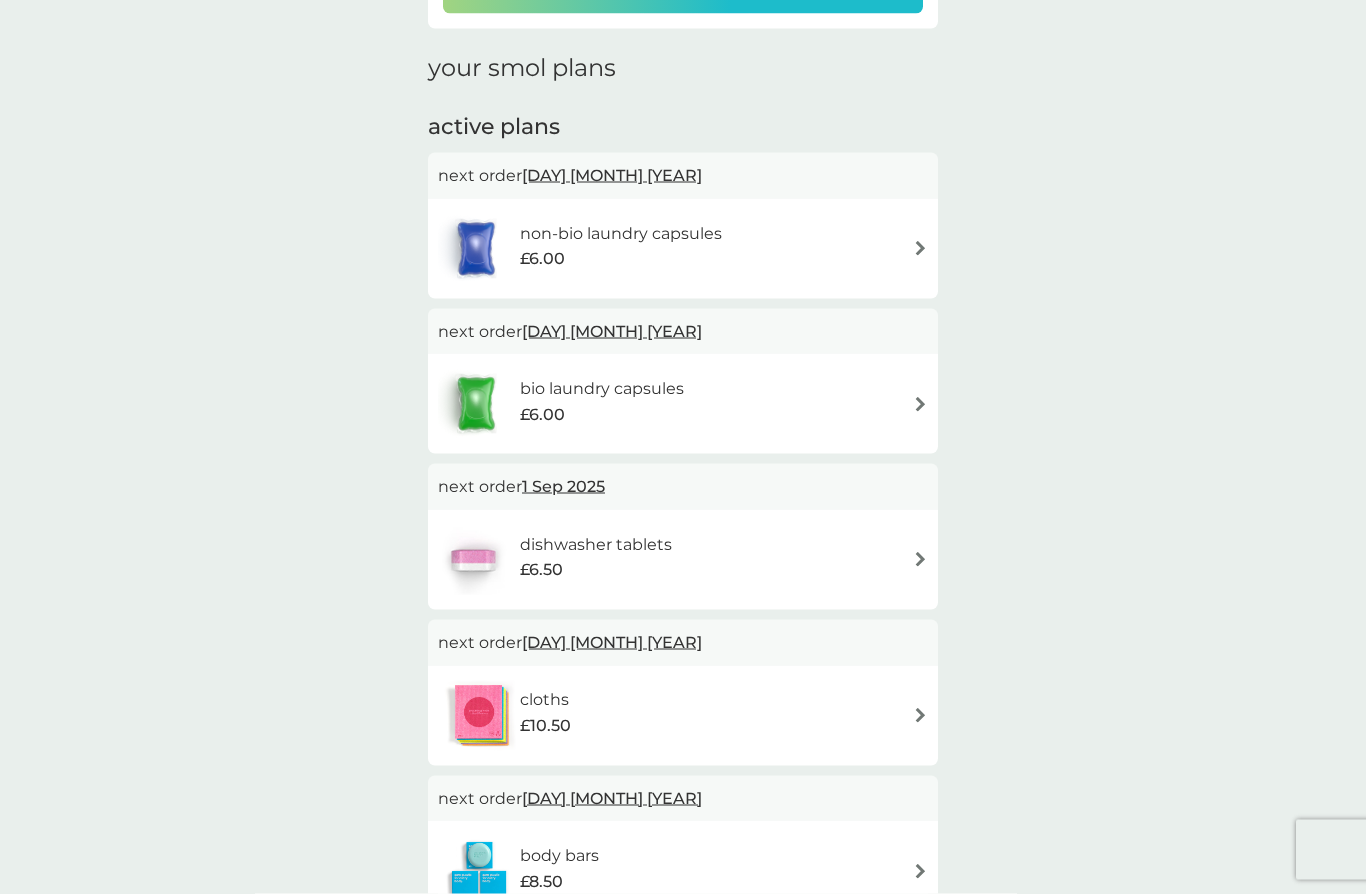 scroll, scrollTop: 274, scrollLeft: 0, axis: vertical 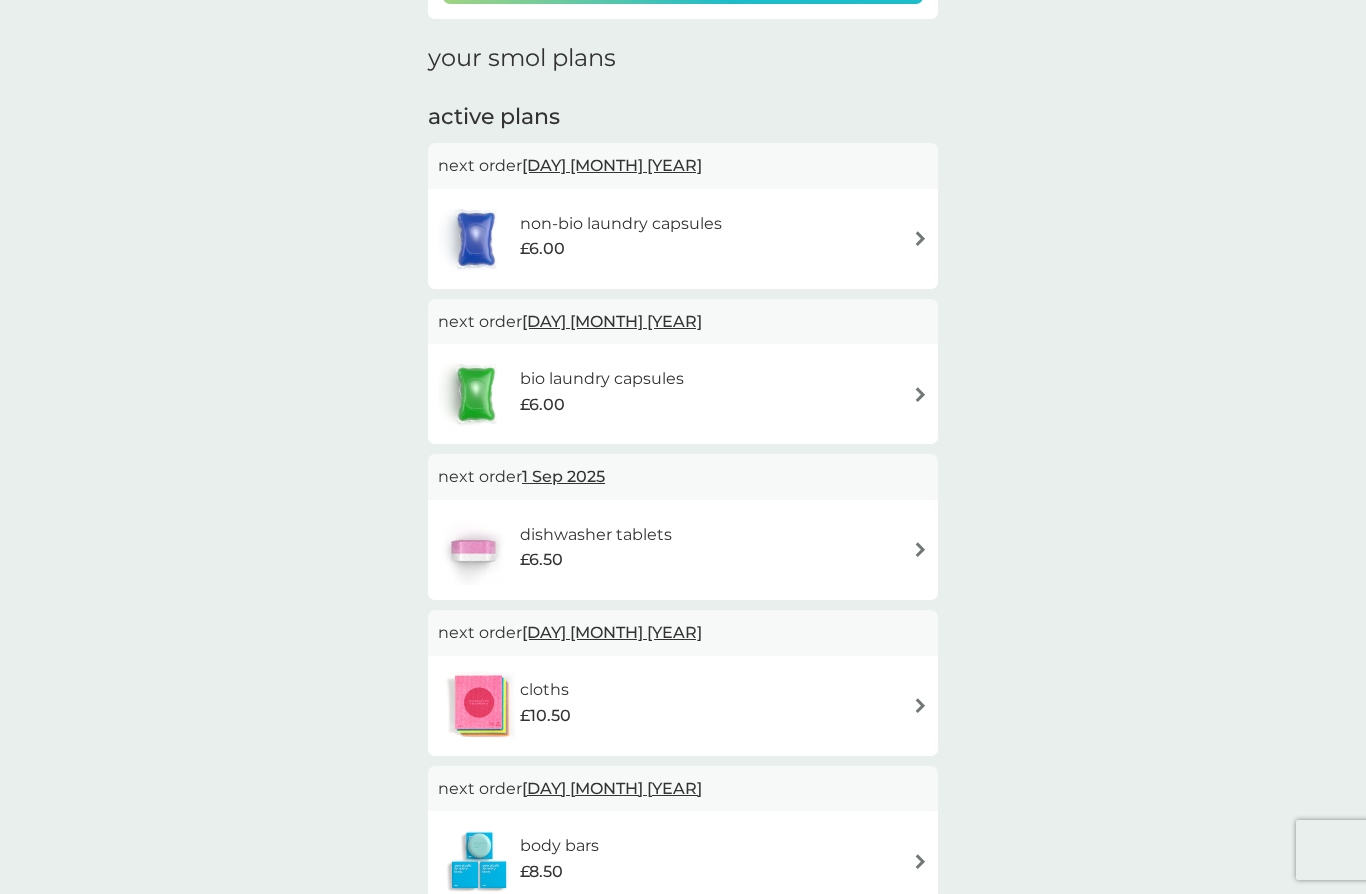 click on "cloths £10.50" at bounding box center [683, 706] 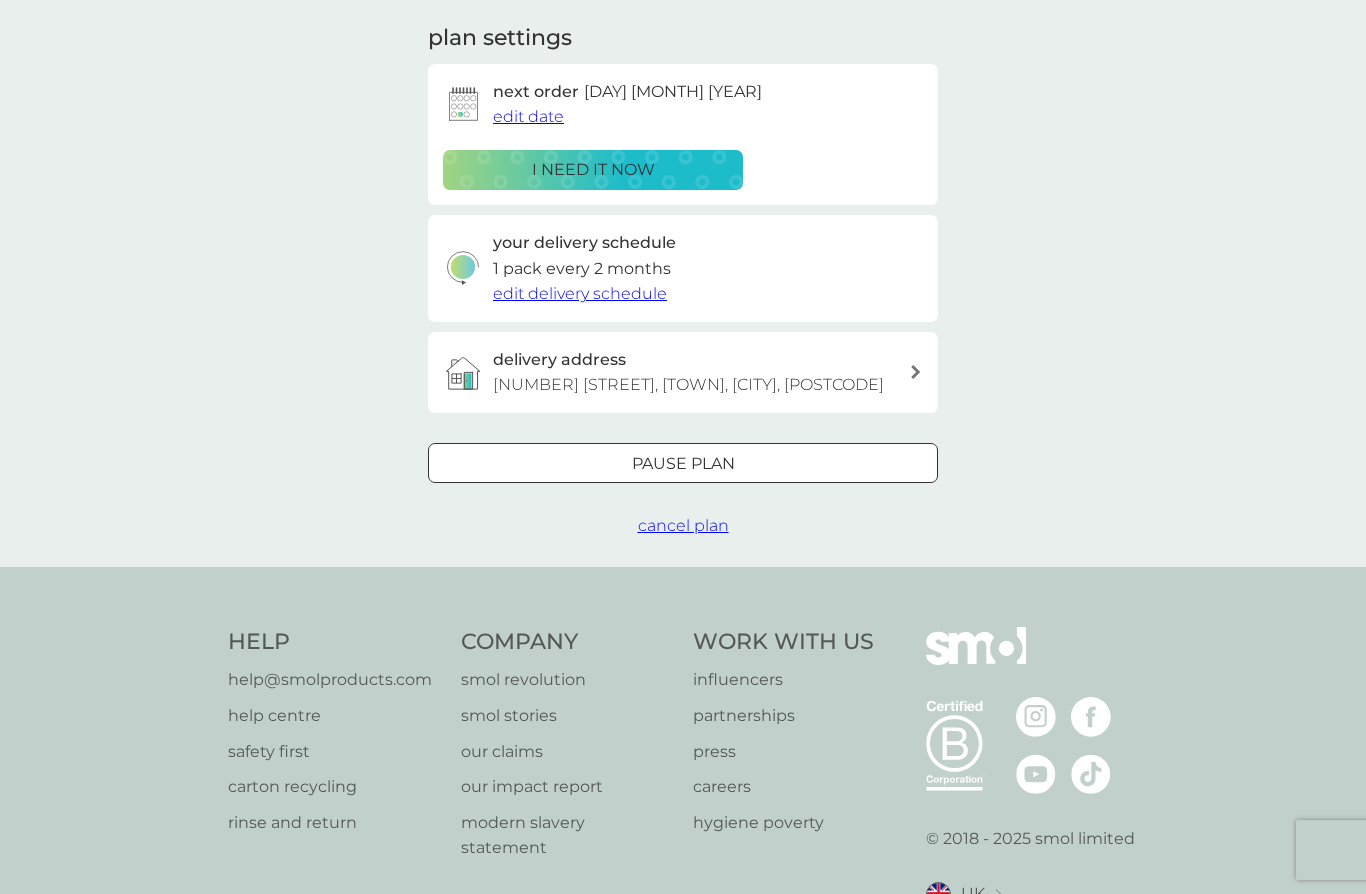 scroll, scrollTop: 0, scrollLeft: 0, axis: both 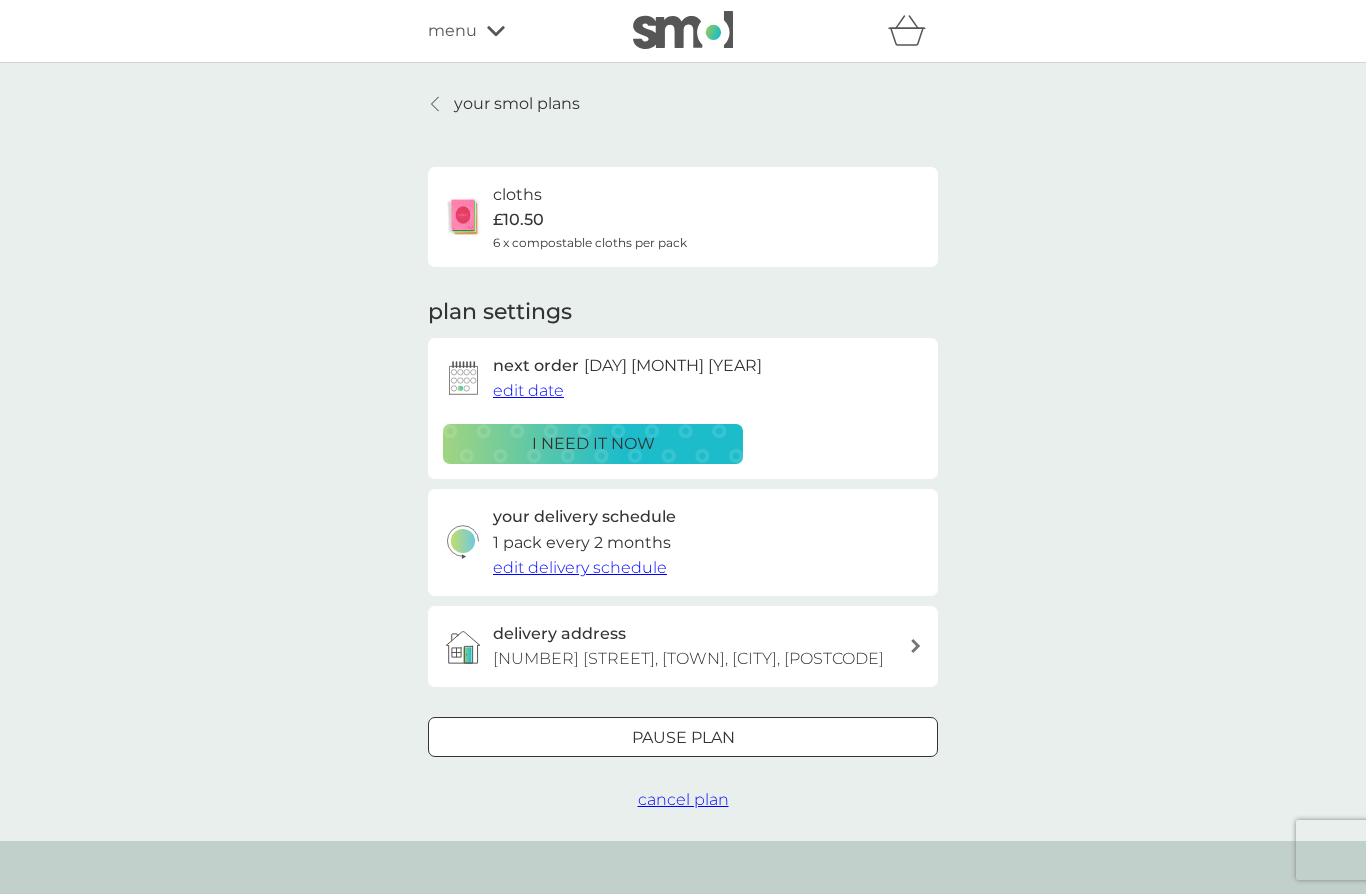 click on "your smol plans" at bounding box center (504, 104) 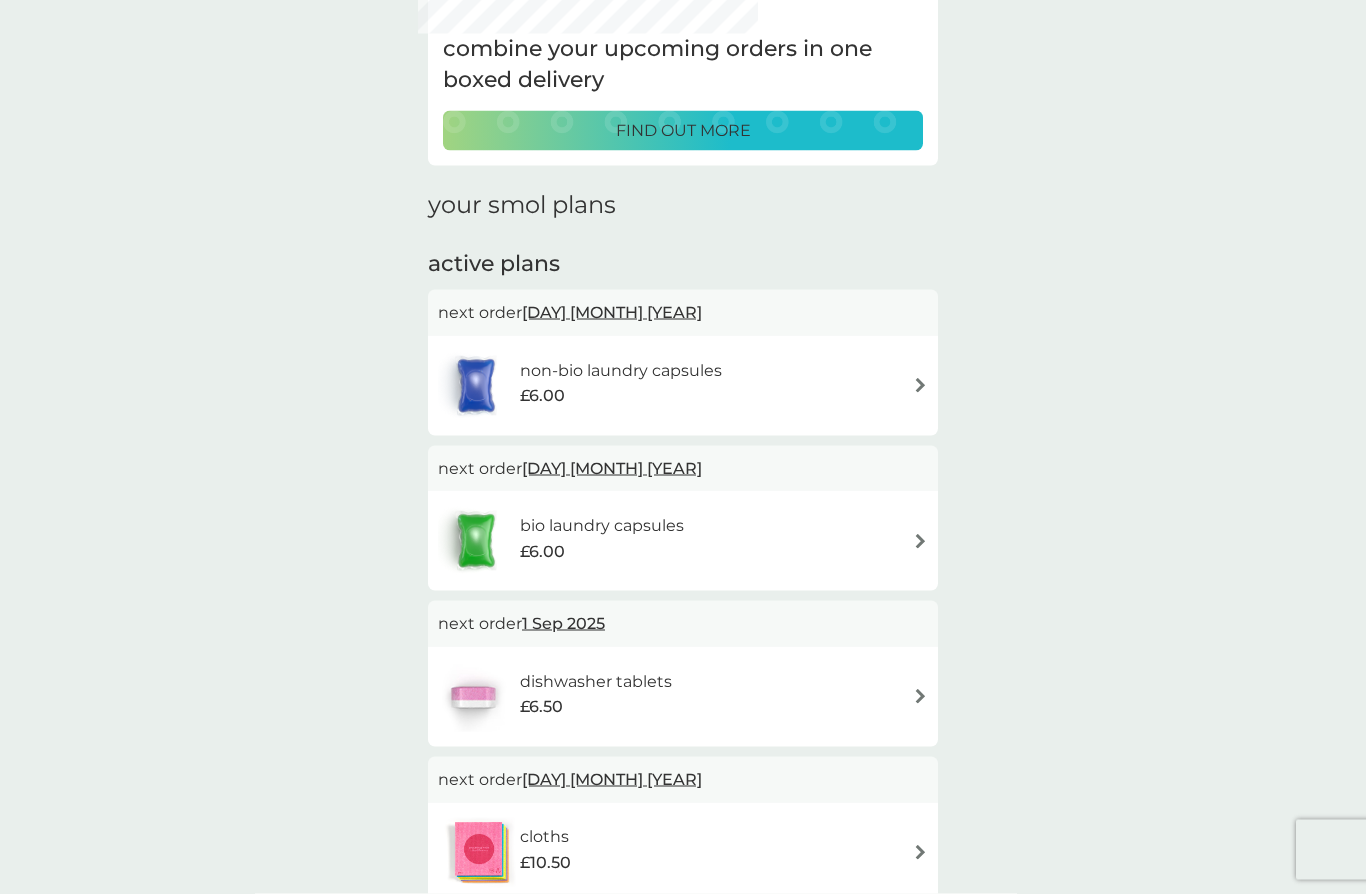 click on "[DAY] [MONTH] [YEAR]" at bounding box center [612, 779] 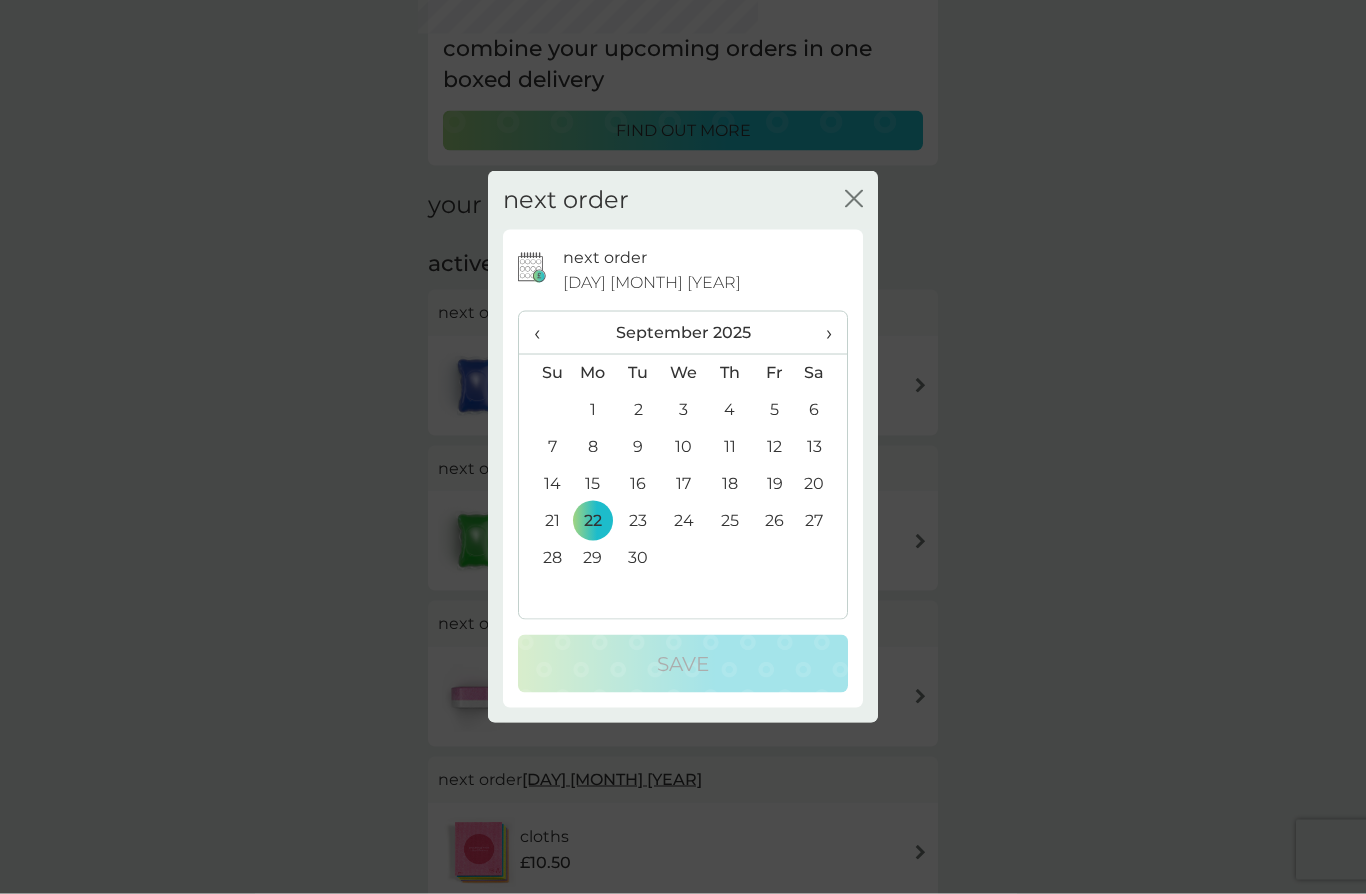 scroll, scrollTop: 128, scrollLeft: 0, axis: vertical 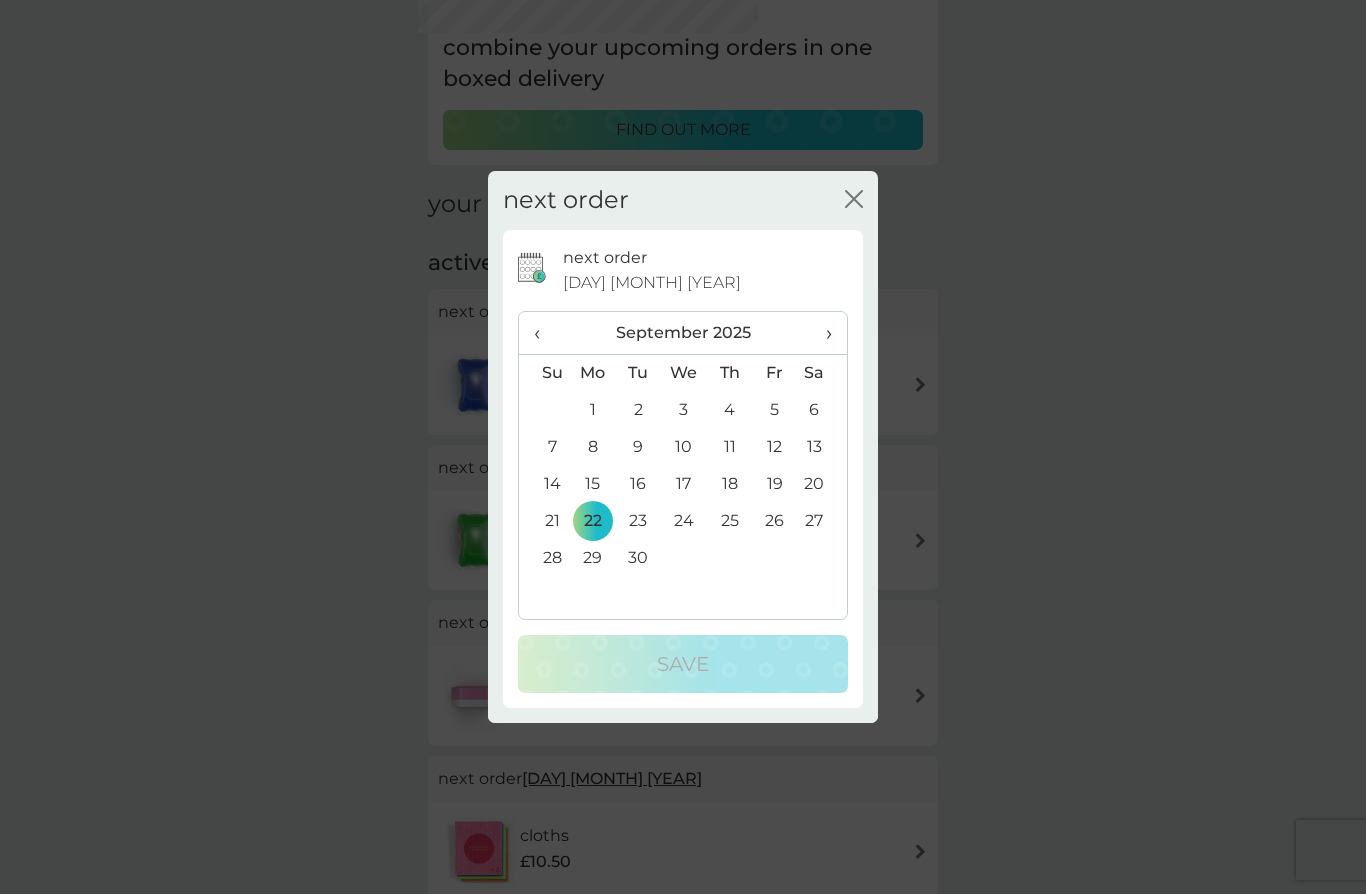 click on "›" at bounding box center (822, 333) 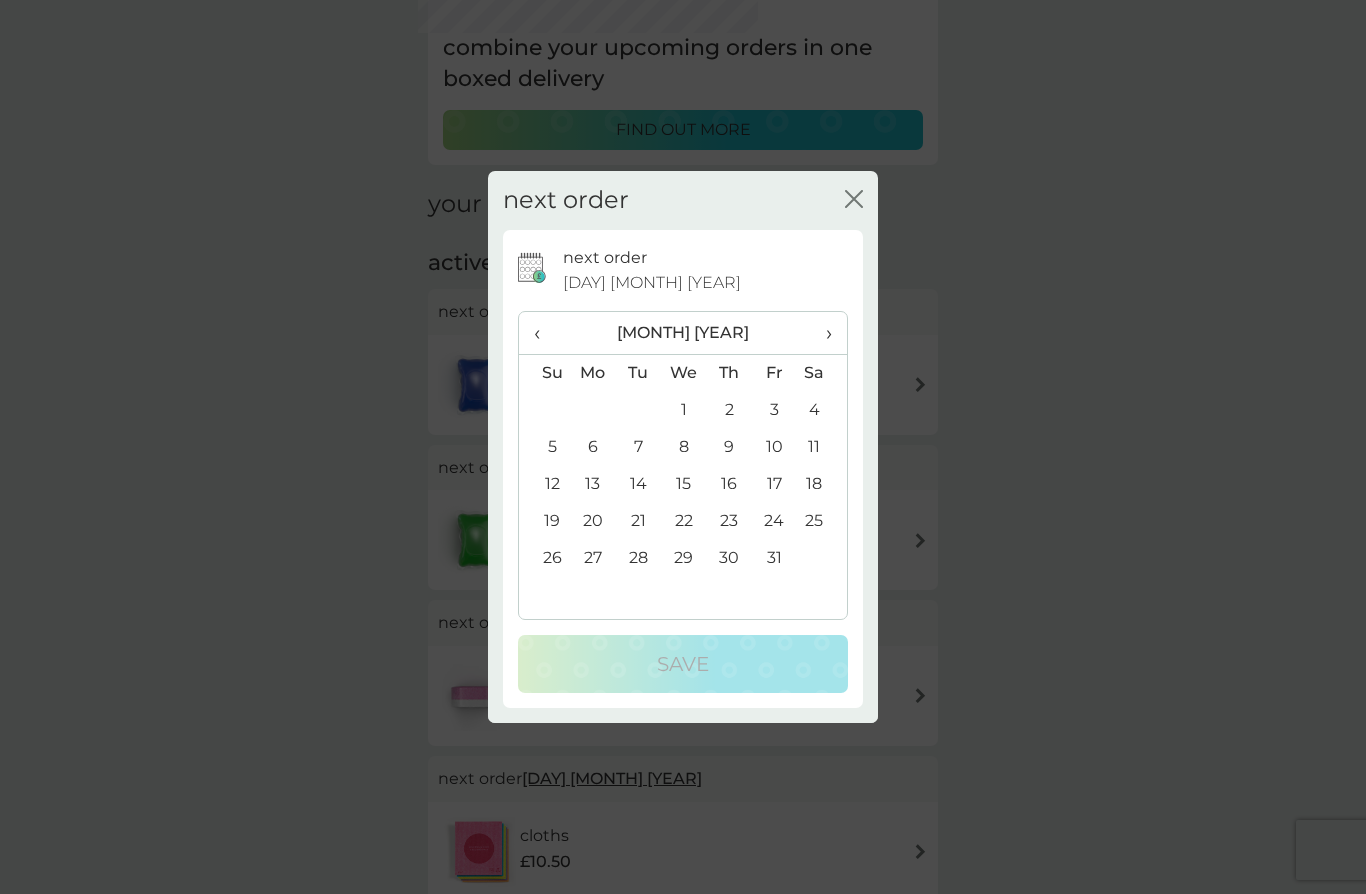 click on "27" at bounding box center [593, 558] 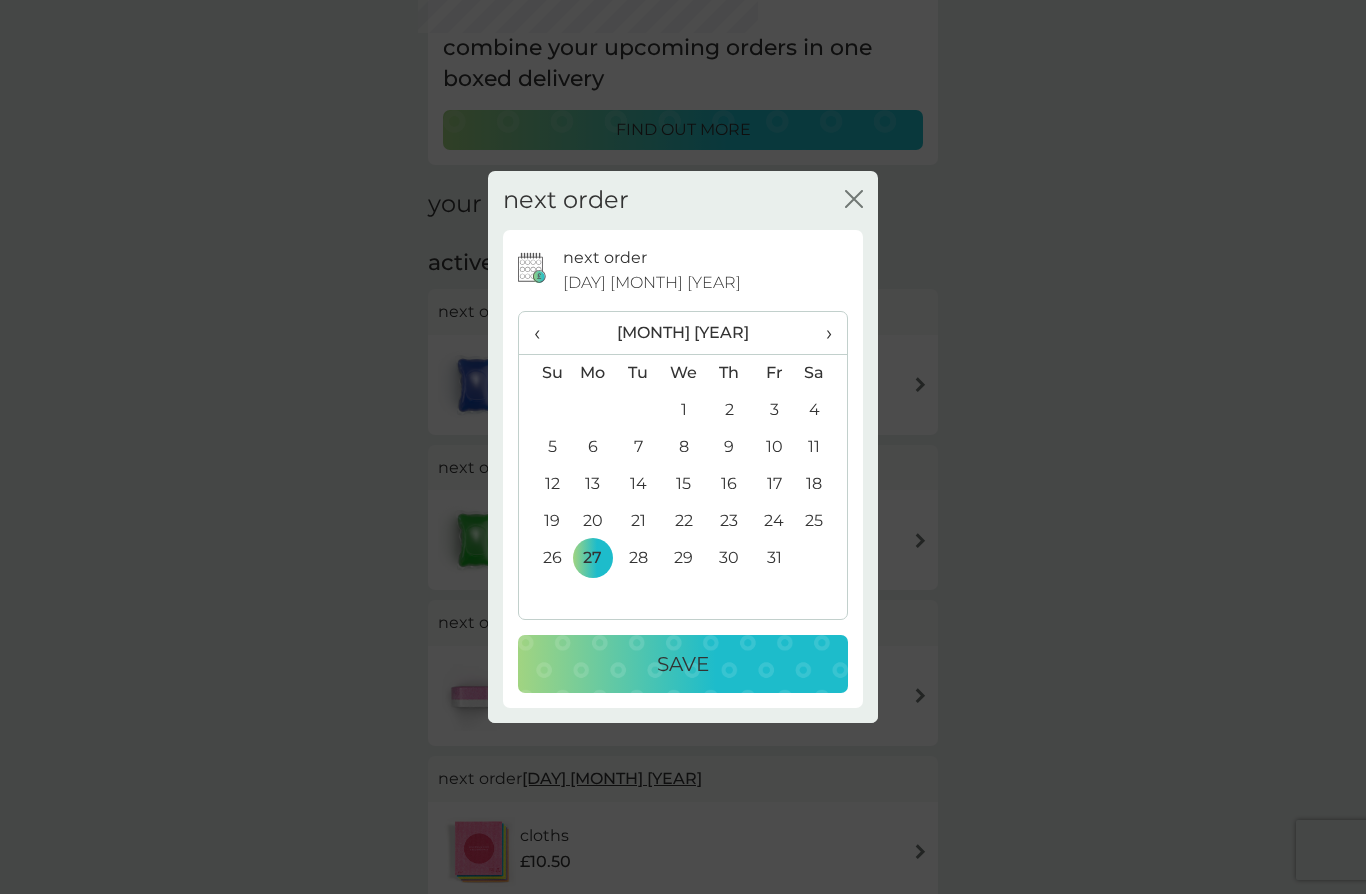 click on "Save" at bounding box center (683, 664) 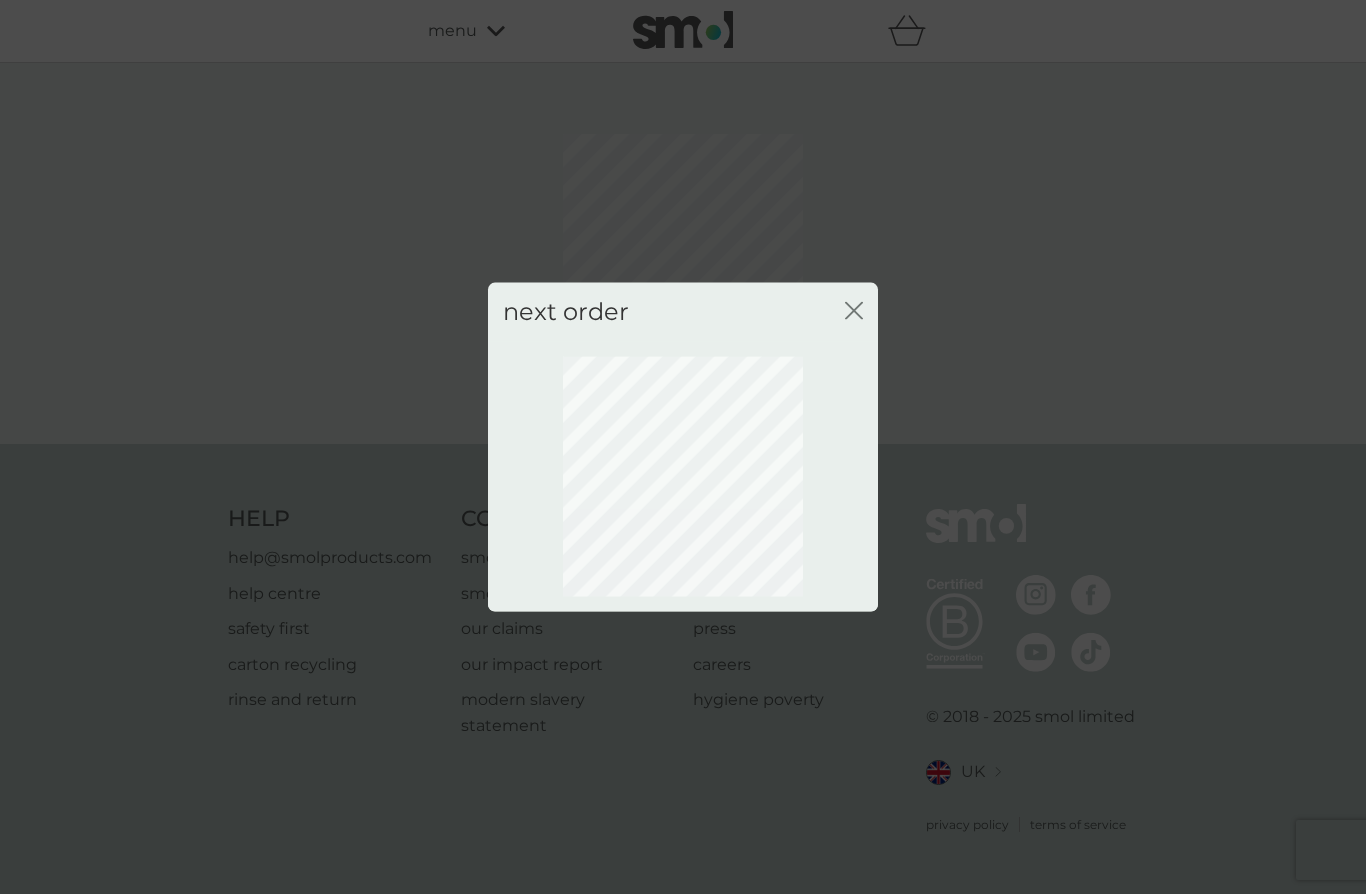 scroll, scrollTop: 0, scrollLeft: 0, axis: both 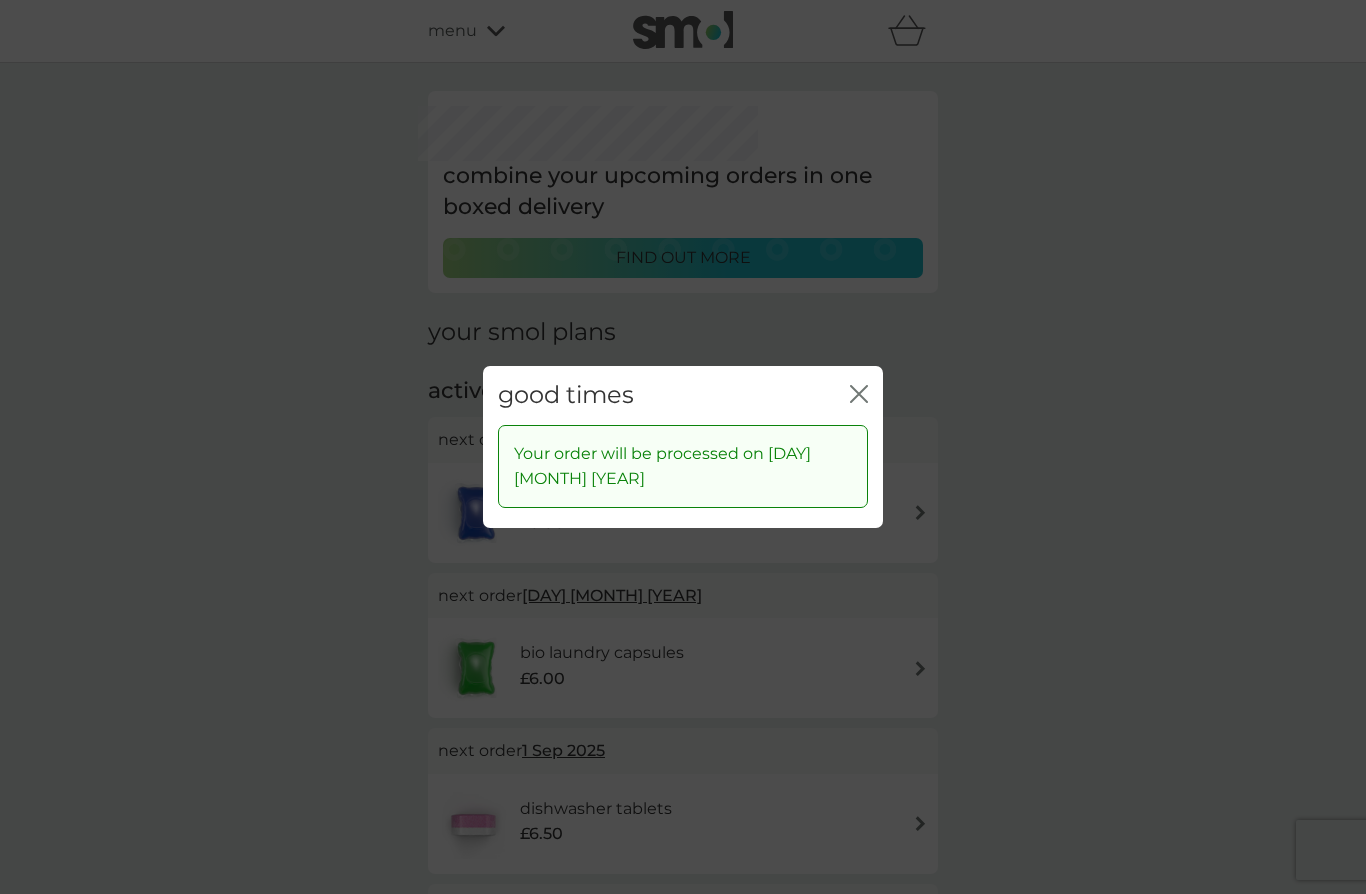 click on "close" 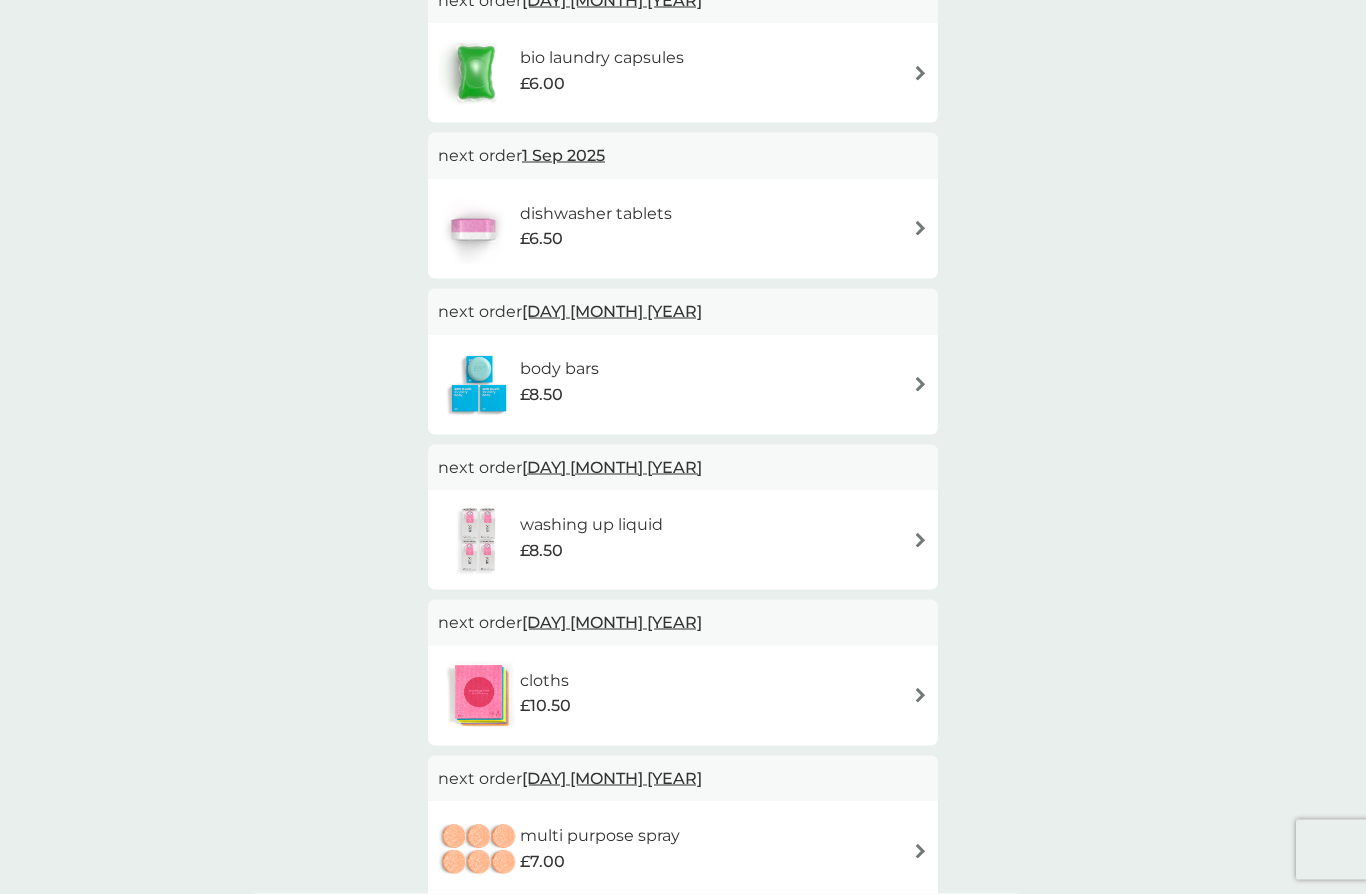 scroll, scrollTop: 597, scrollLeft: 0, axis: vertical 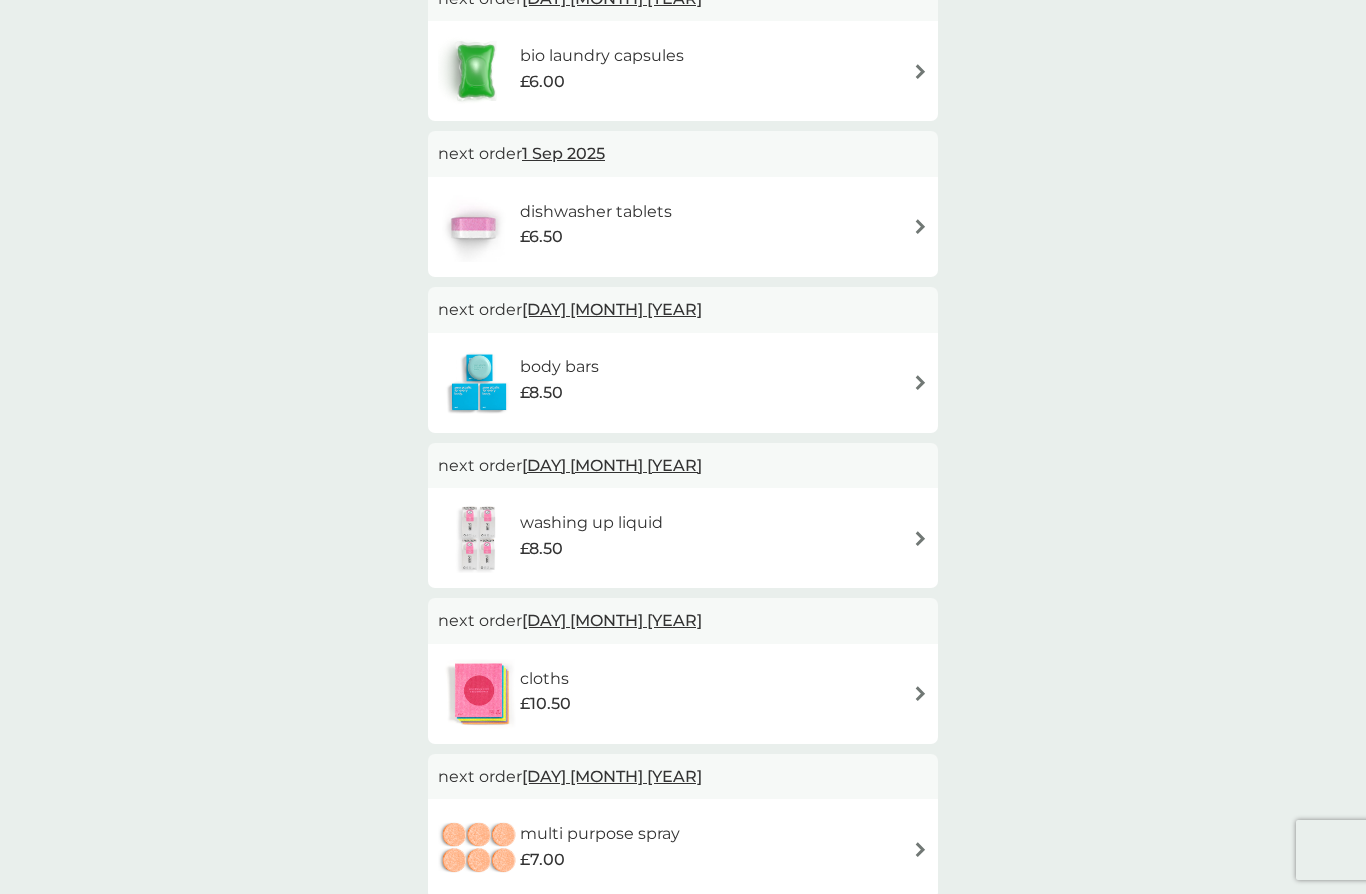 click at bounding box center (920, 538) 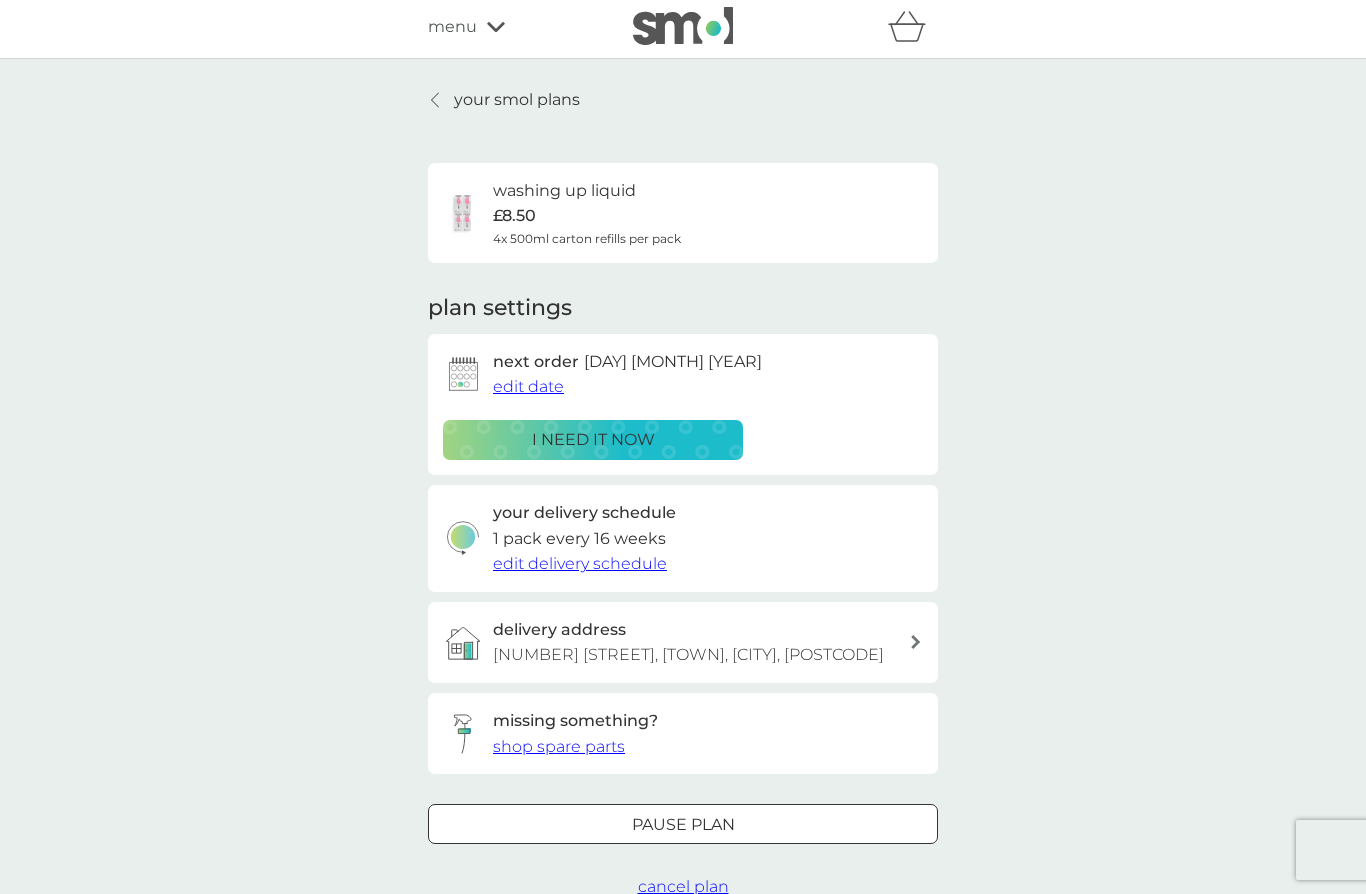 scroll, scrollTop: 3, scrollLeft: 0, axis: vertical 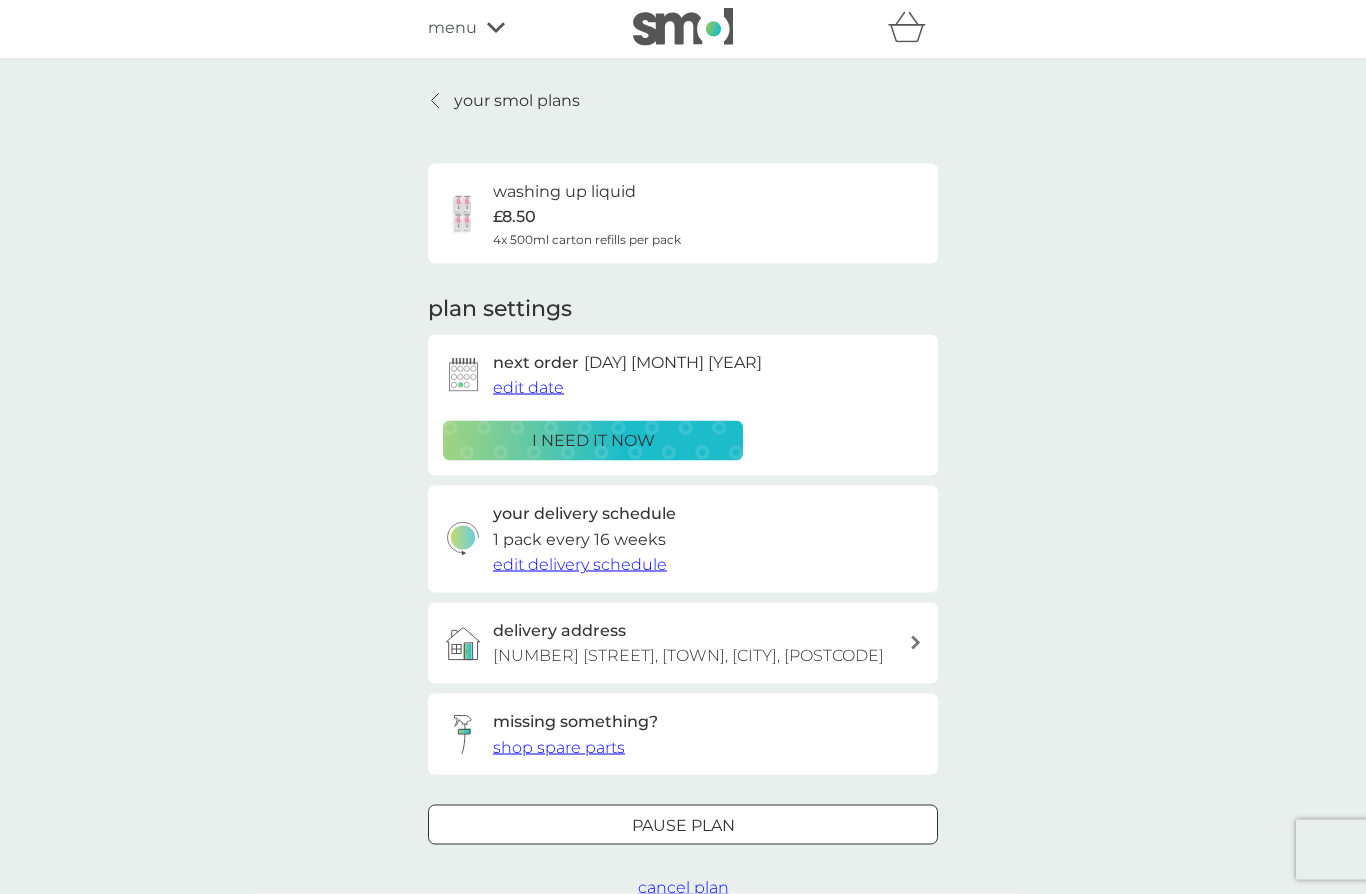 click on "your smol plans" at bounding box center [504, 101] 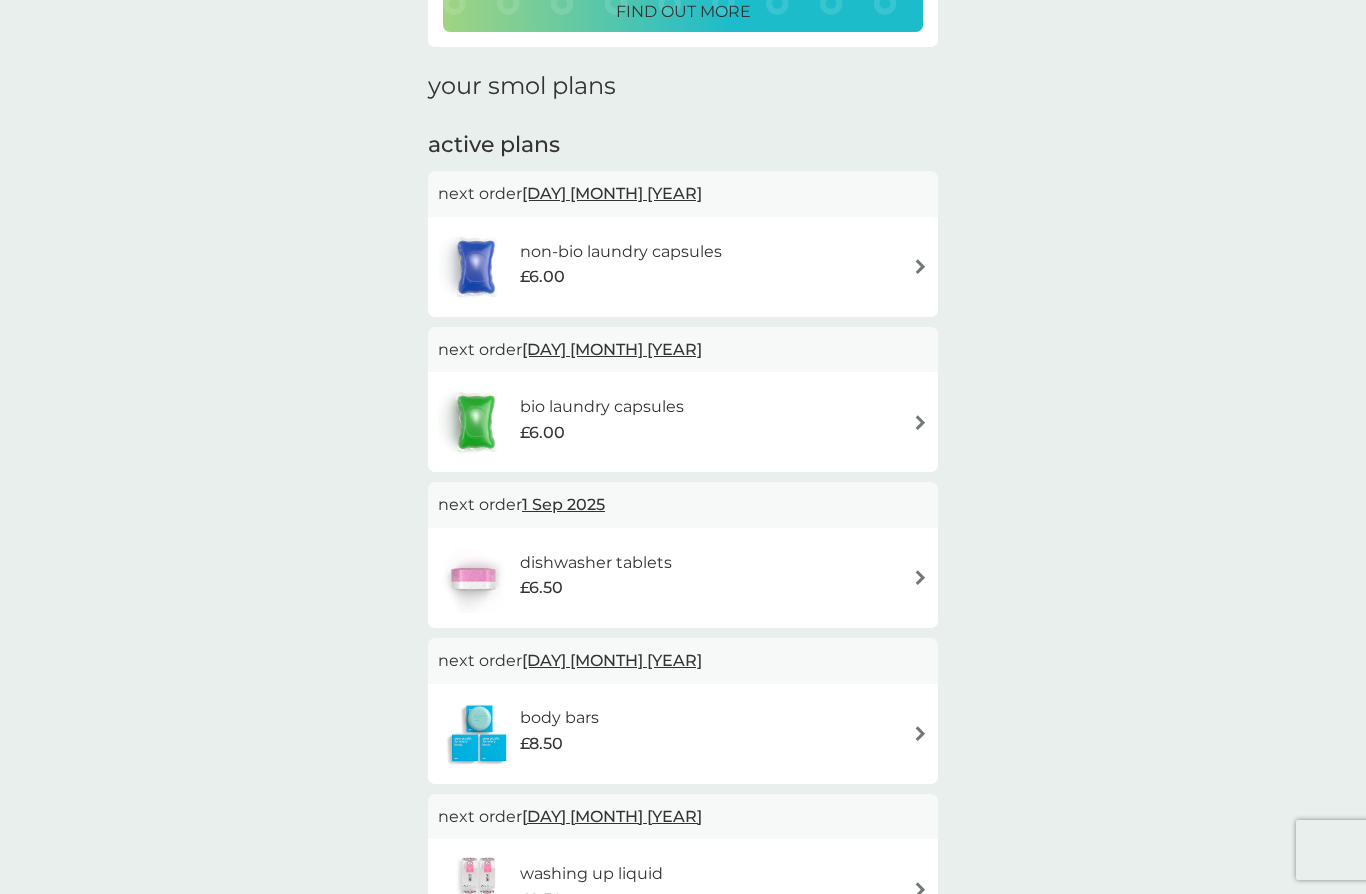 scroll, scrollTop: 251, scrollLeft: 0, axis: vertical 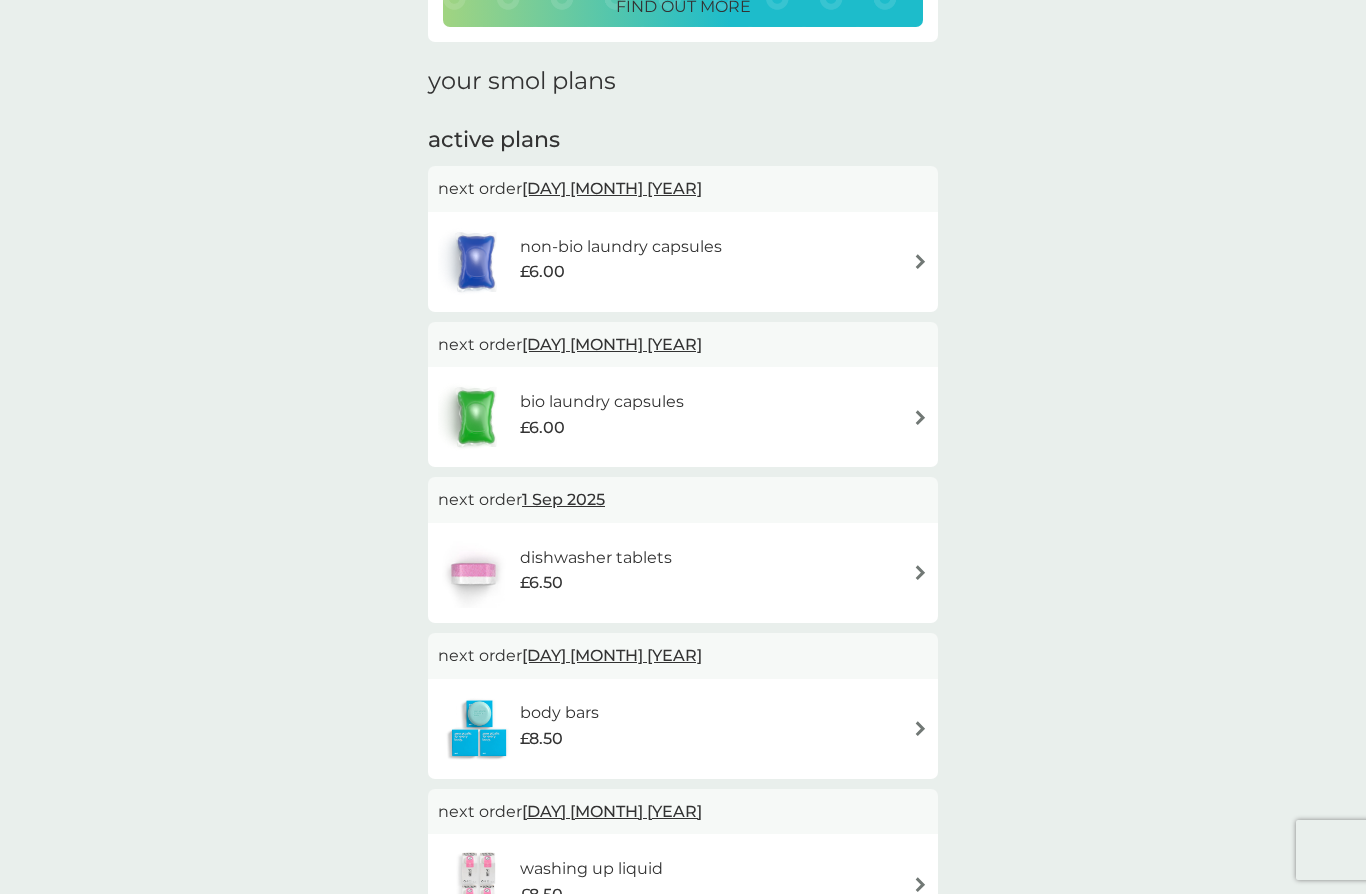 click on "[DAY] [MONTH] [YEAR]" at bounding box center [612, 811] 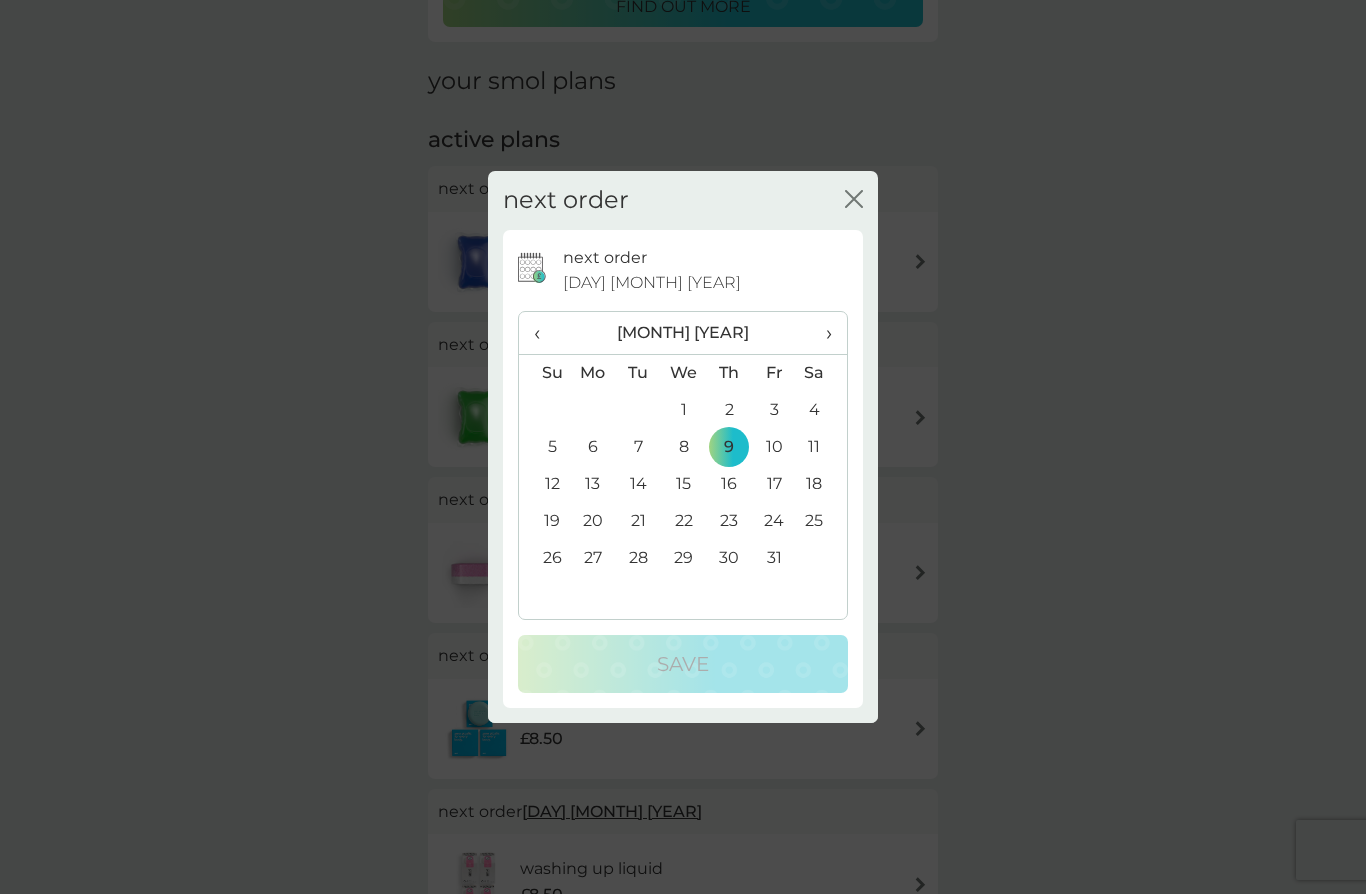 click on "›" at bounding box center [822, 333] 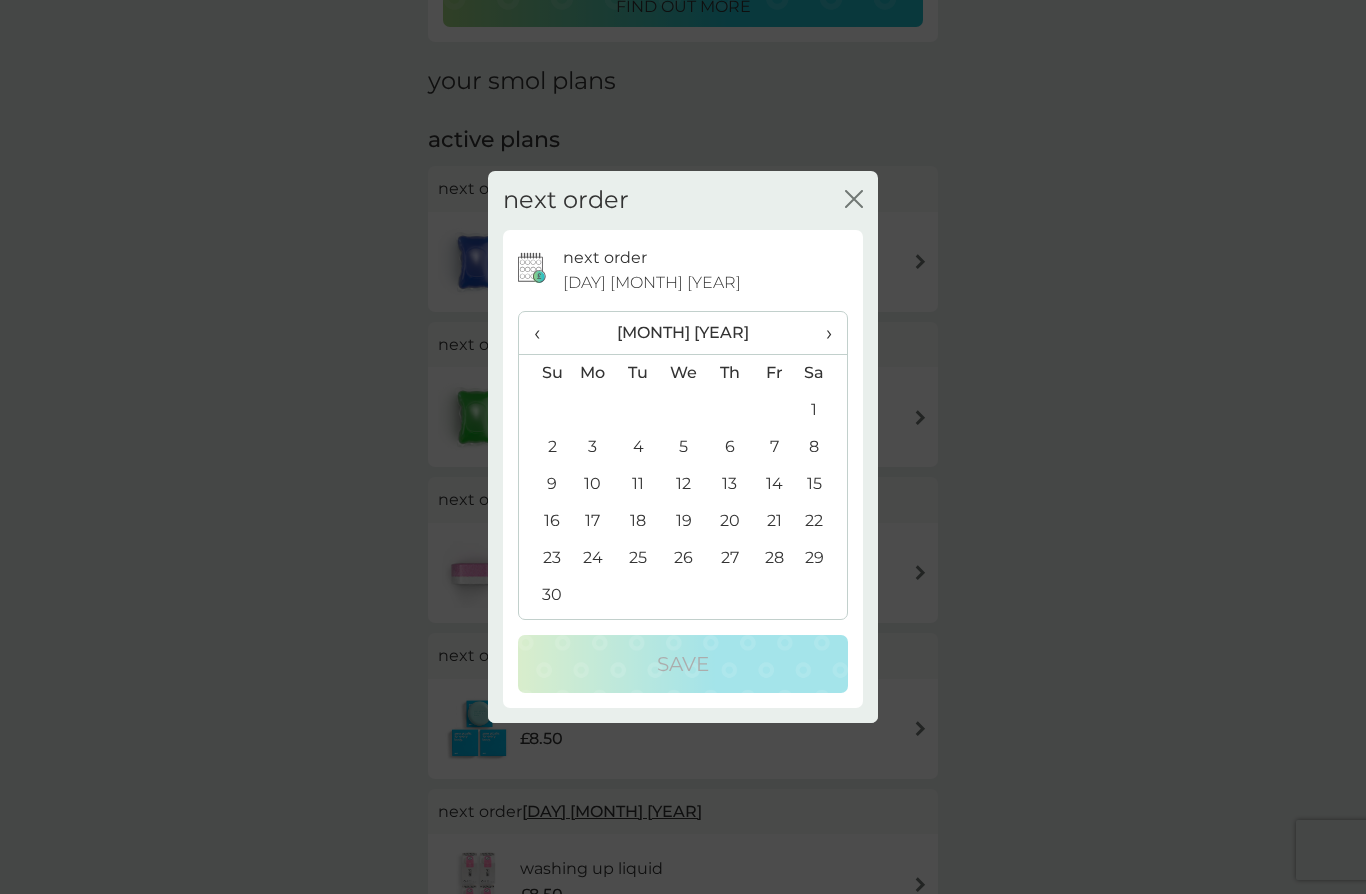 click on "30" at bounding box center [544, 595] 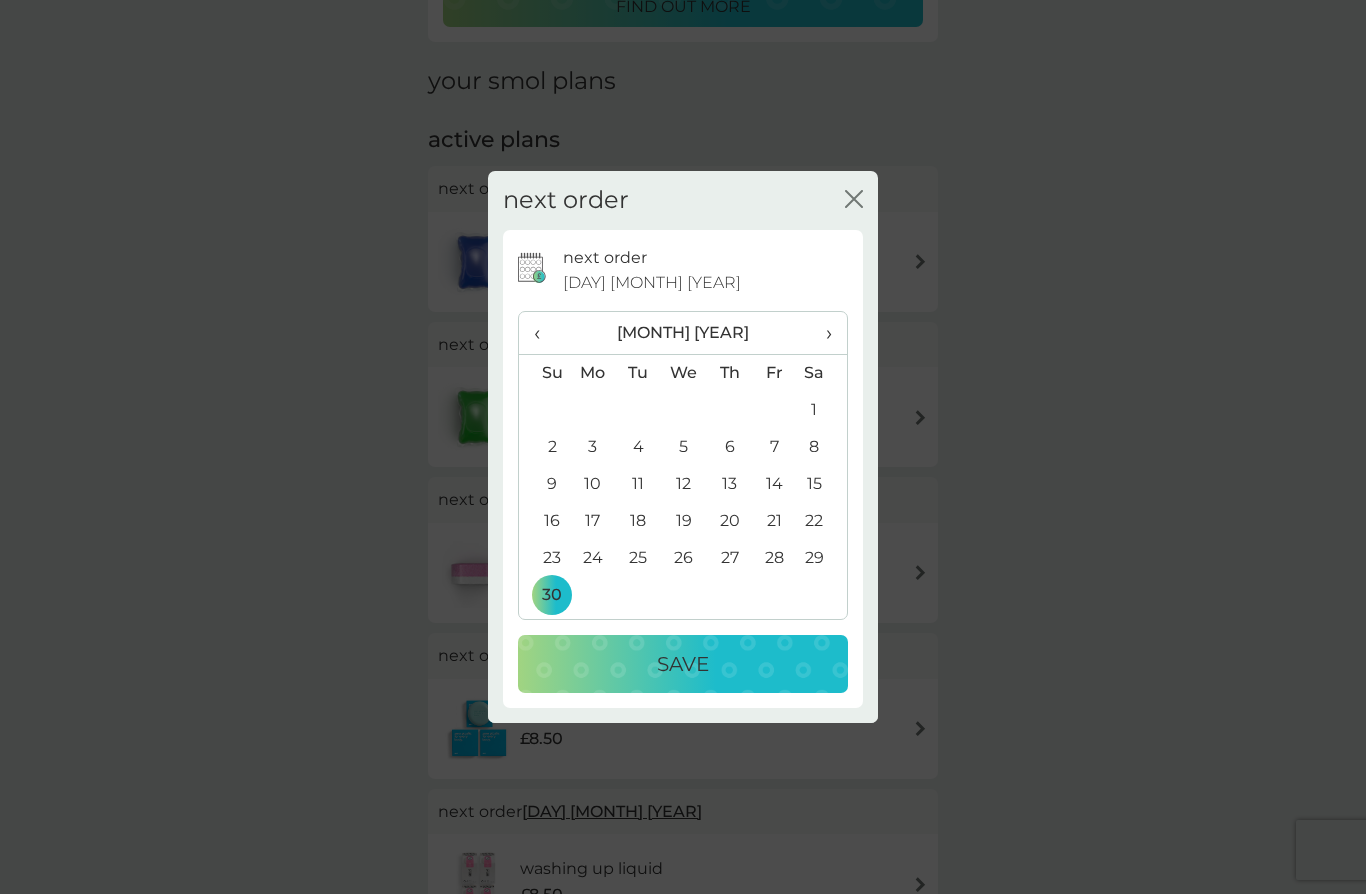 click on "Save" at bounding box center (683, 664) 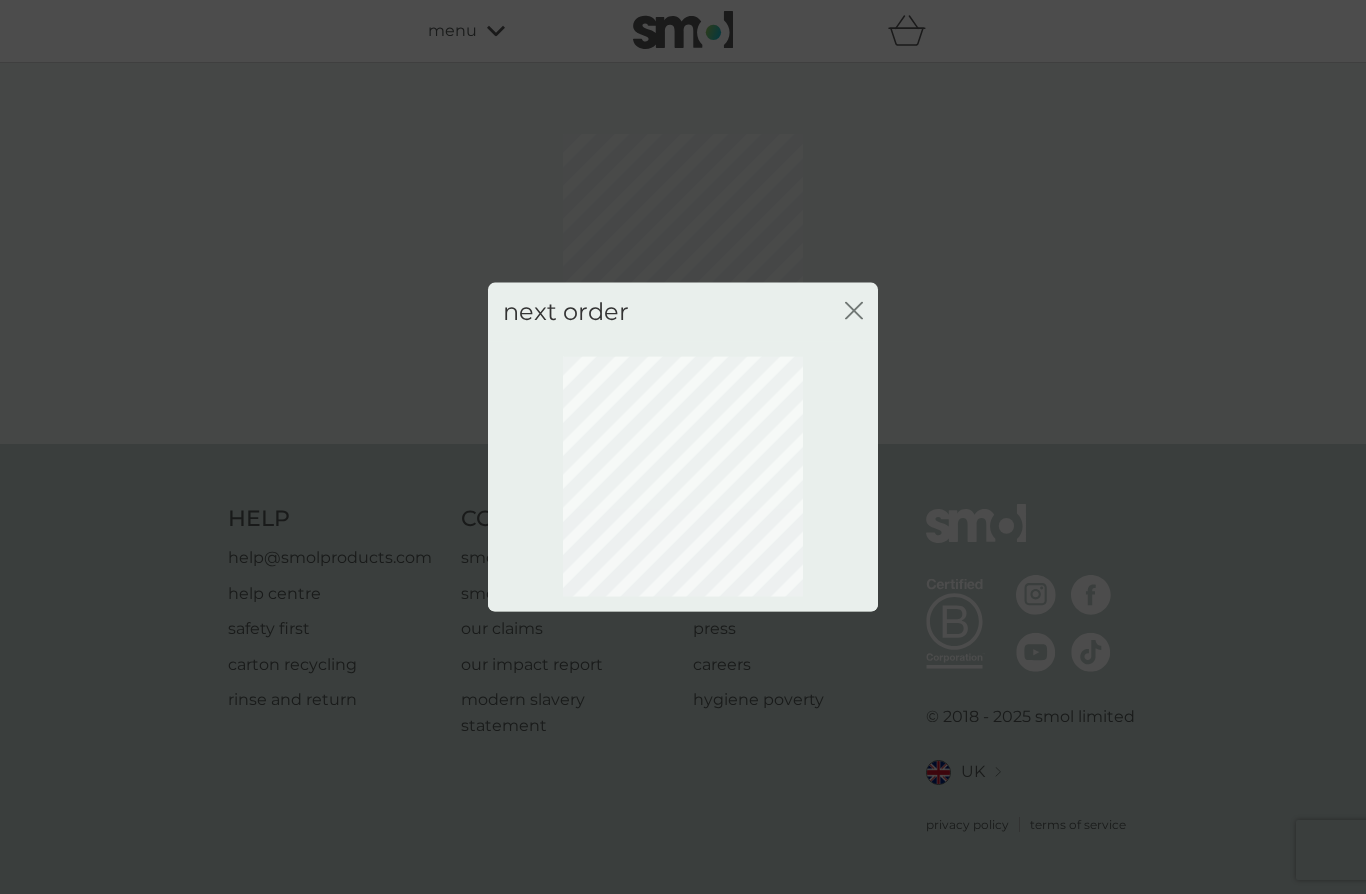 scroll, scrollTop: 0, scrollLeft: 0, axis: both 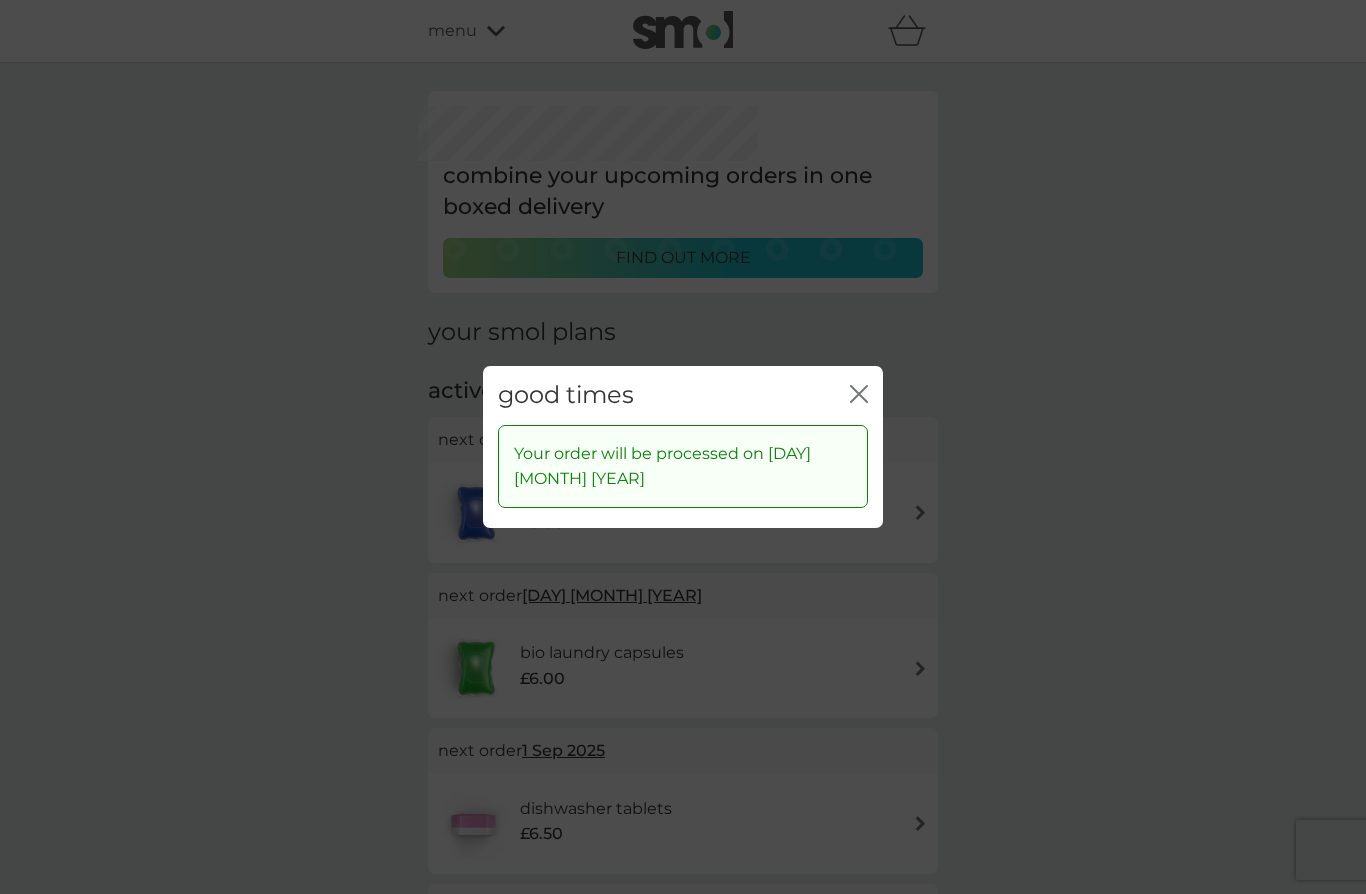 click on "close" 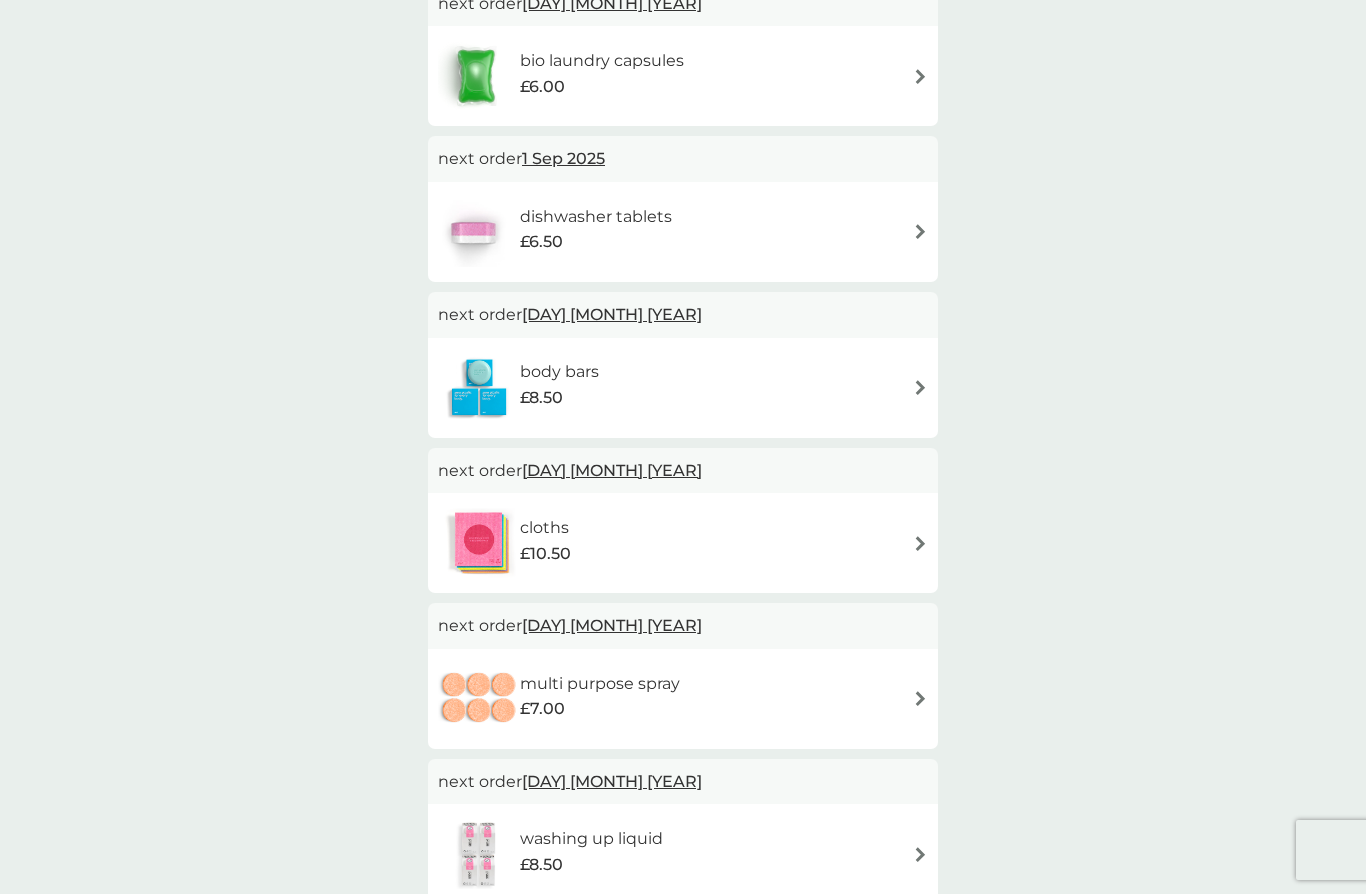 scroll, scrollTop: 589, scrollLeft: 0, axis: vertical 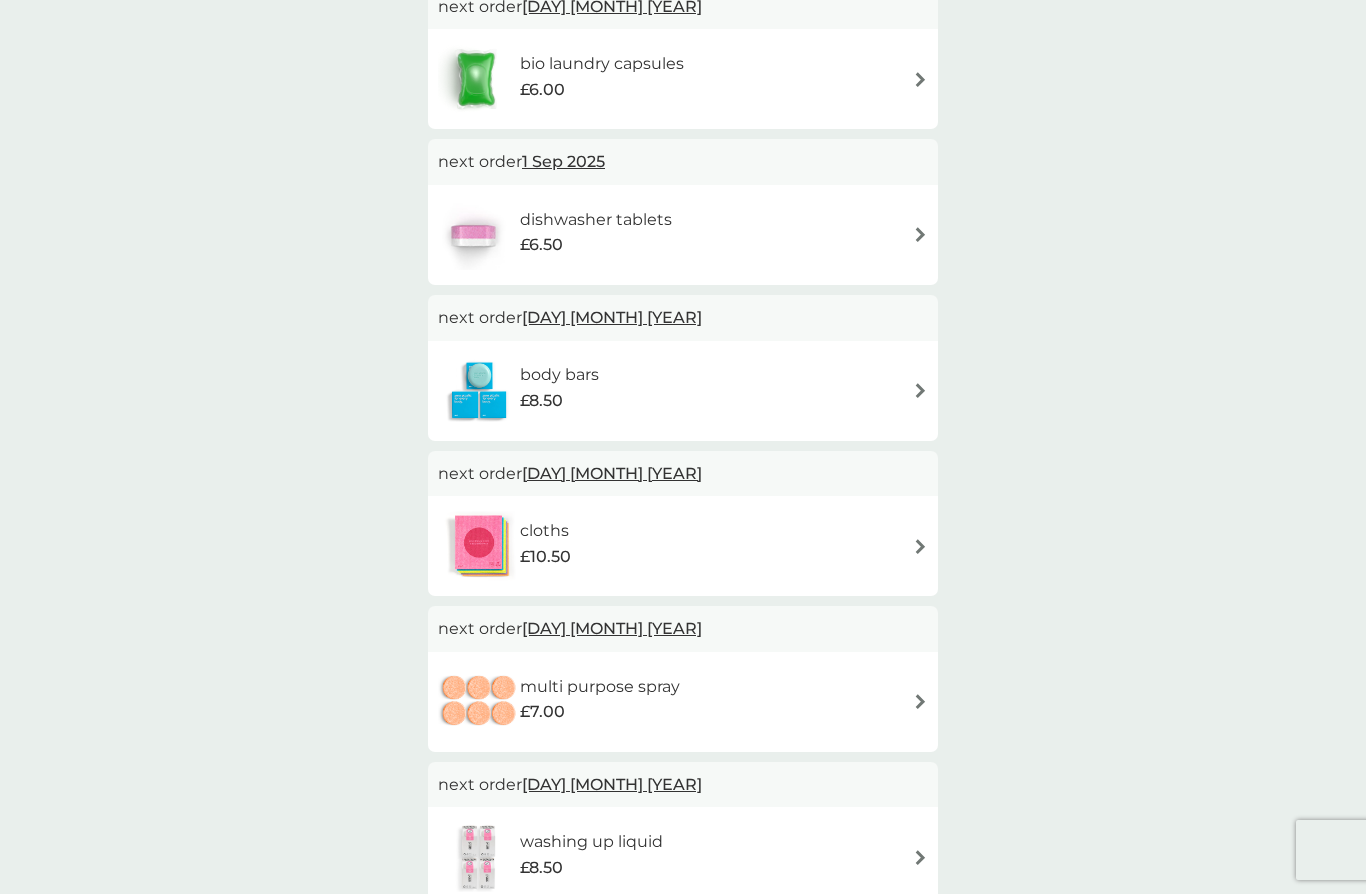click on "[DAY] [MONTH] [YEAR]" at bounding box center (612, 317) 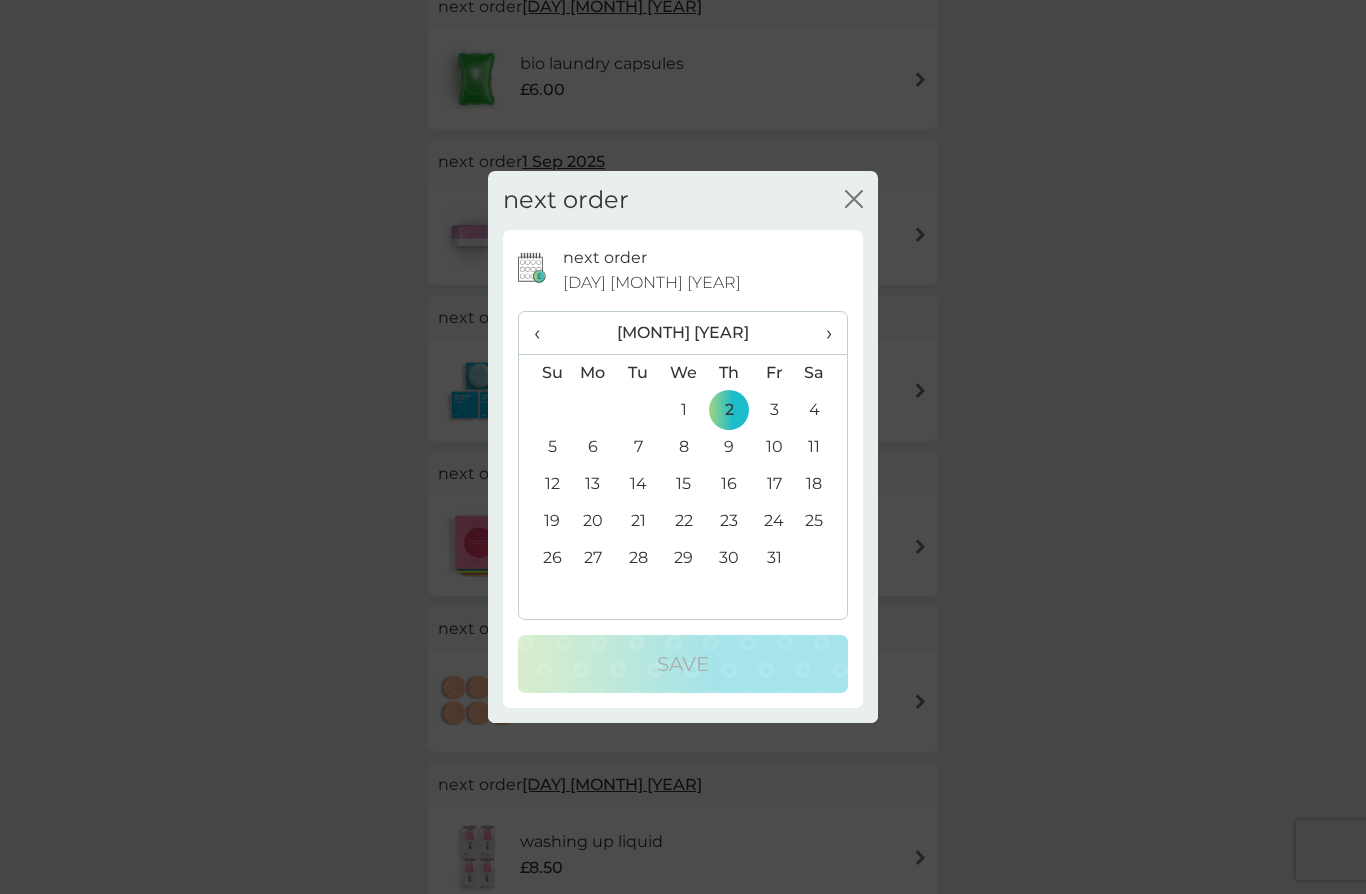 click on "next order close next order [DAY] [MONTH] [YEAR] ‹ [MONTH] [YEAR] › Su Mo Tu We Th Fr Sa 28 29 30 [DAY] [DAY] [DAY] [DAY] [DAY] [DAY] [DAY] [DAY] [DAY] [DAY] [DAY] [DAY] [DAY] [DAY] [DAY] [DAY] [DAY] [DAY] [DAY] [DAY] [DAY] [DAY] [DAY] [DAY] [DAY] [DAY] [DAY] [DAY] [DAY] [DAY] [DAY] [DAY] [DAY] [DAY] [DAY] [DAY] [DAY] [DAY] [DAY] [DAY] [DAY] Save" at bounding box center [683, 447] 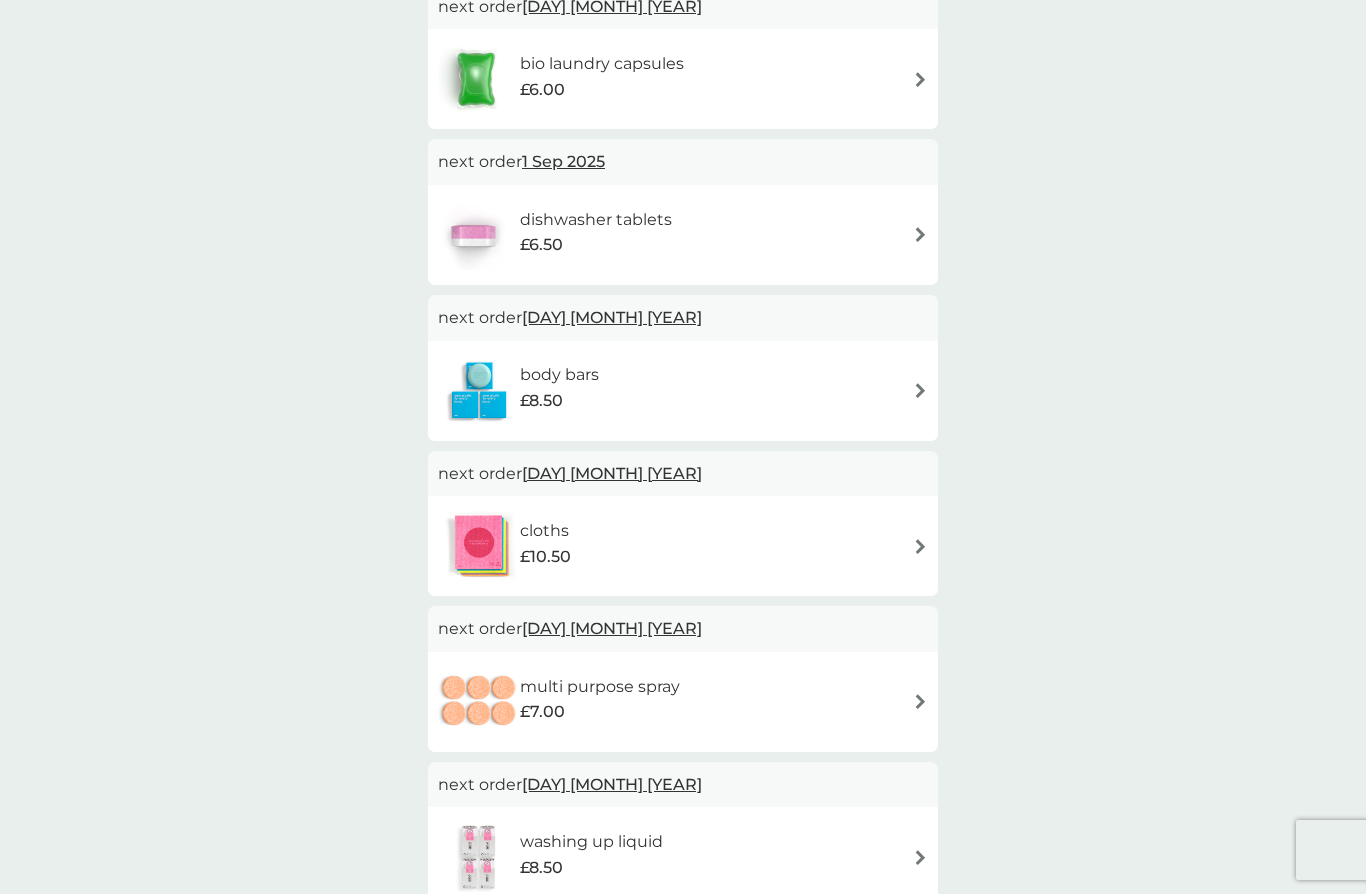 click at bounding box center (920, 390) 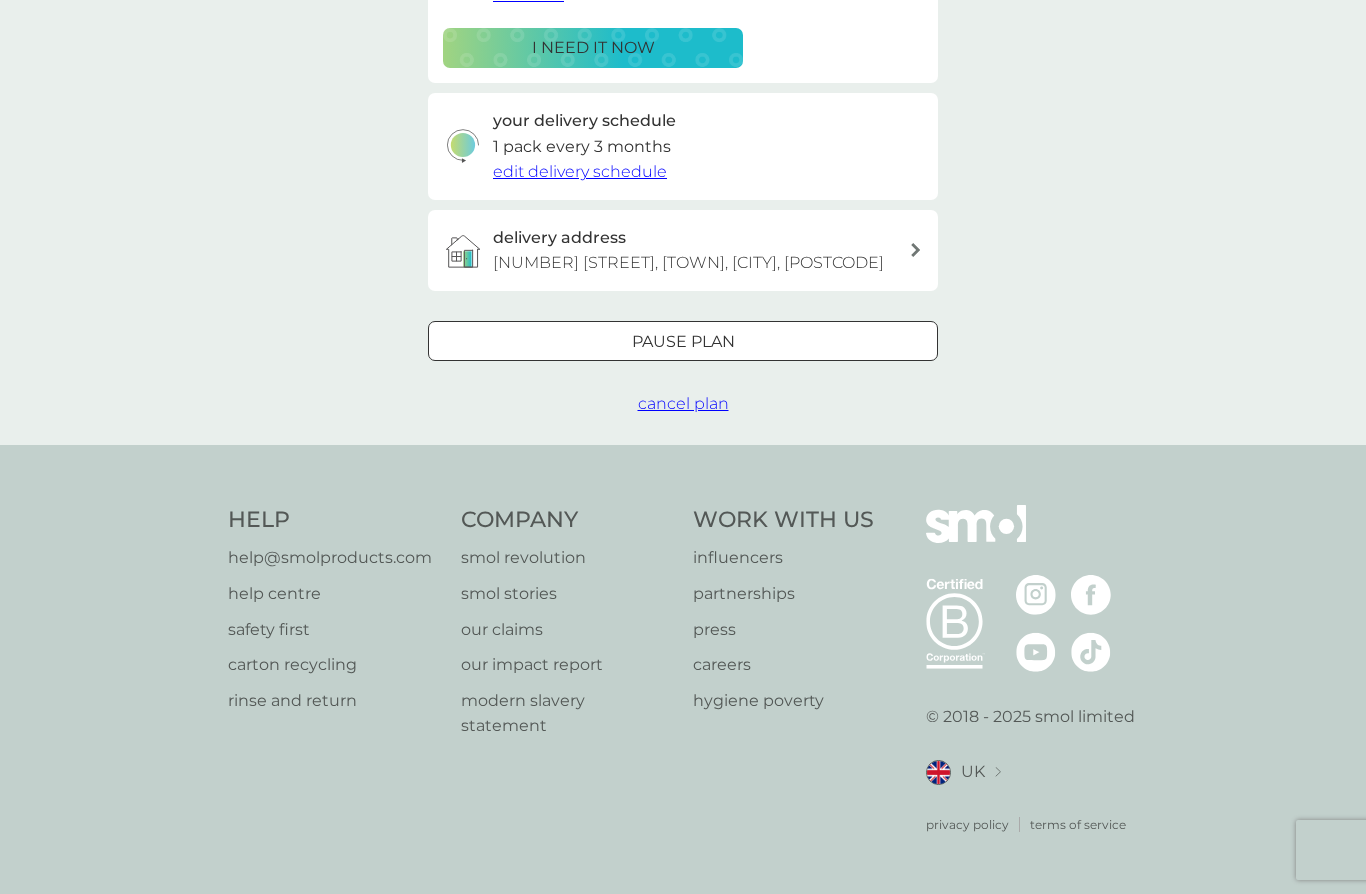 scroll, scrollTop: 0, scrollLeft: 0, axis: both 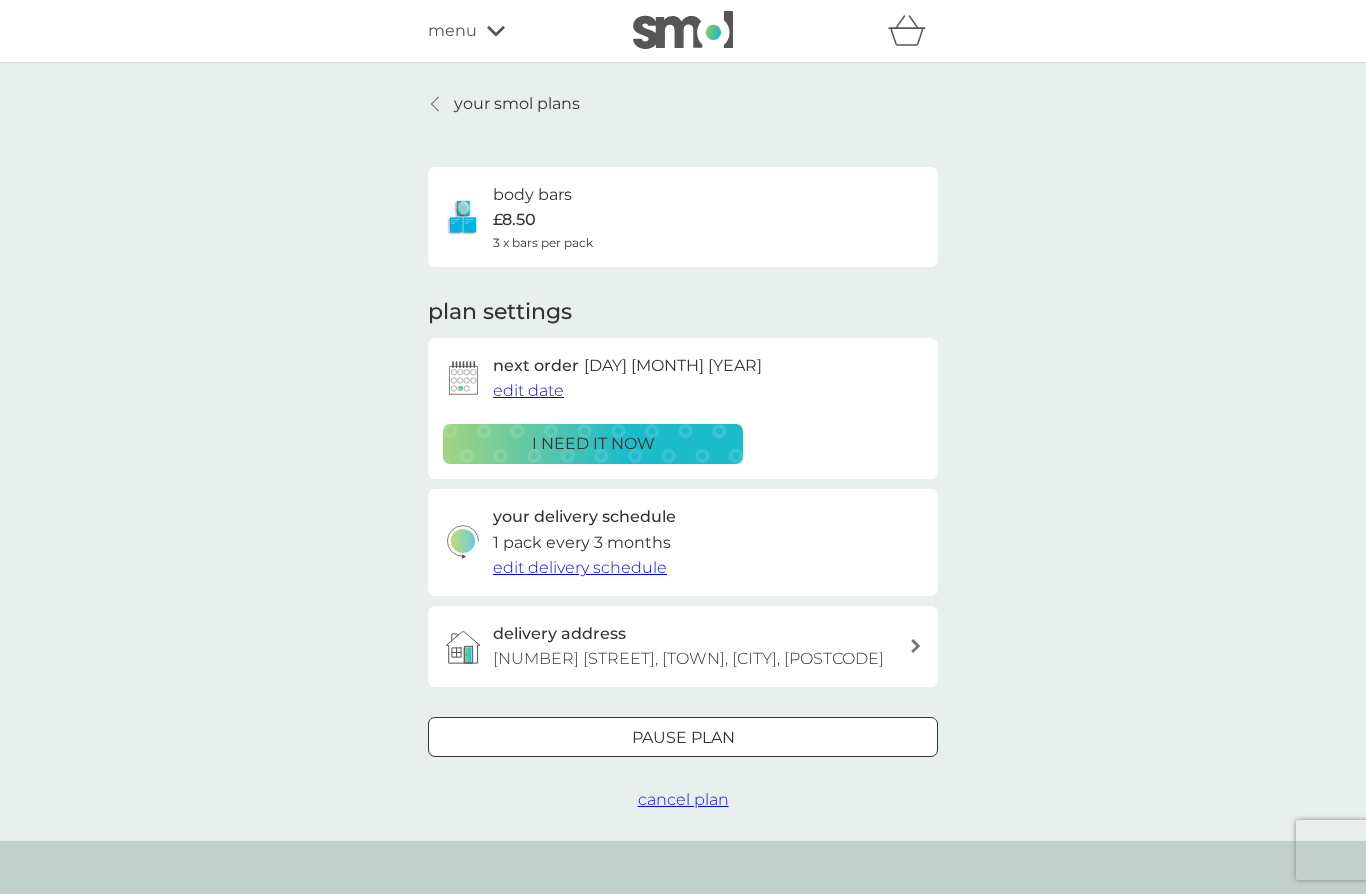 click 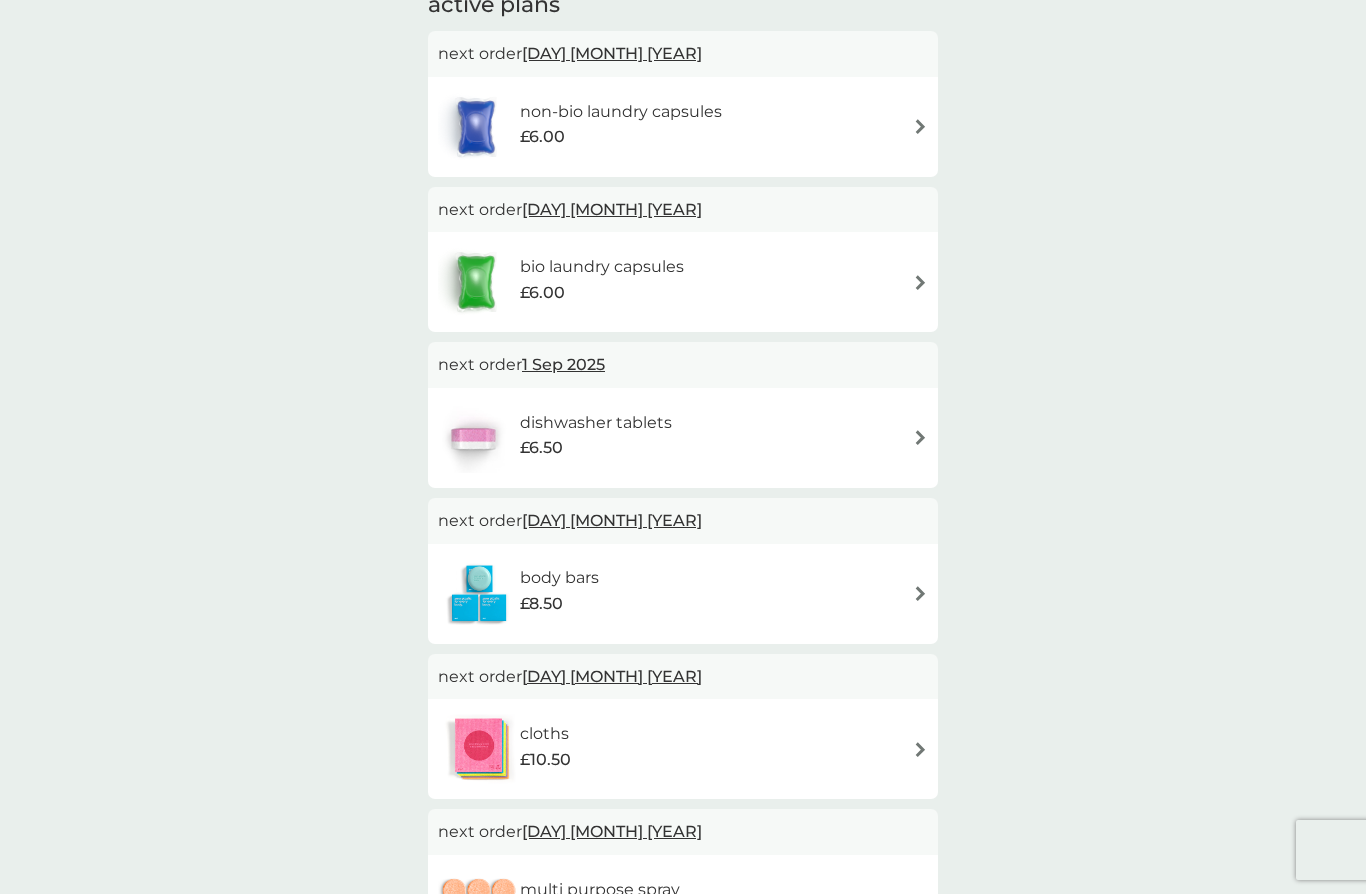 scroll, scrollTop: 393, scrollLeft: 0, axis: vertical 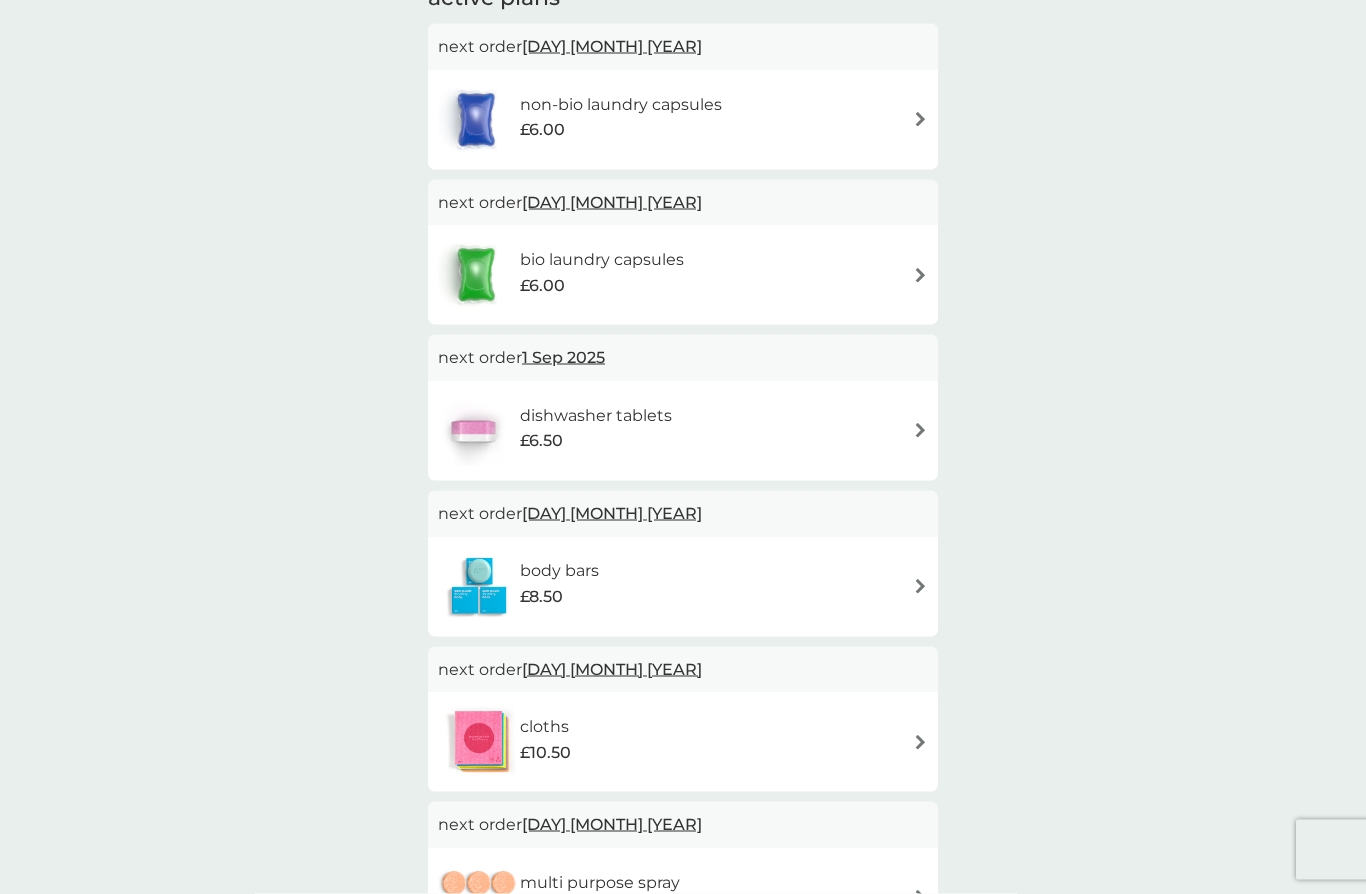 click on "[DAY] [MONTH] [YEAR]" at bounding box center (612, 513) 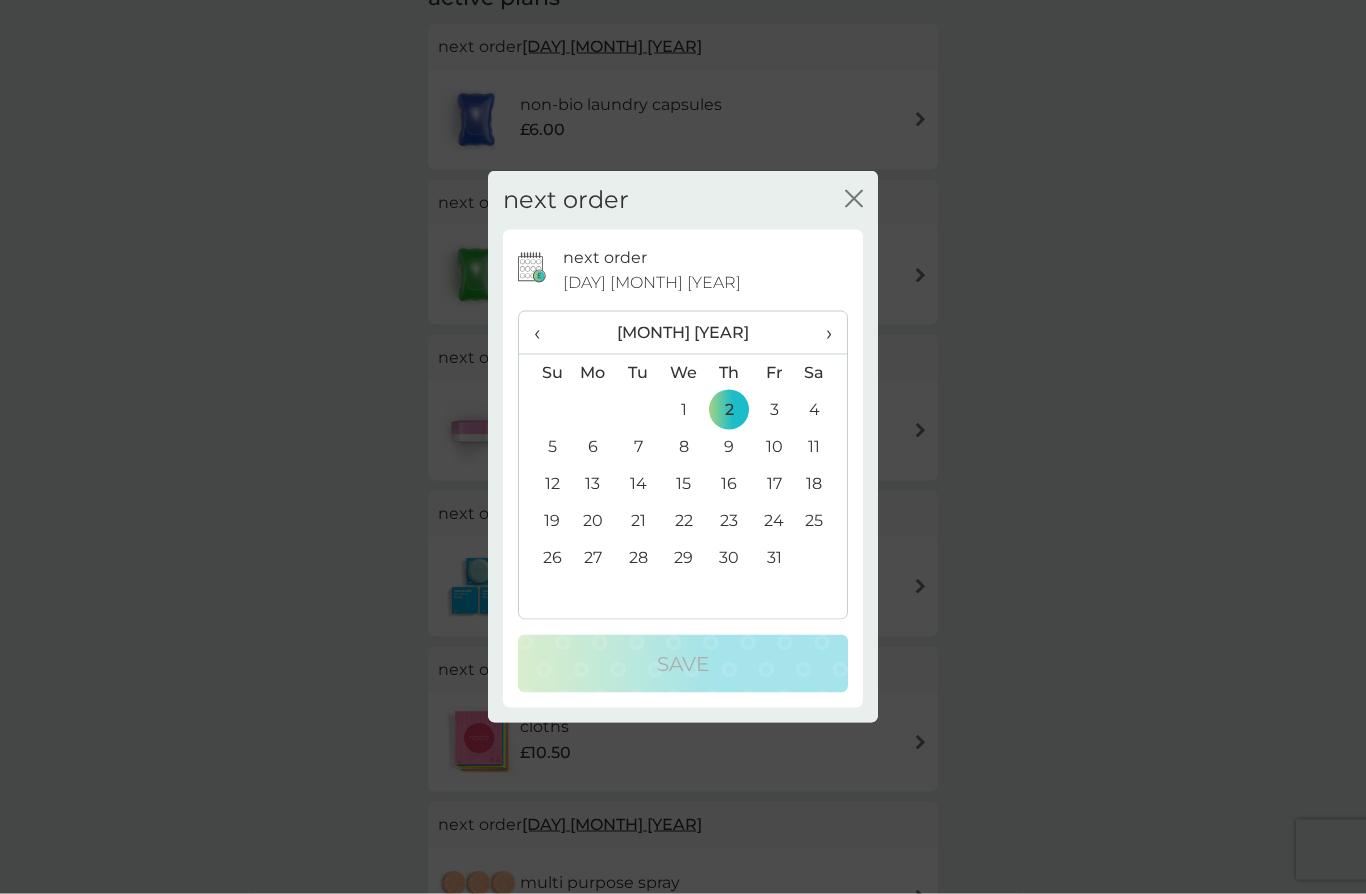 scroll, scrollTop: 394, scrollLeft: 0, axis: vertical 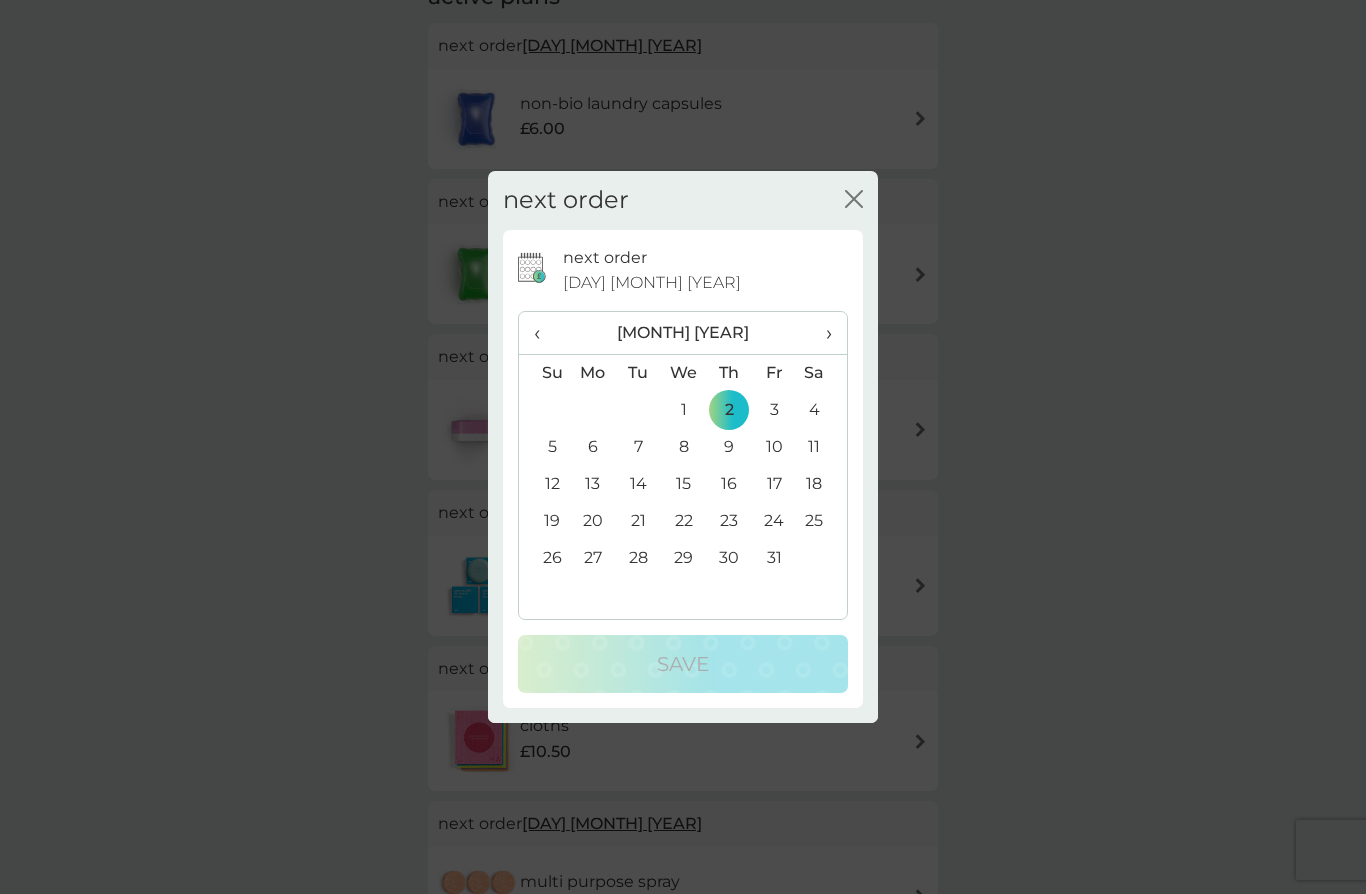 click on "31" at bounding box center (774, 558) 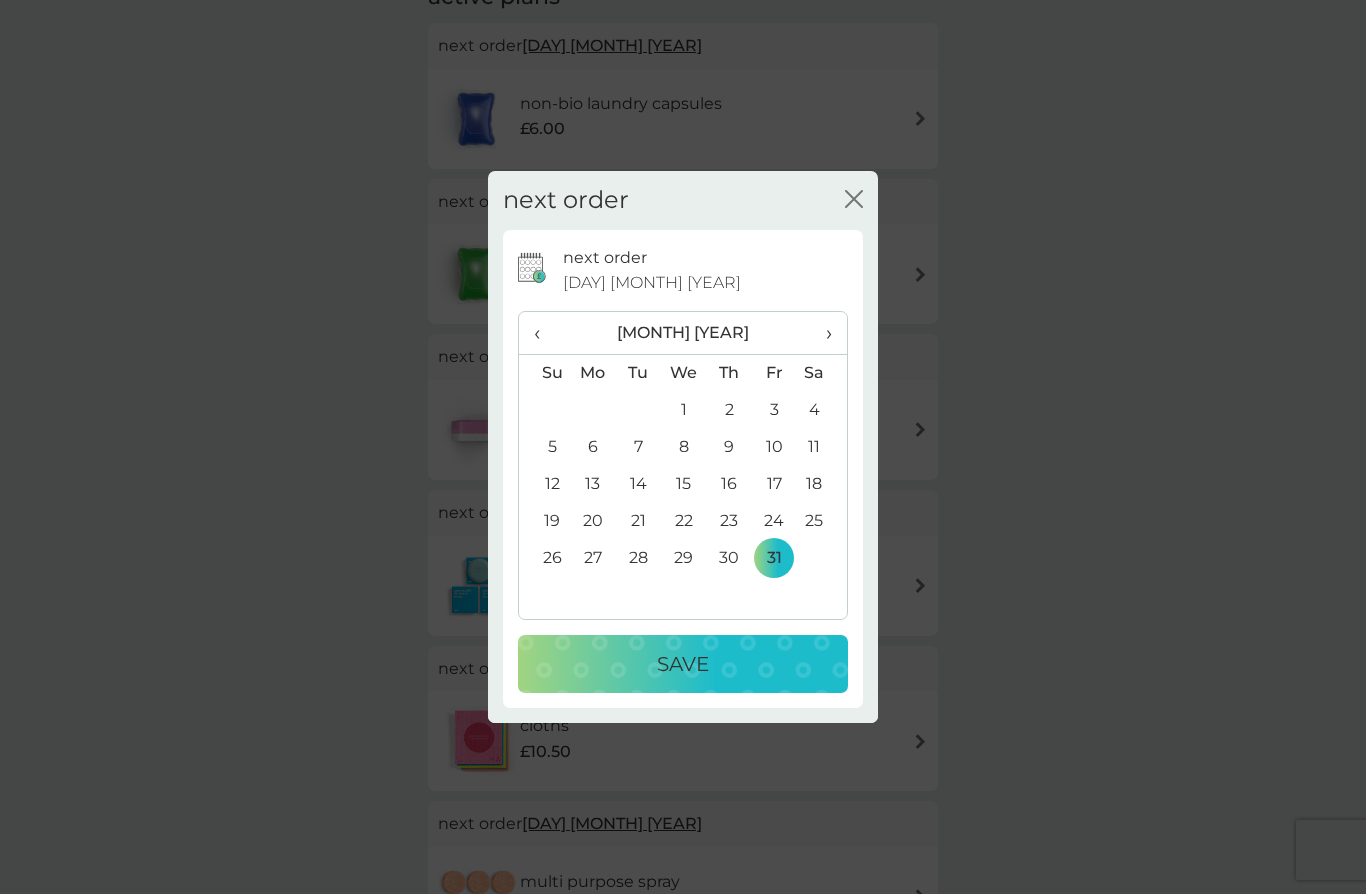 click on "Save" at bounding box center (683, 664) 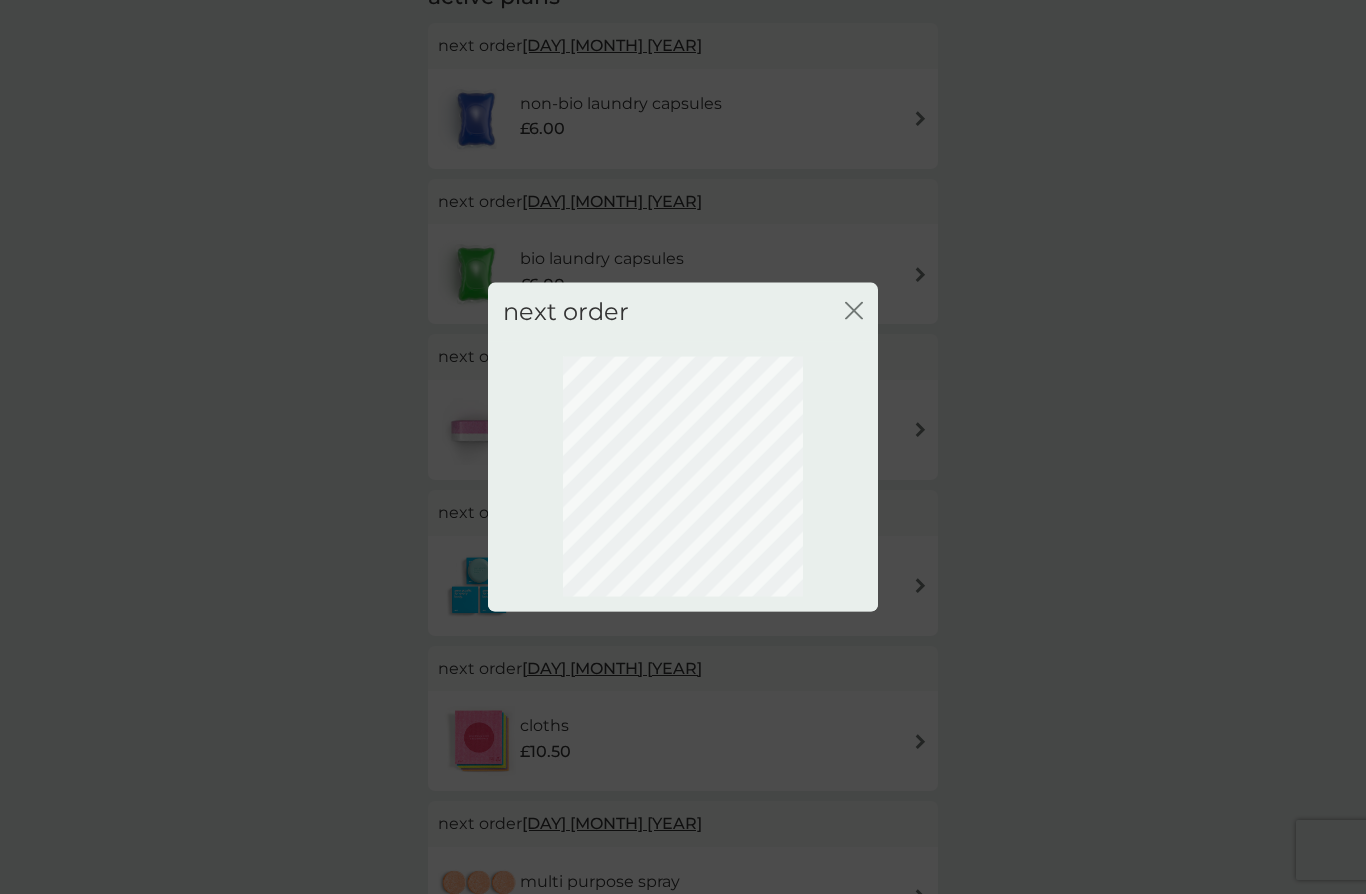 scroll, scrollTop: 0, scrollLeft: 0, axis: both 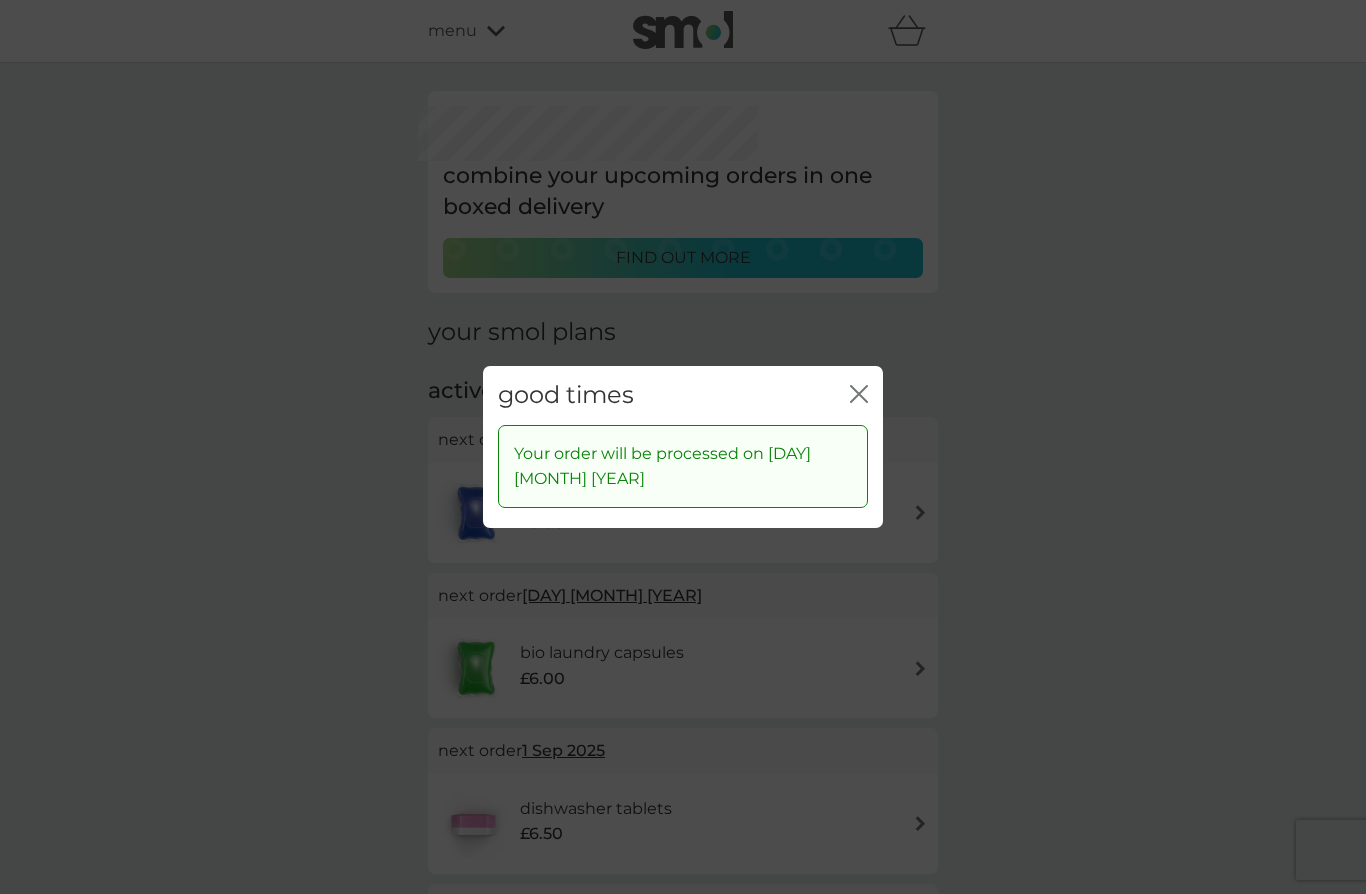 click on "close" 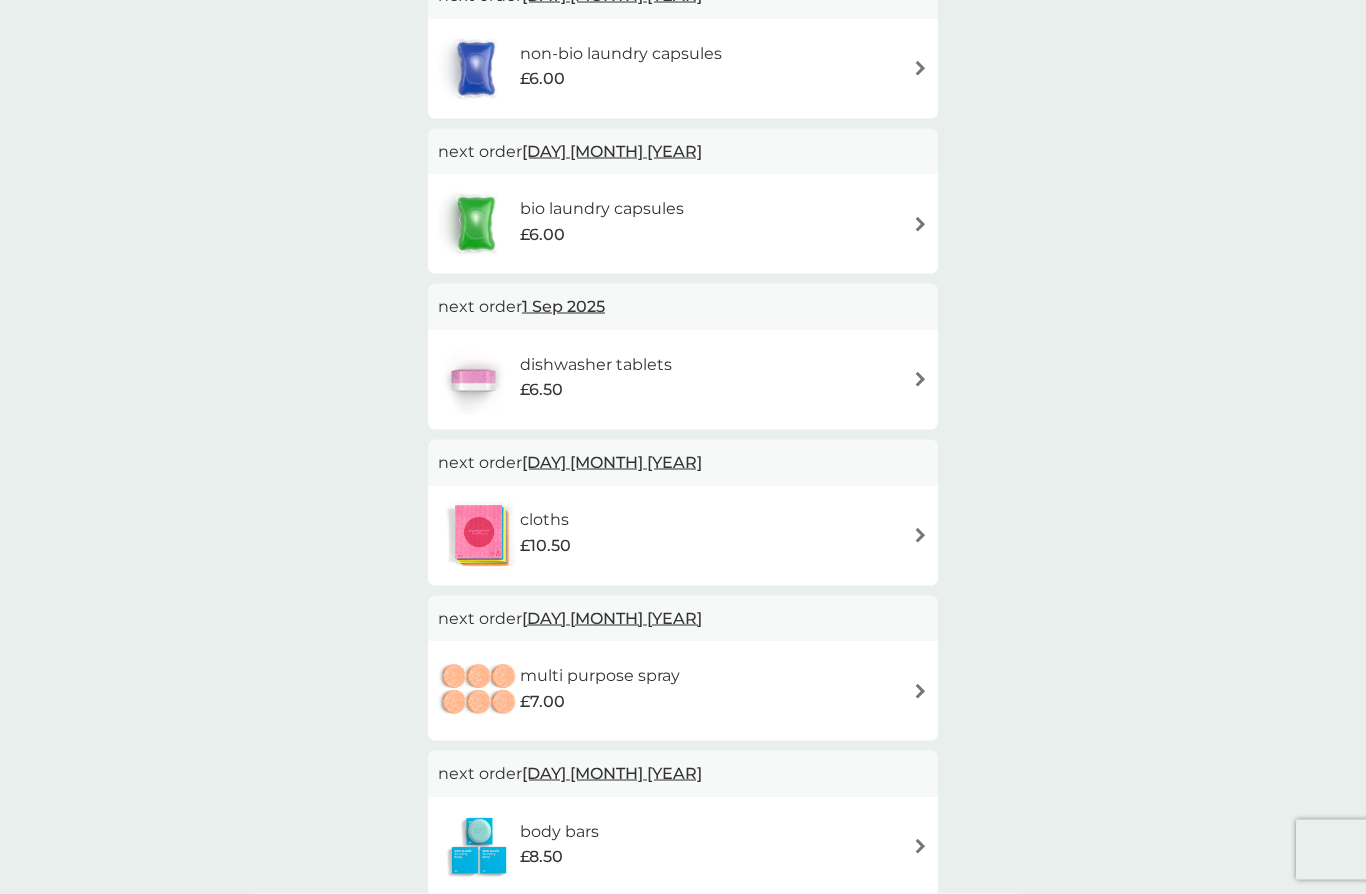 scroll, scrollTop: 445, scrollLeft: 0, axis: vertical 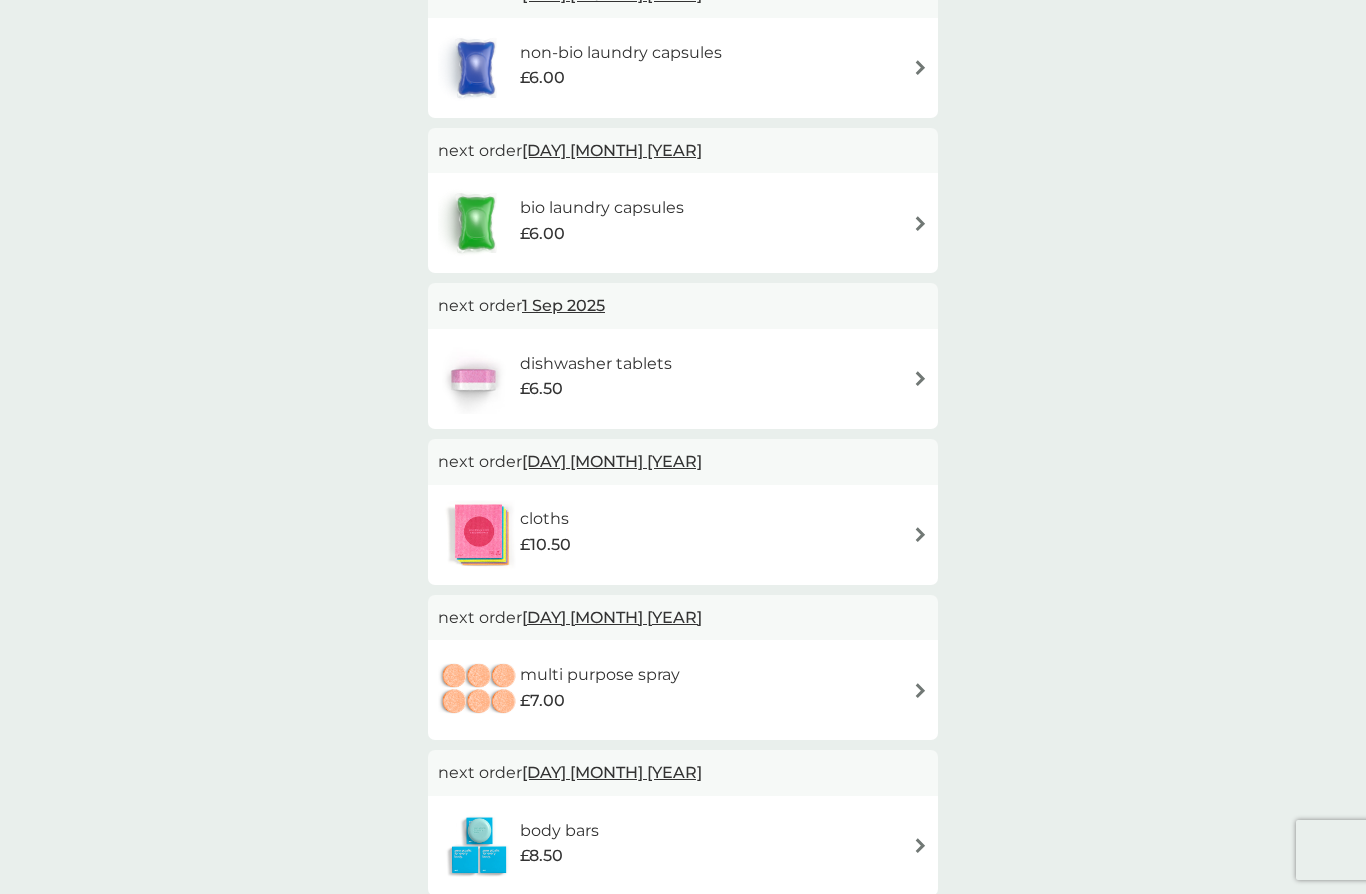 click on "[DAY] [MONTH] [YEAR]" at bounding box center (612, 461) 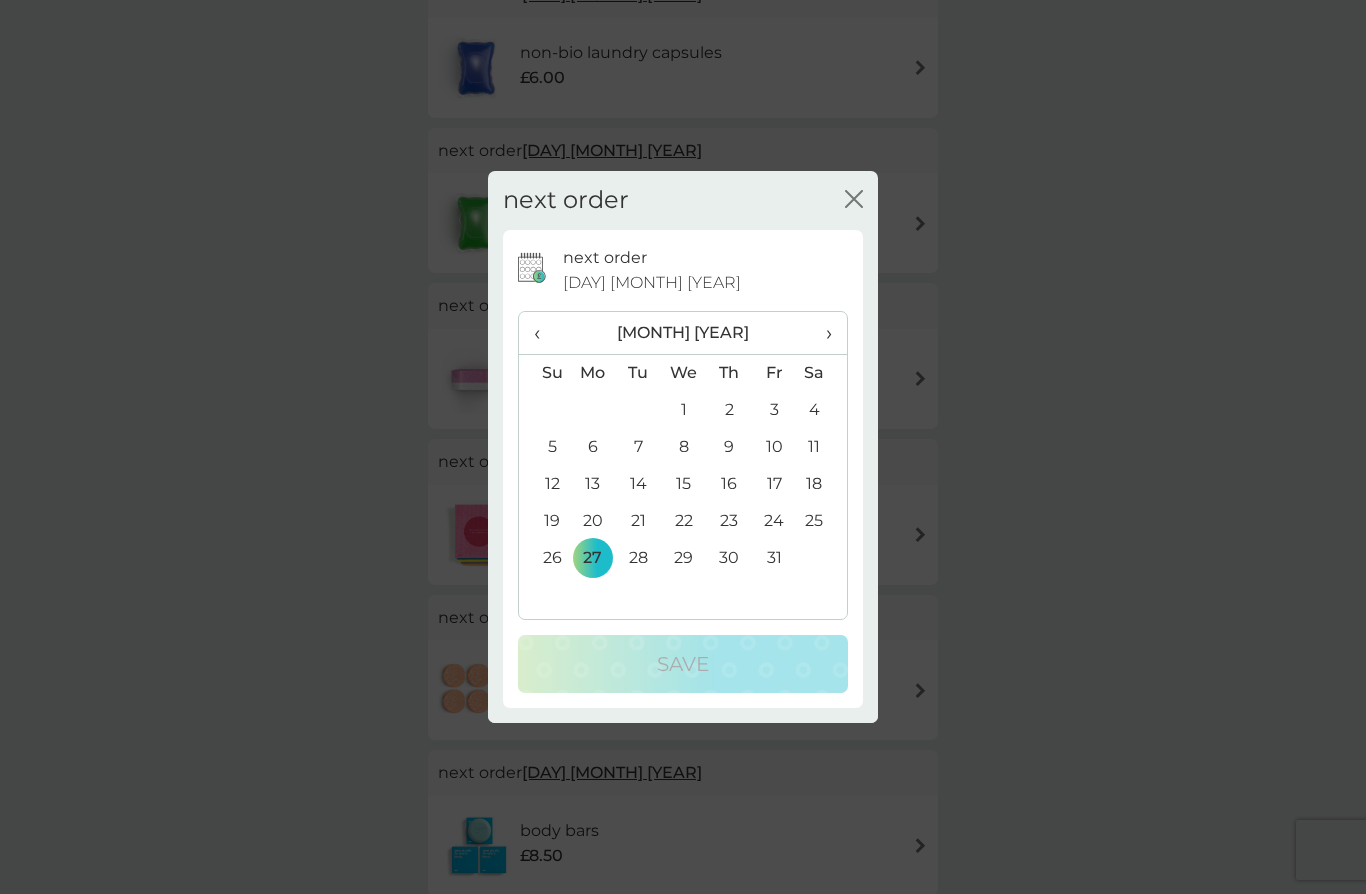 click on "31" at bounding box center [774, 558] 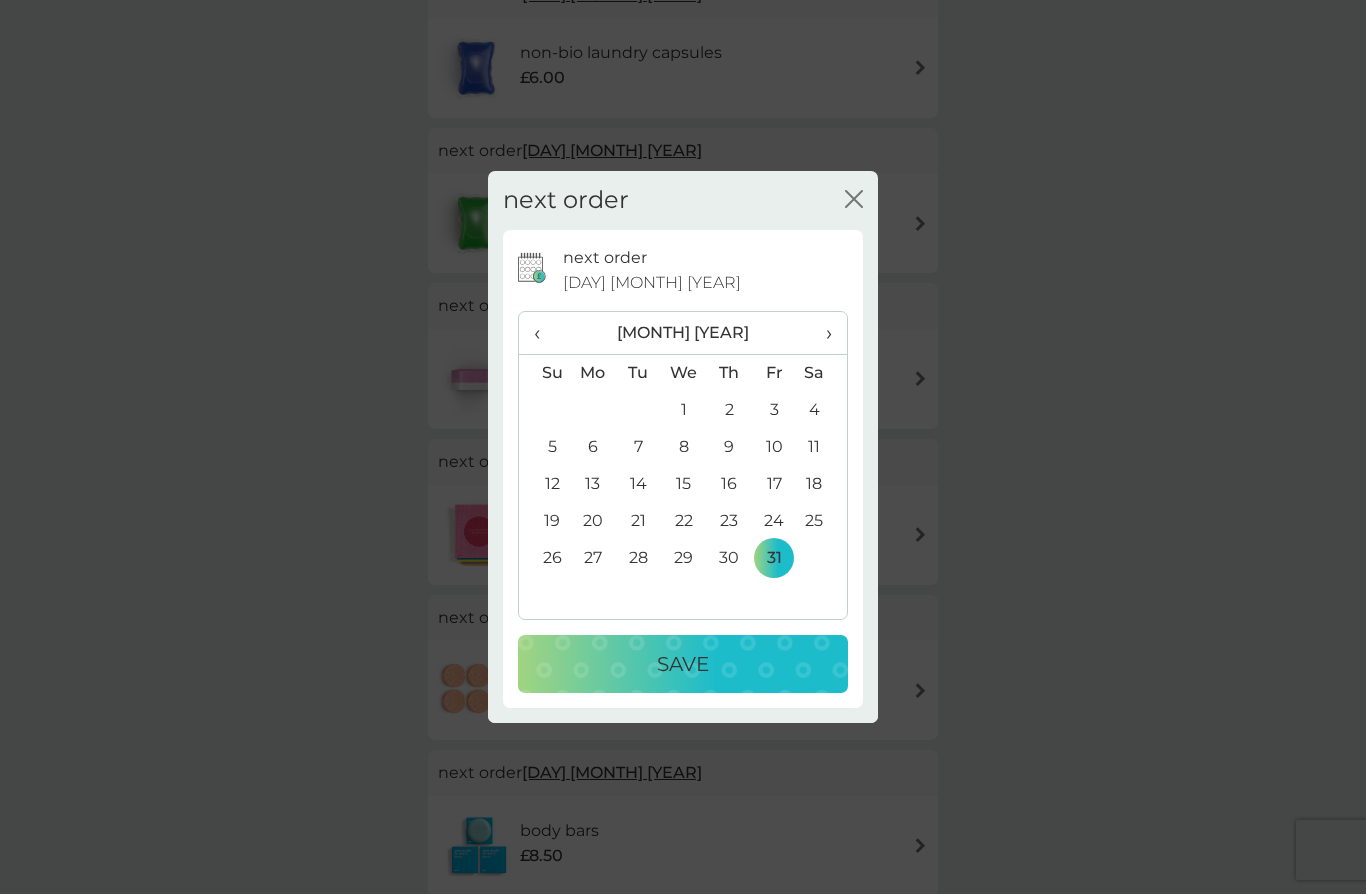 click on "Save" at bounding box center (683, 664) 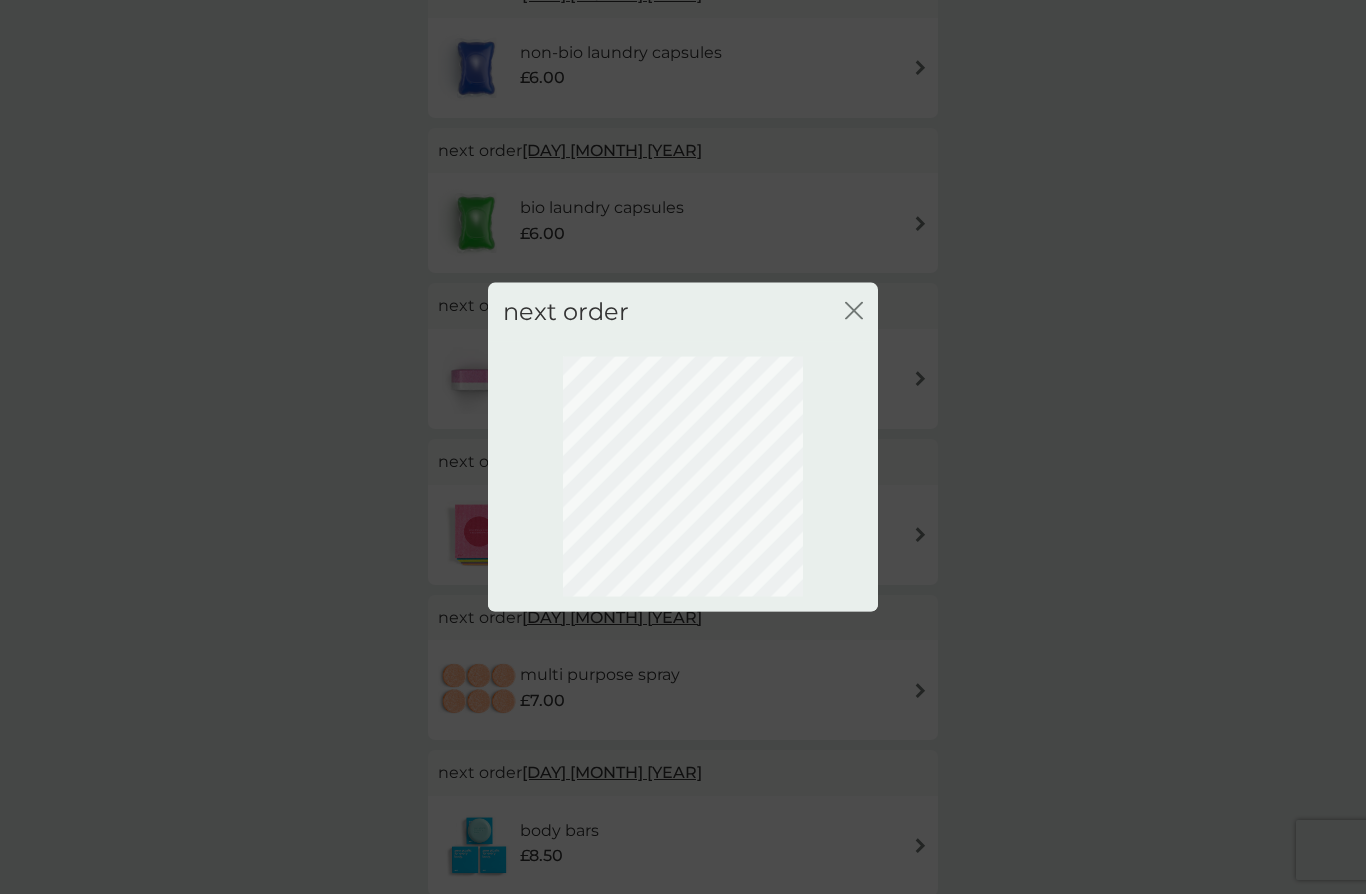 scroll, scrollTop: 0, scrollLeft: 0, axis: both 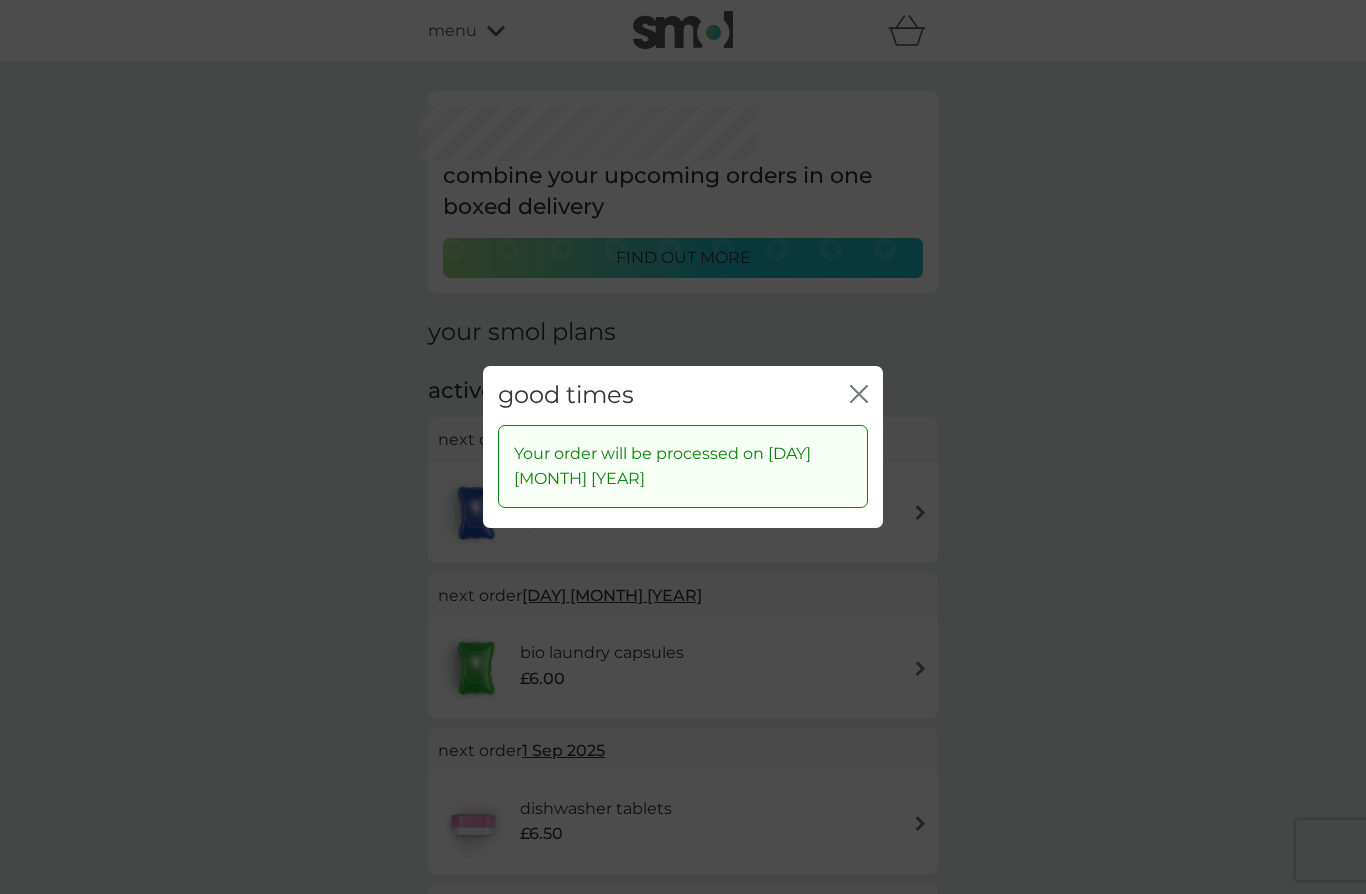 click on "close" 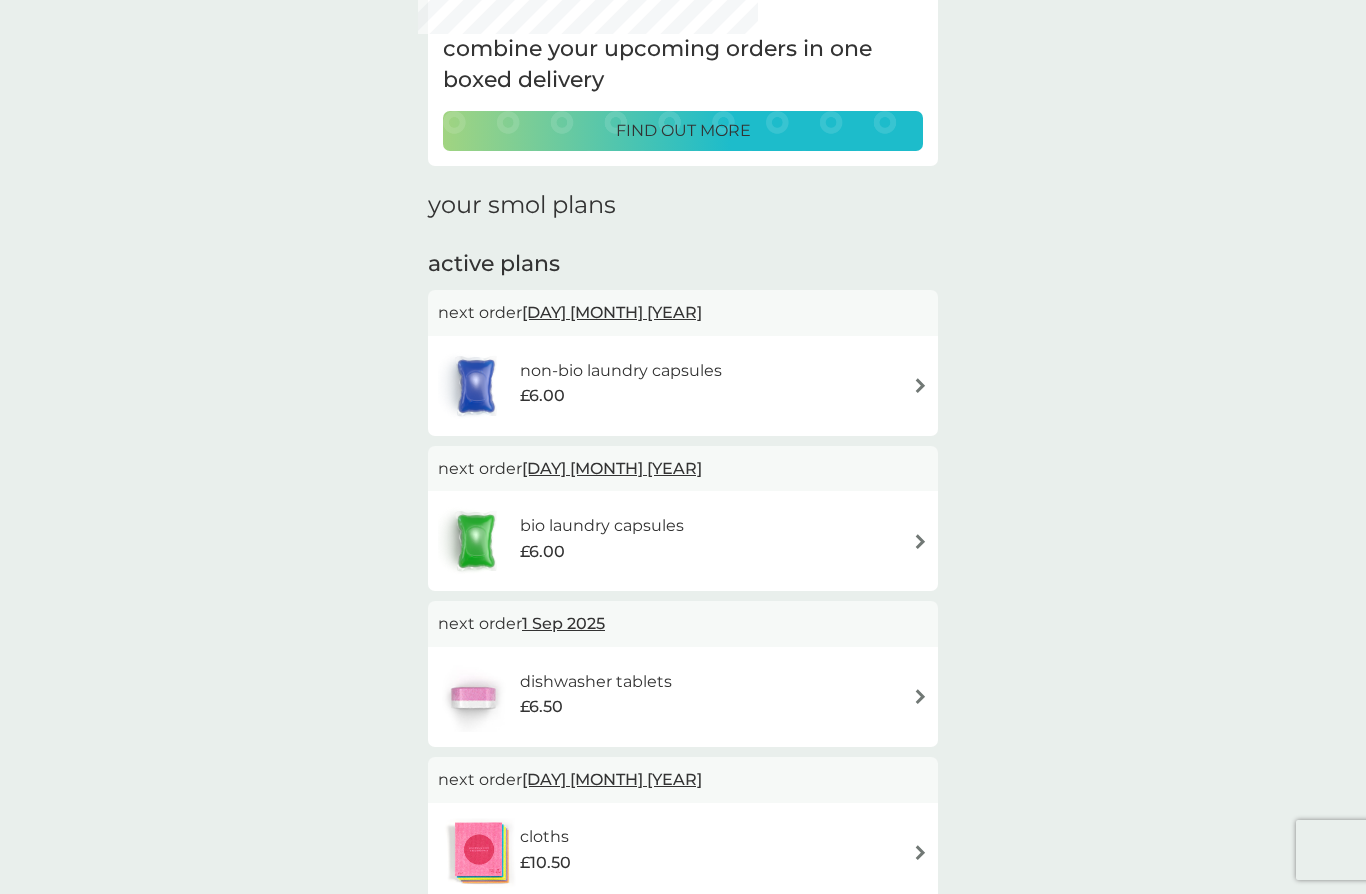 scroll, scrollTop: 0, scrollLeft: 0, axis: both 